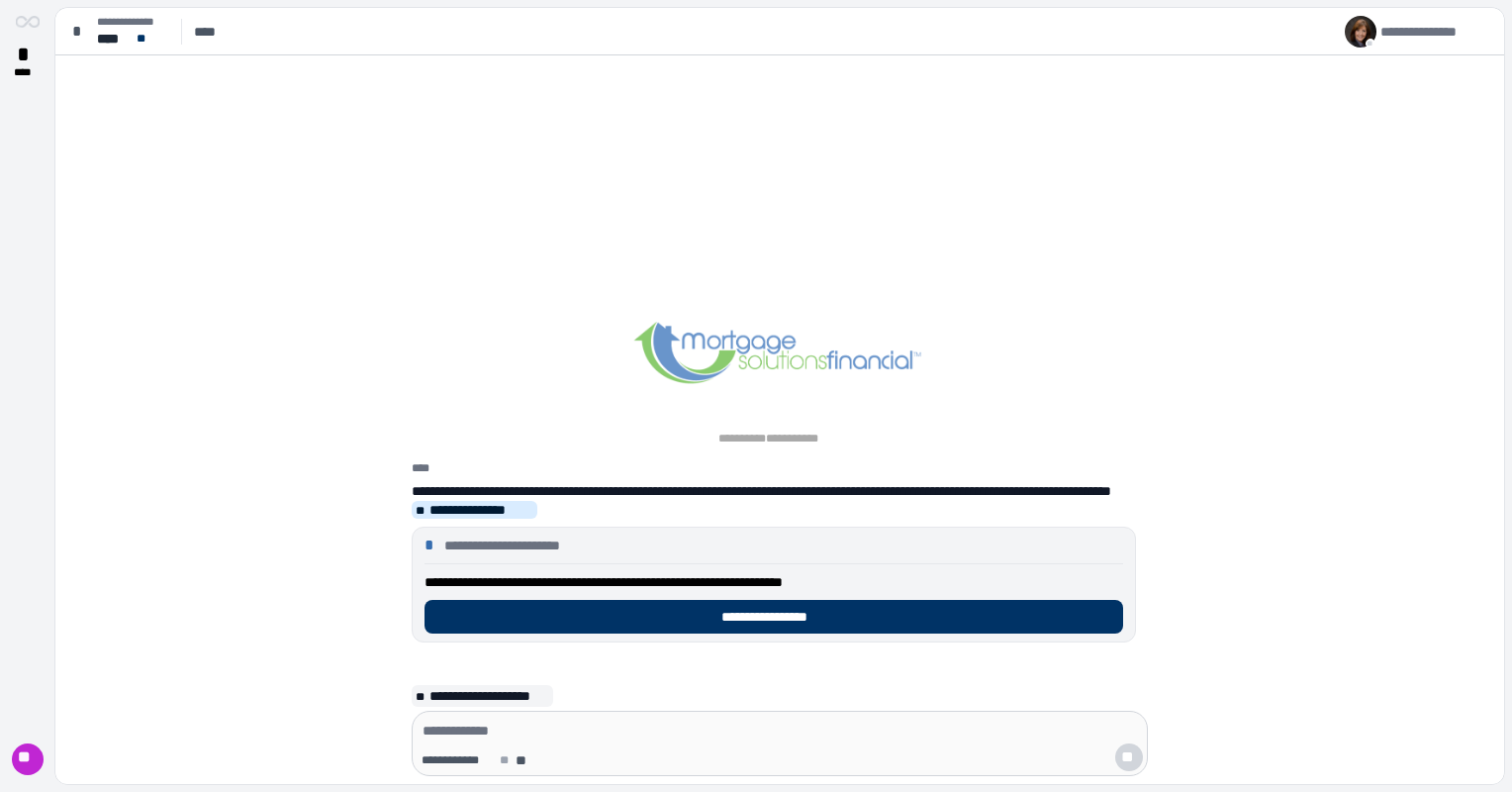 scroll, scrollTop: 0, scrollLeft: 0, axis: both 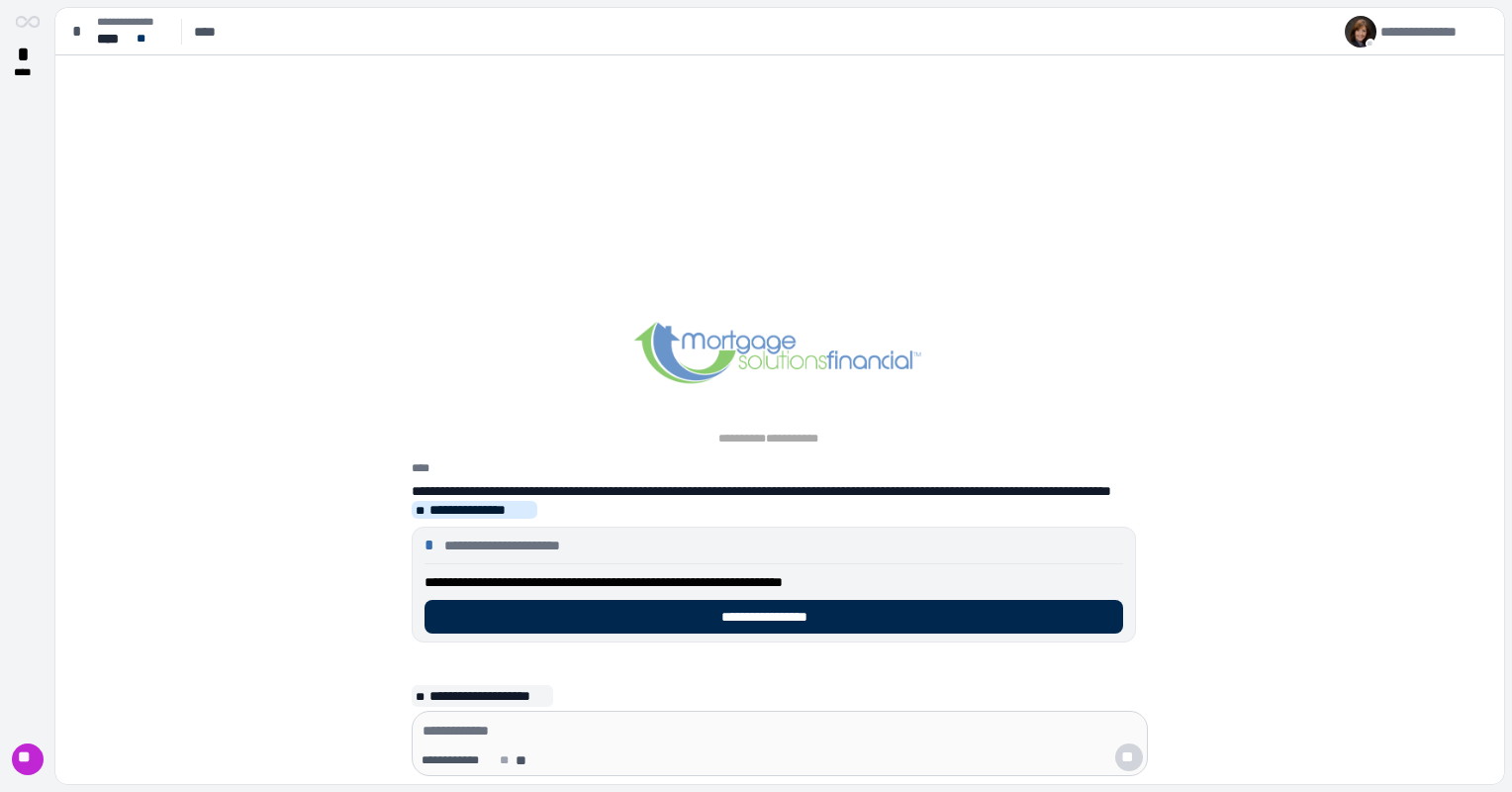 click on "**********" at bounding box center [774, 617] 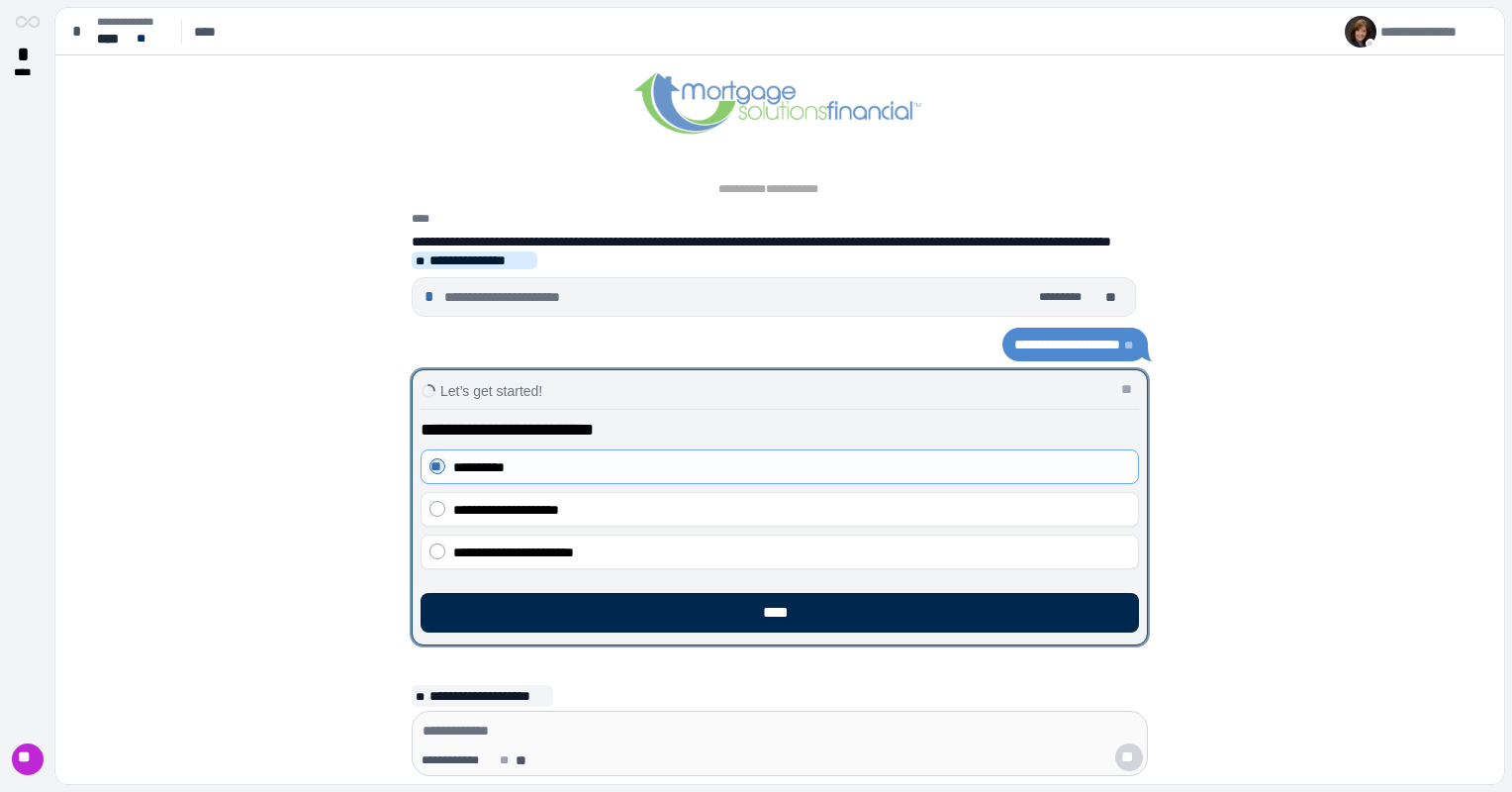 click on "****" at bounding box center [780, 613] 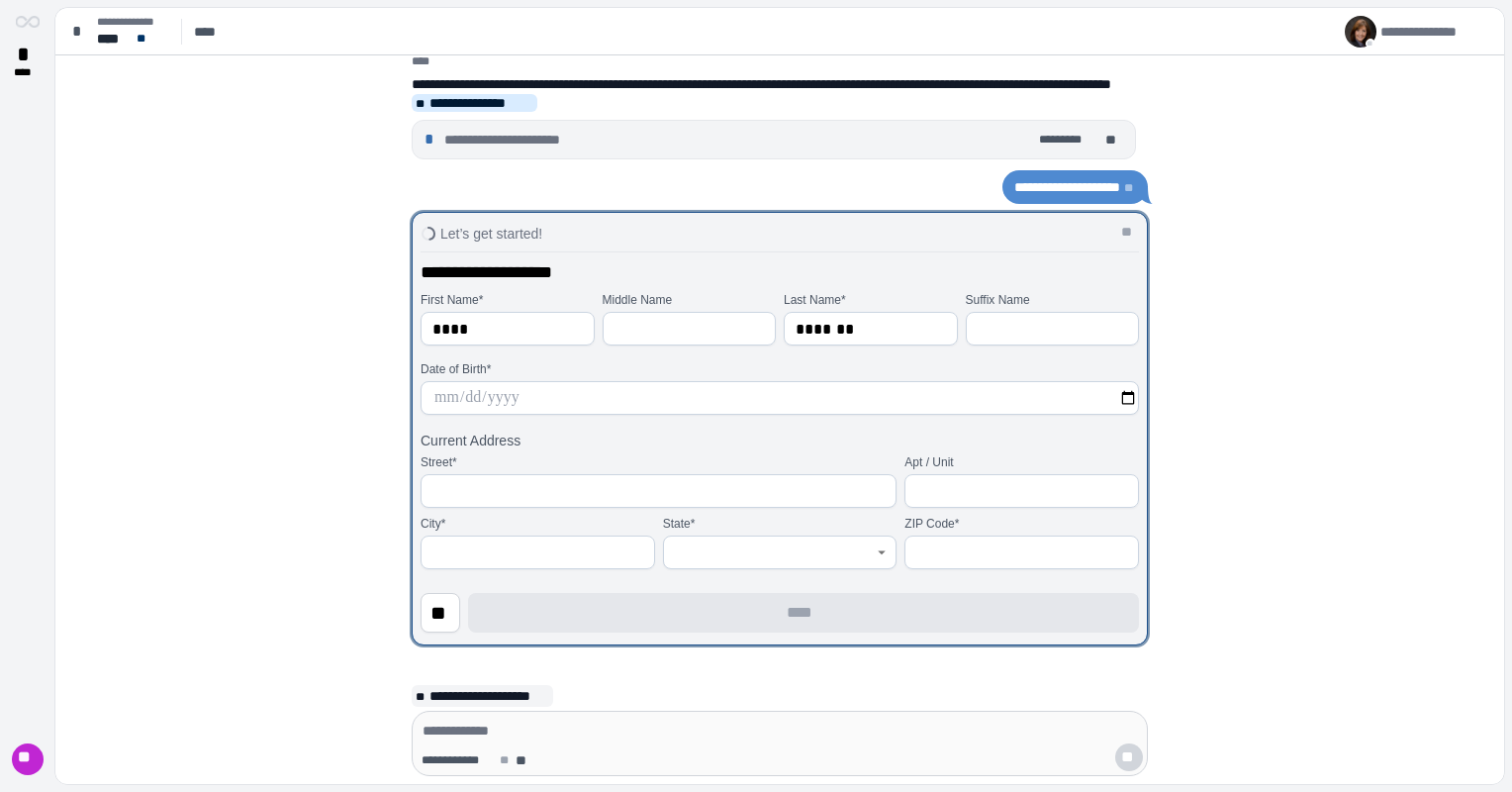 click at bounding box center (780, 398) 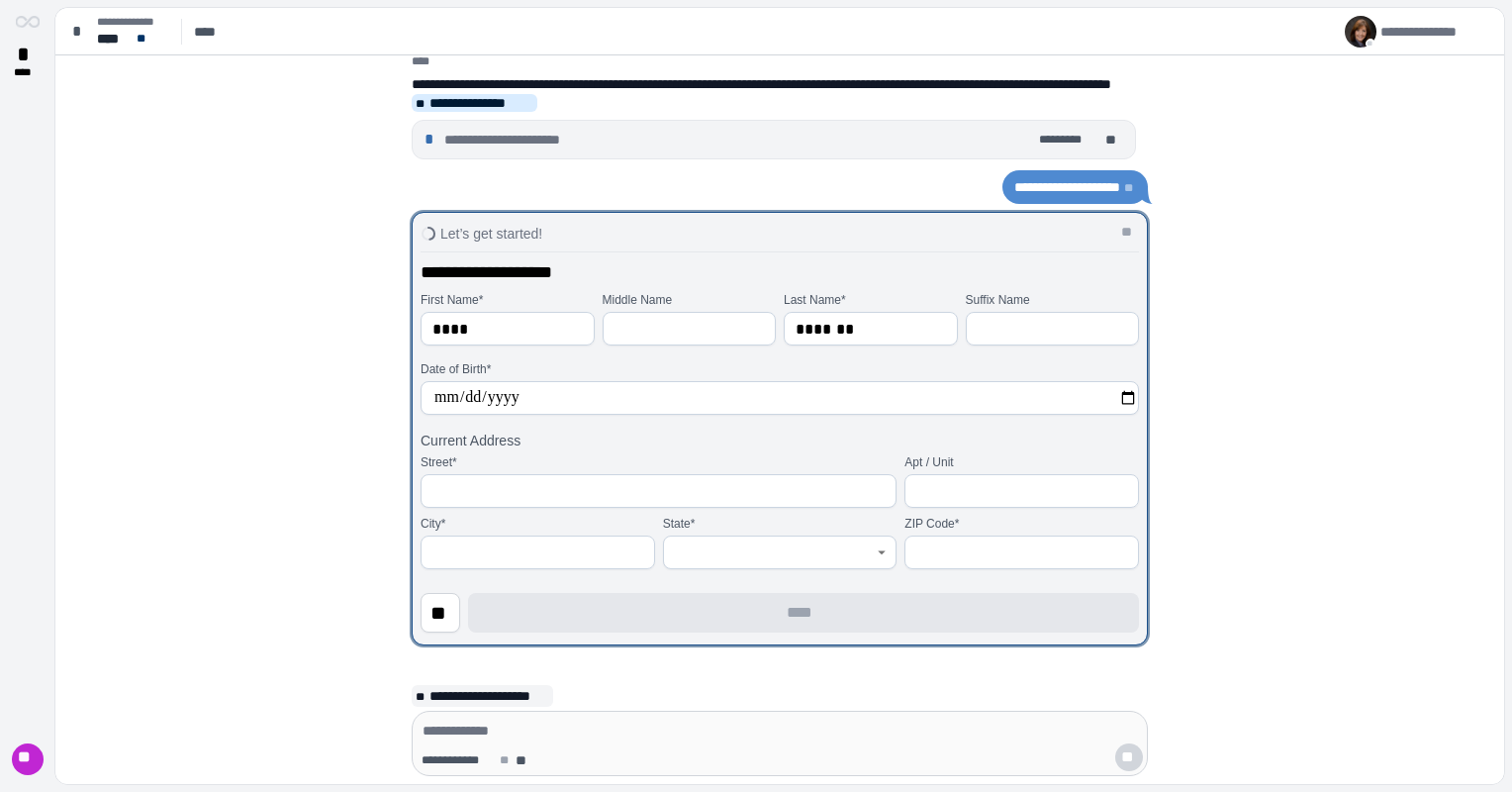 type on "**********" 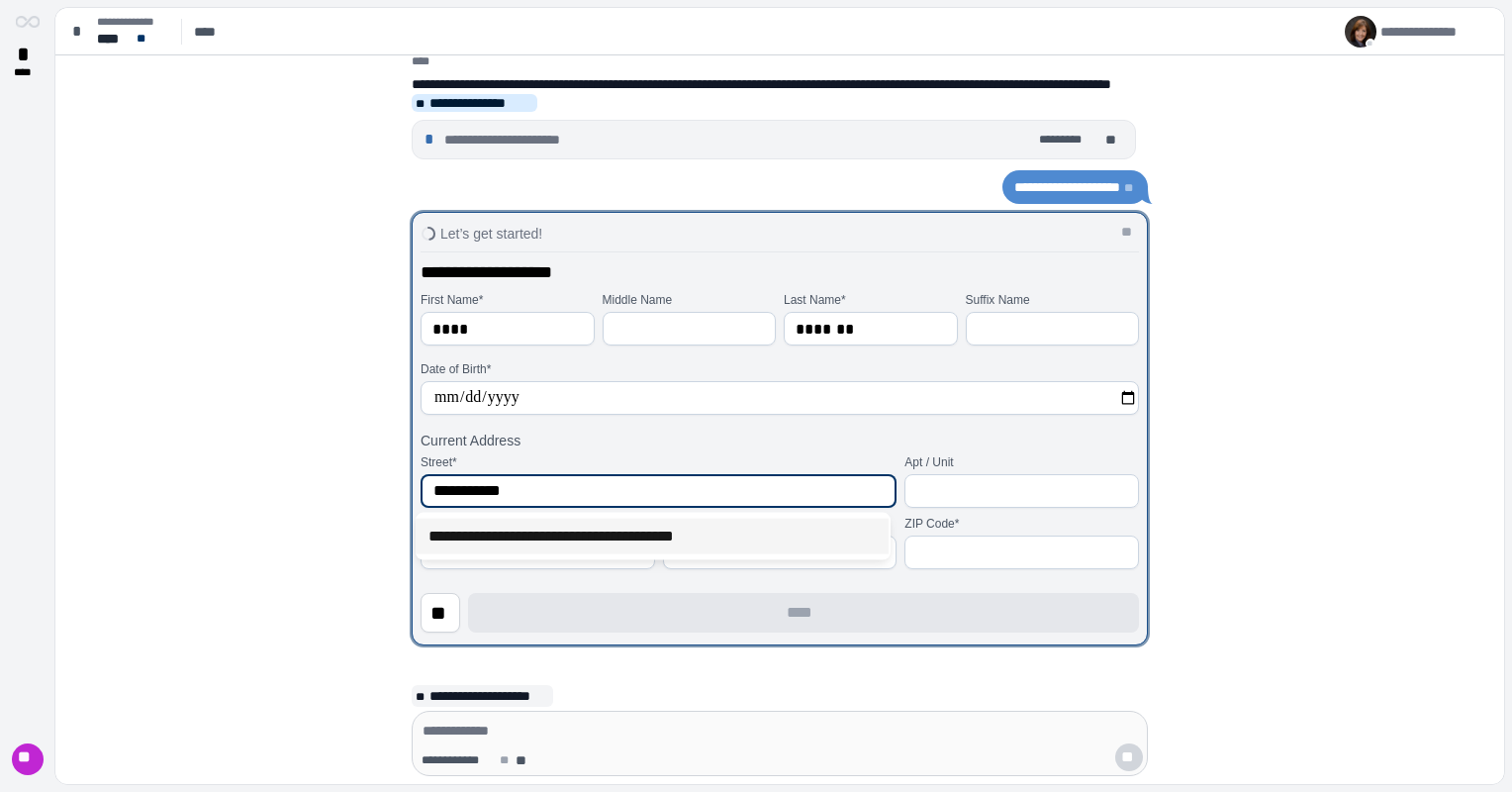 click on "**********" at bounding box center (652, 537) 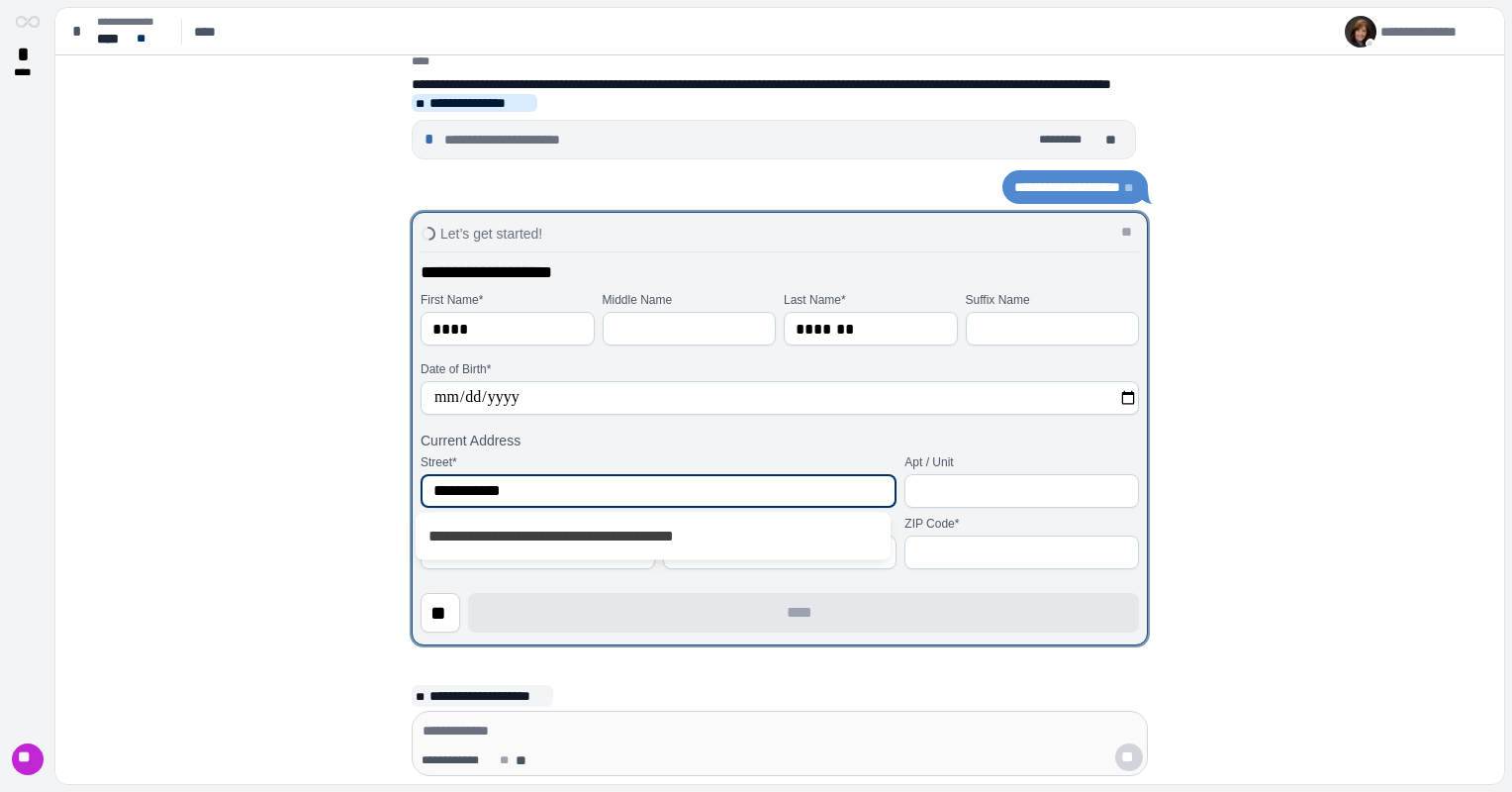 type on "**********" 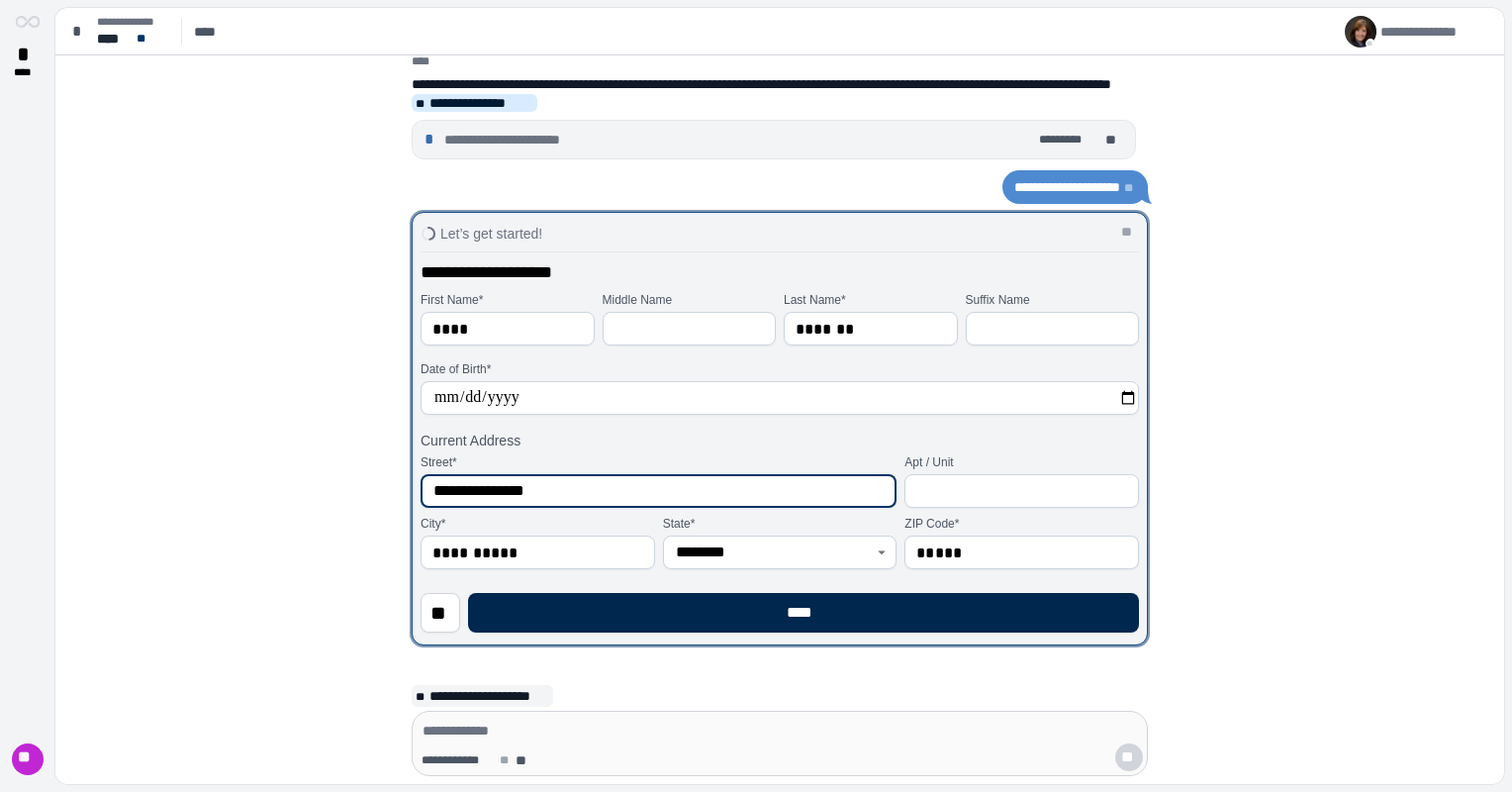 type on "**********" 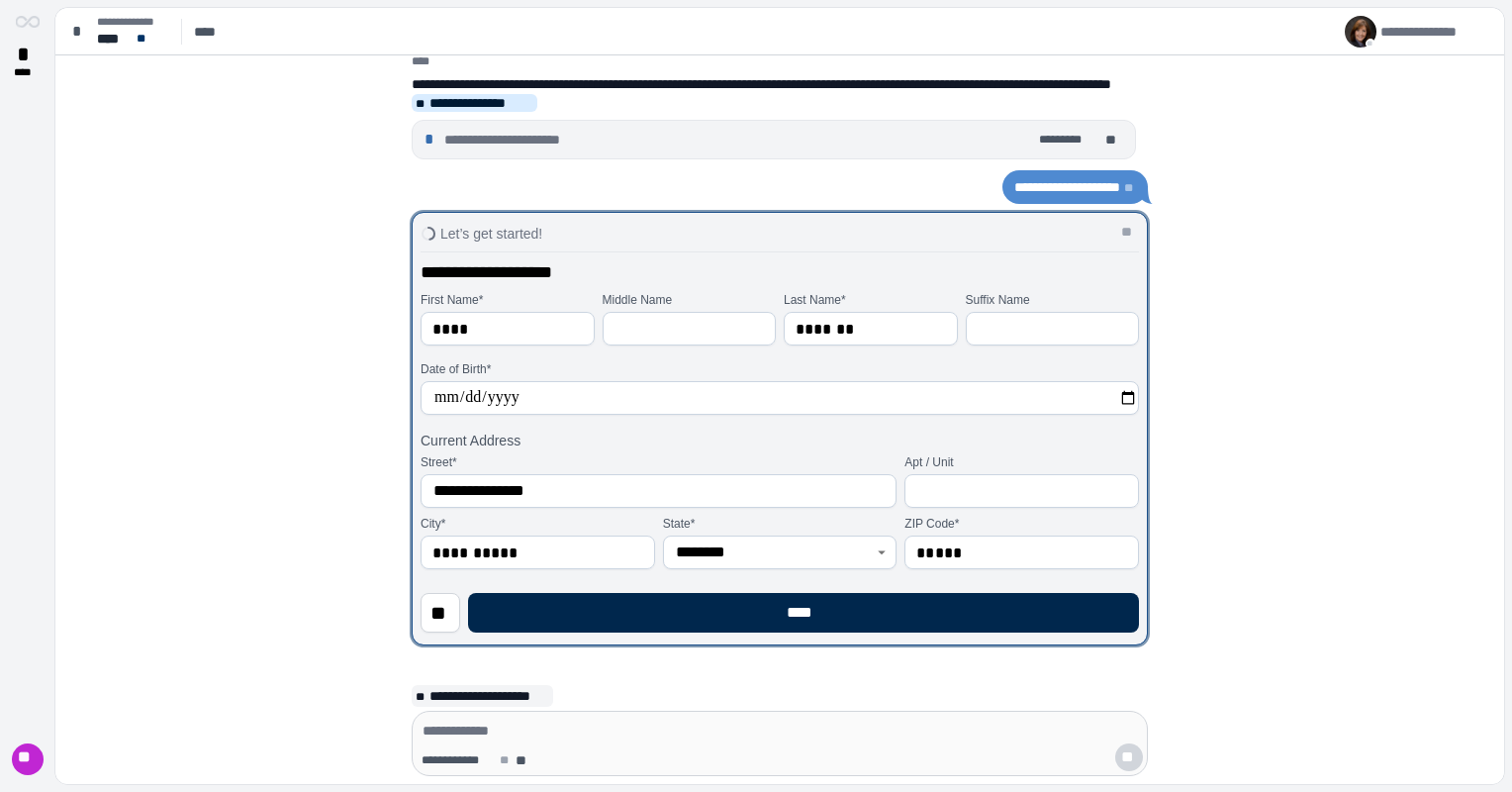 click on "****" at bounding box center [803, 613] 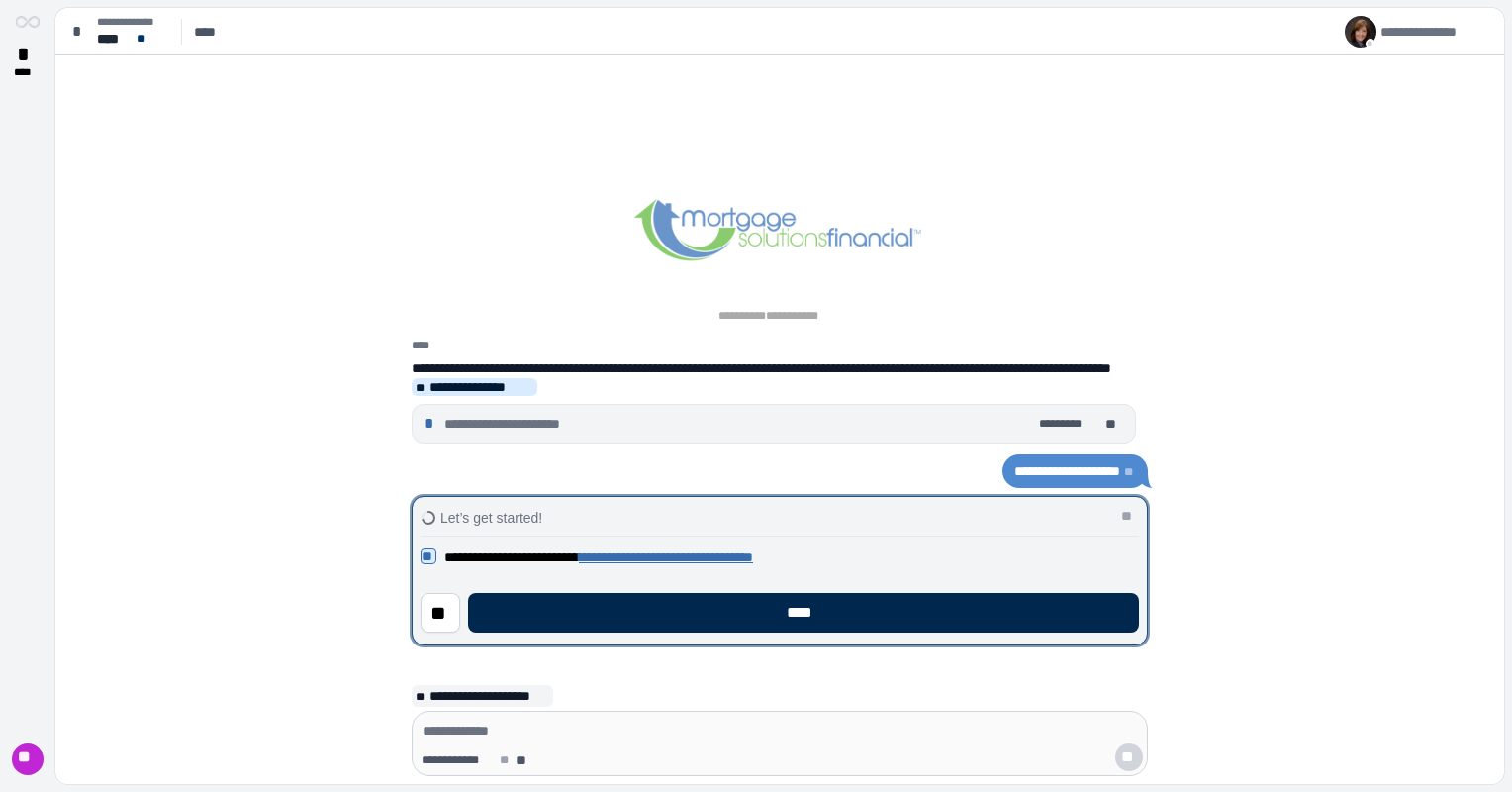 click on "****" at bounding box center [803, 613] 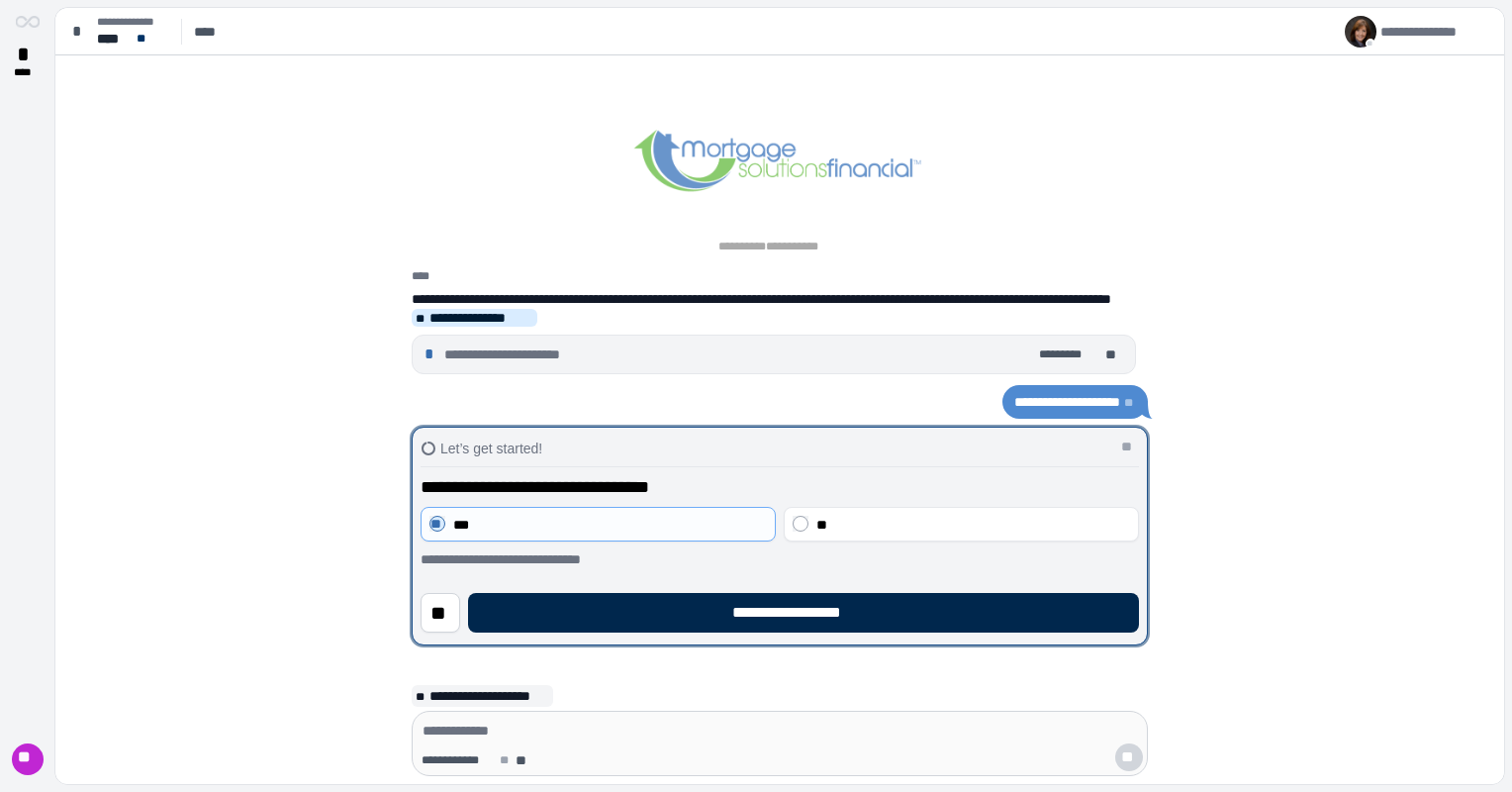 click on "**********" at bounding box center (803, 613) 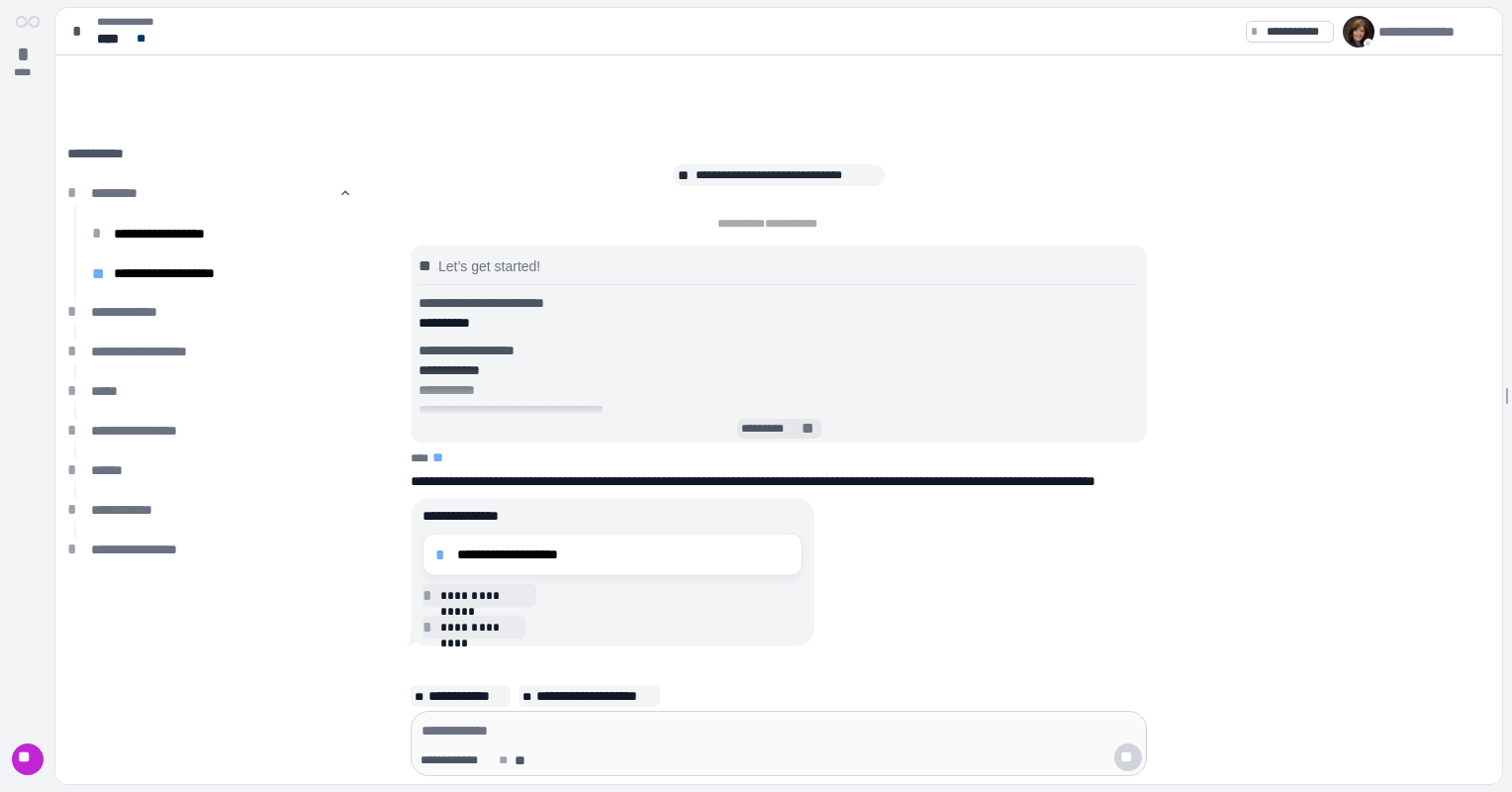 click on "**" at bounding box center (809, 430) 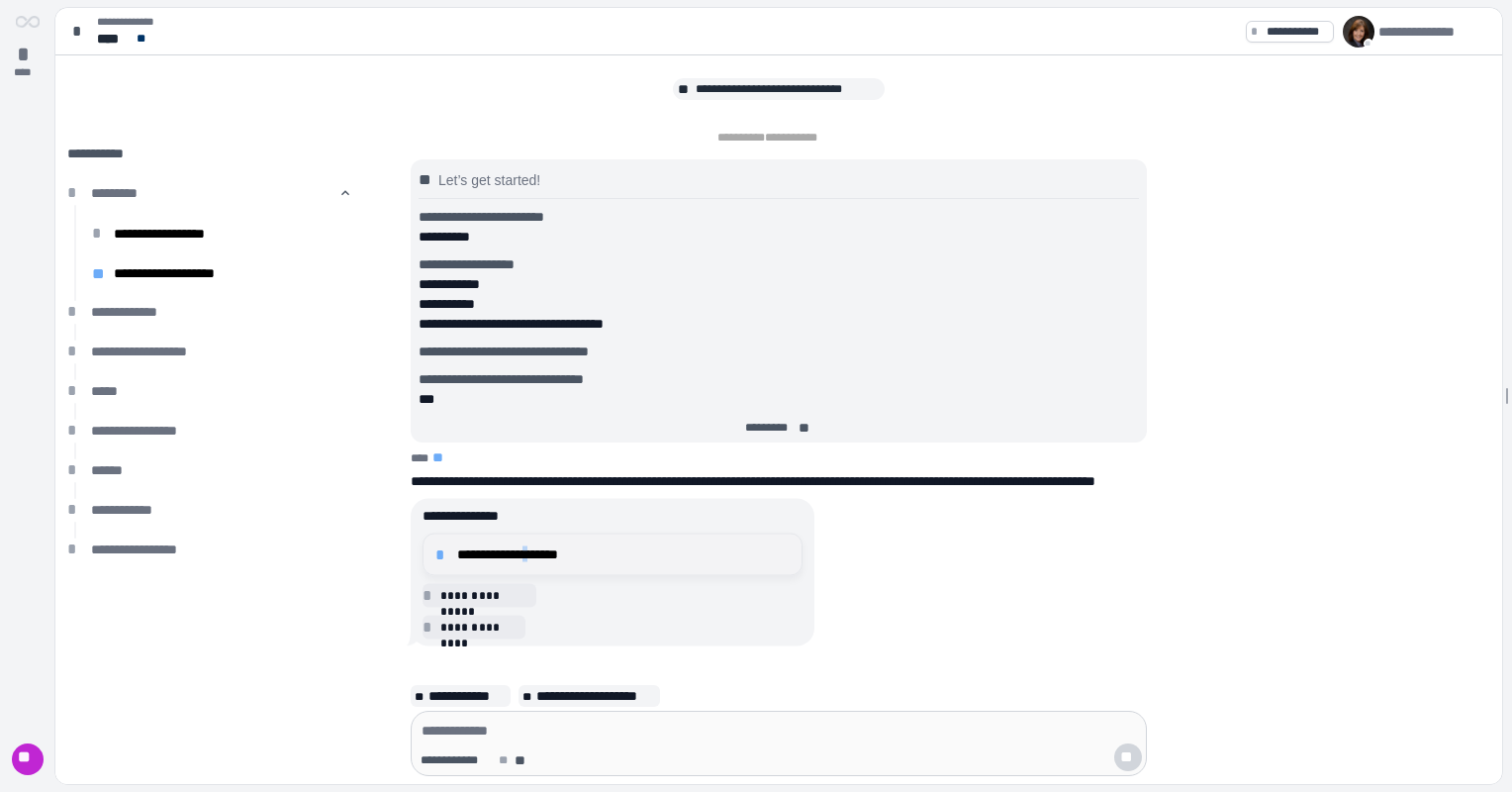click on "**********" at bounding box center (623, 554) 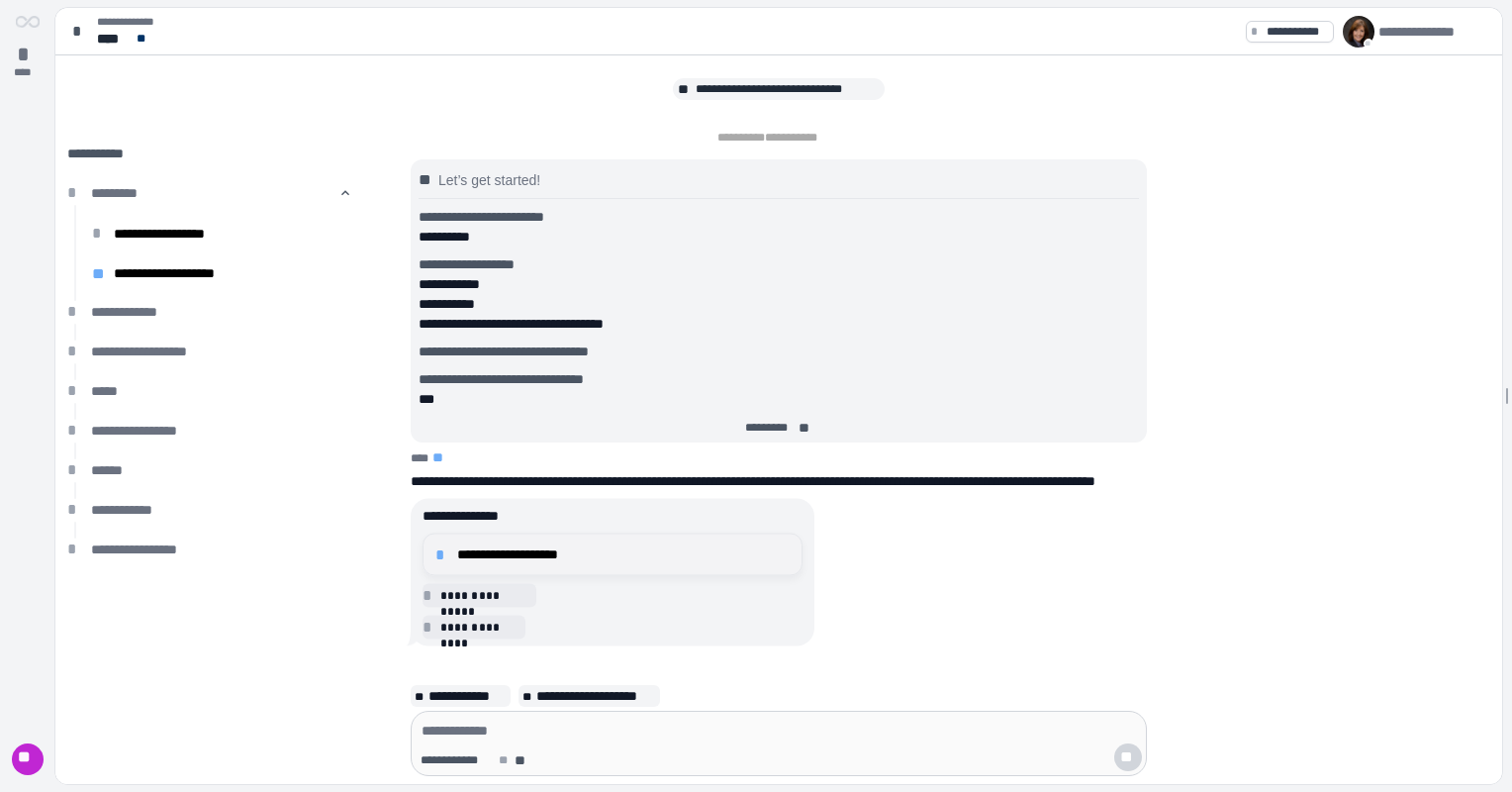 click on "**********" at bounding box center [623, 554] 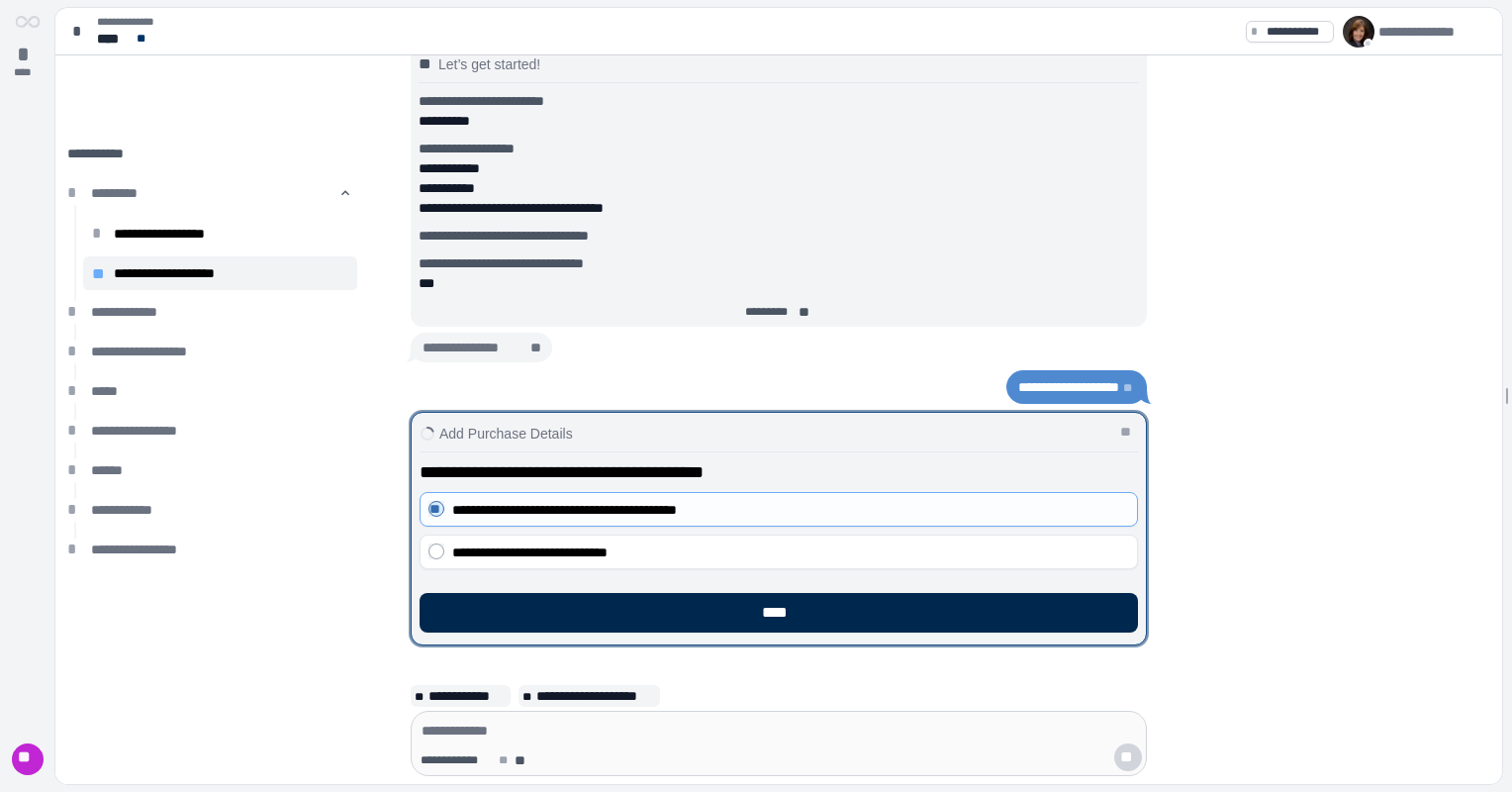 click on "****" at bounding box center [779, 613] 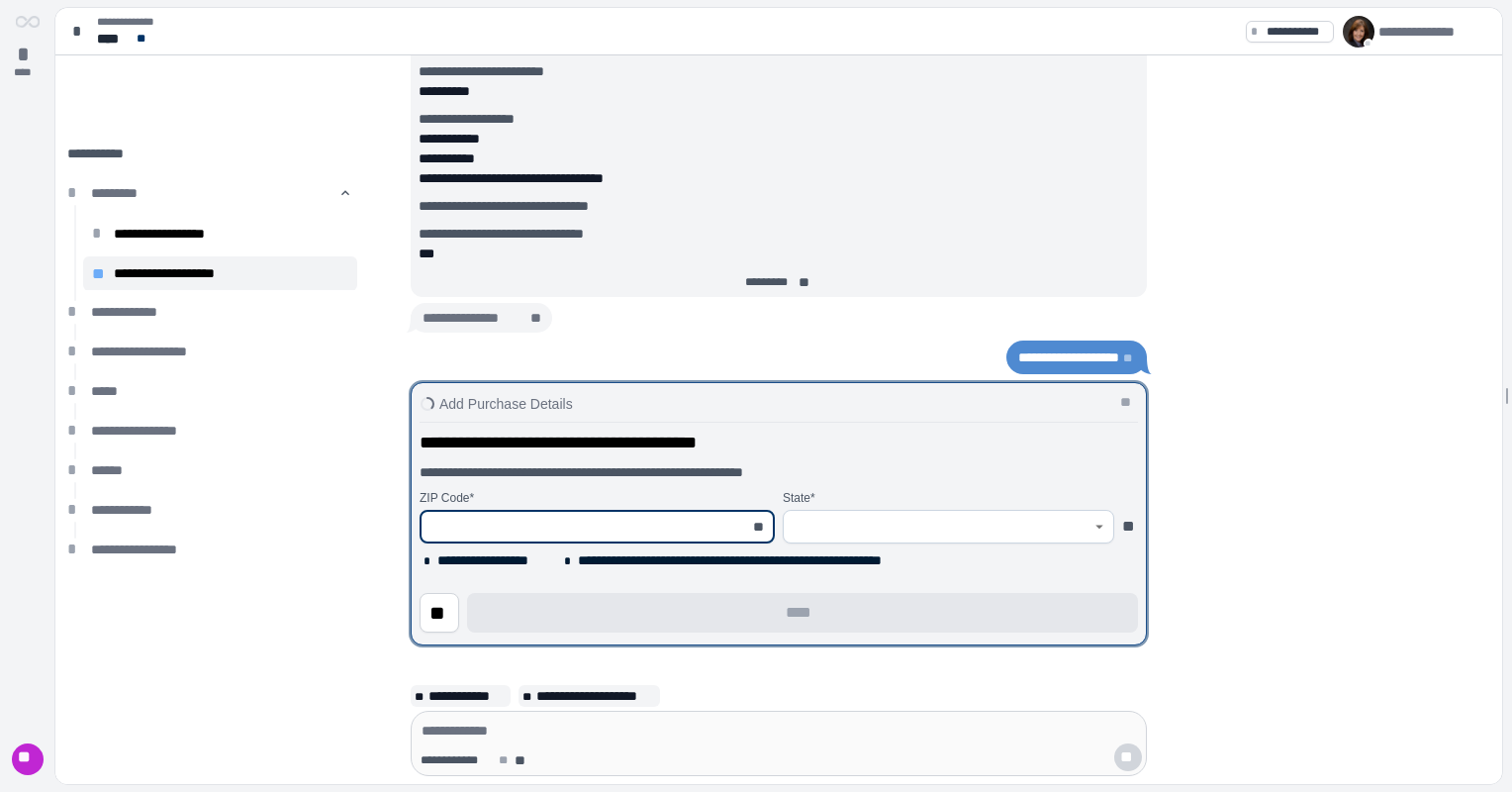 click at bounding box center [586, 527] 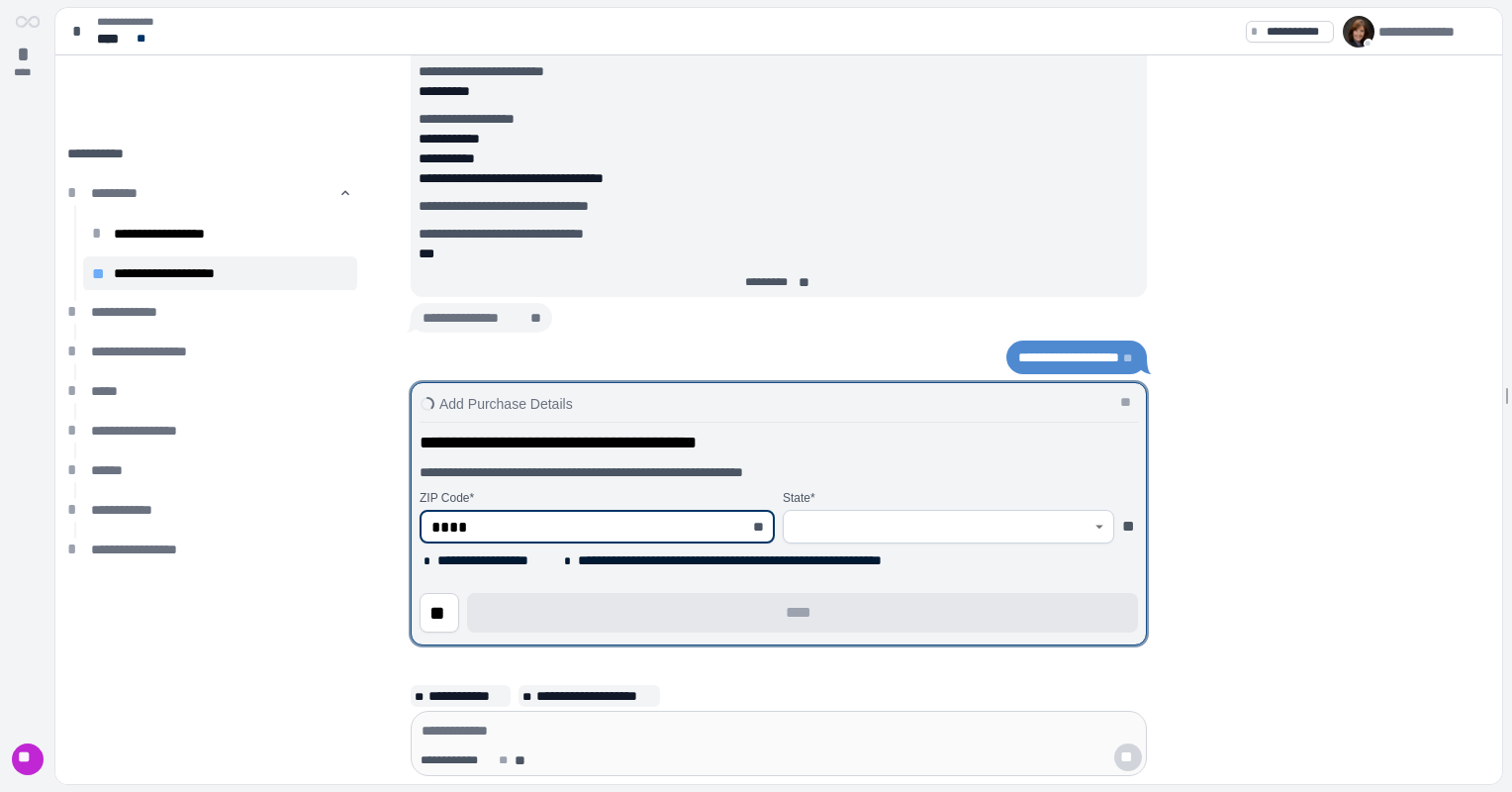 type on "*****" 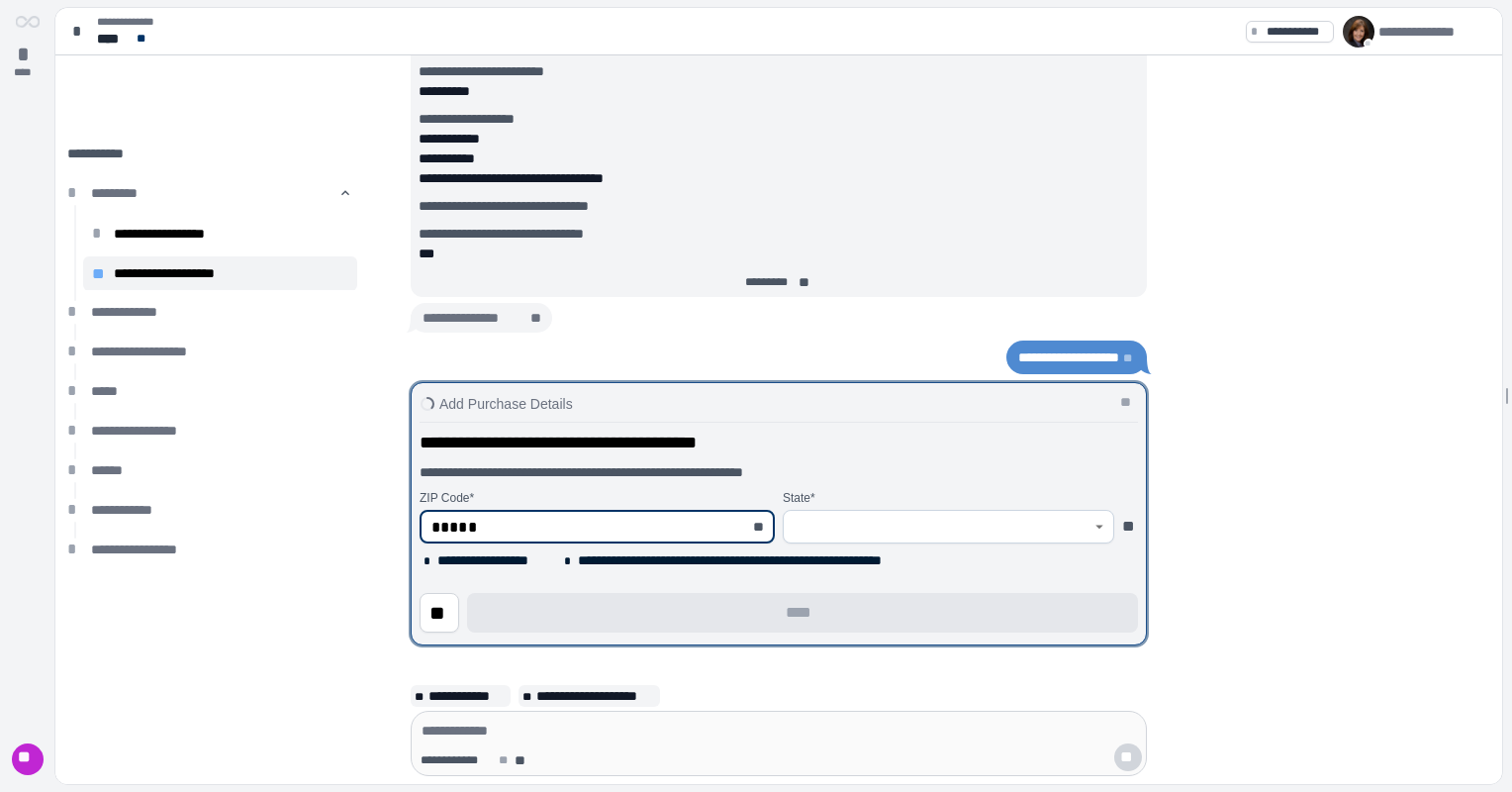 type on "*******" 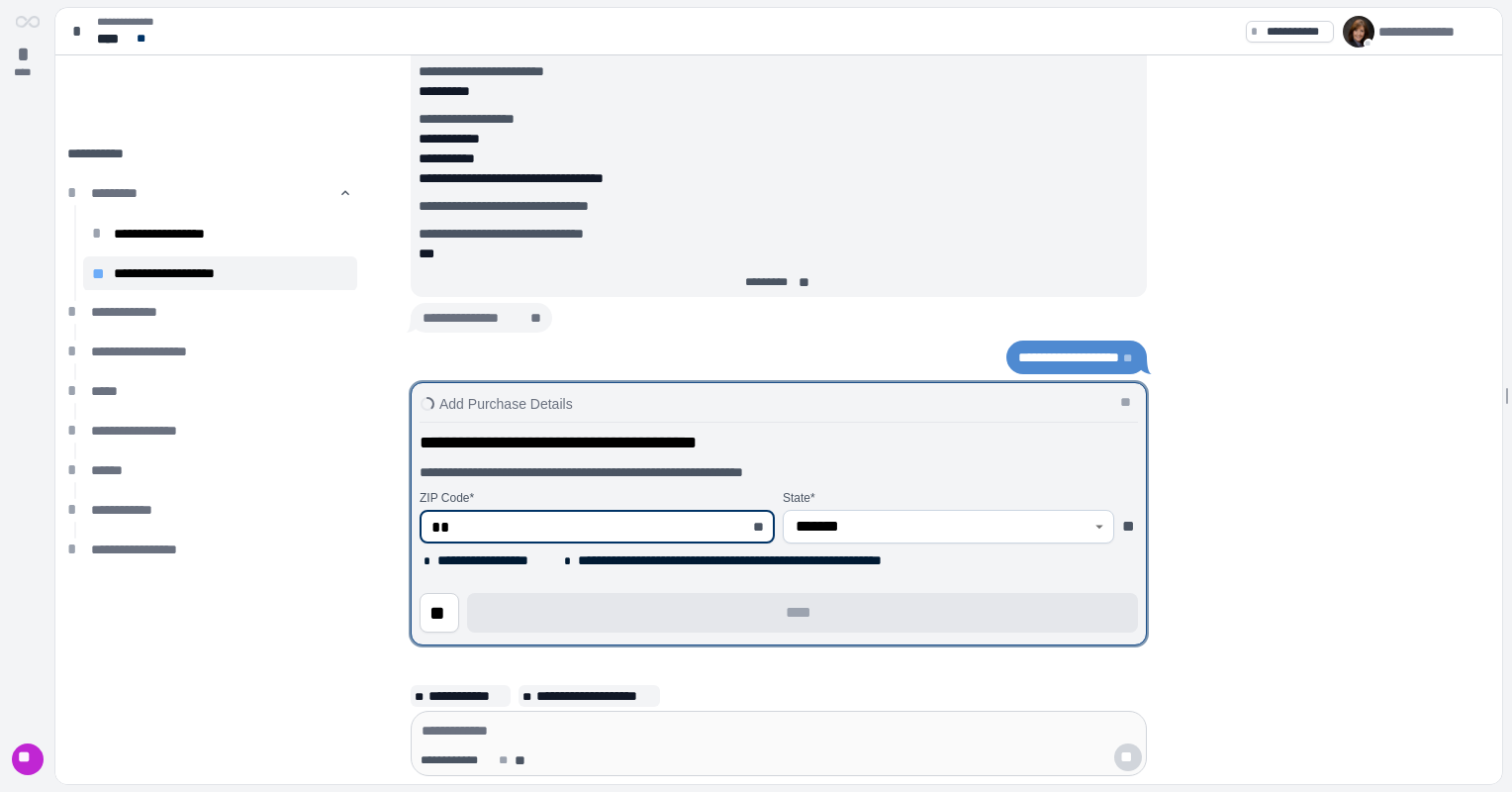 type on "*" 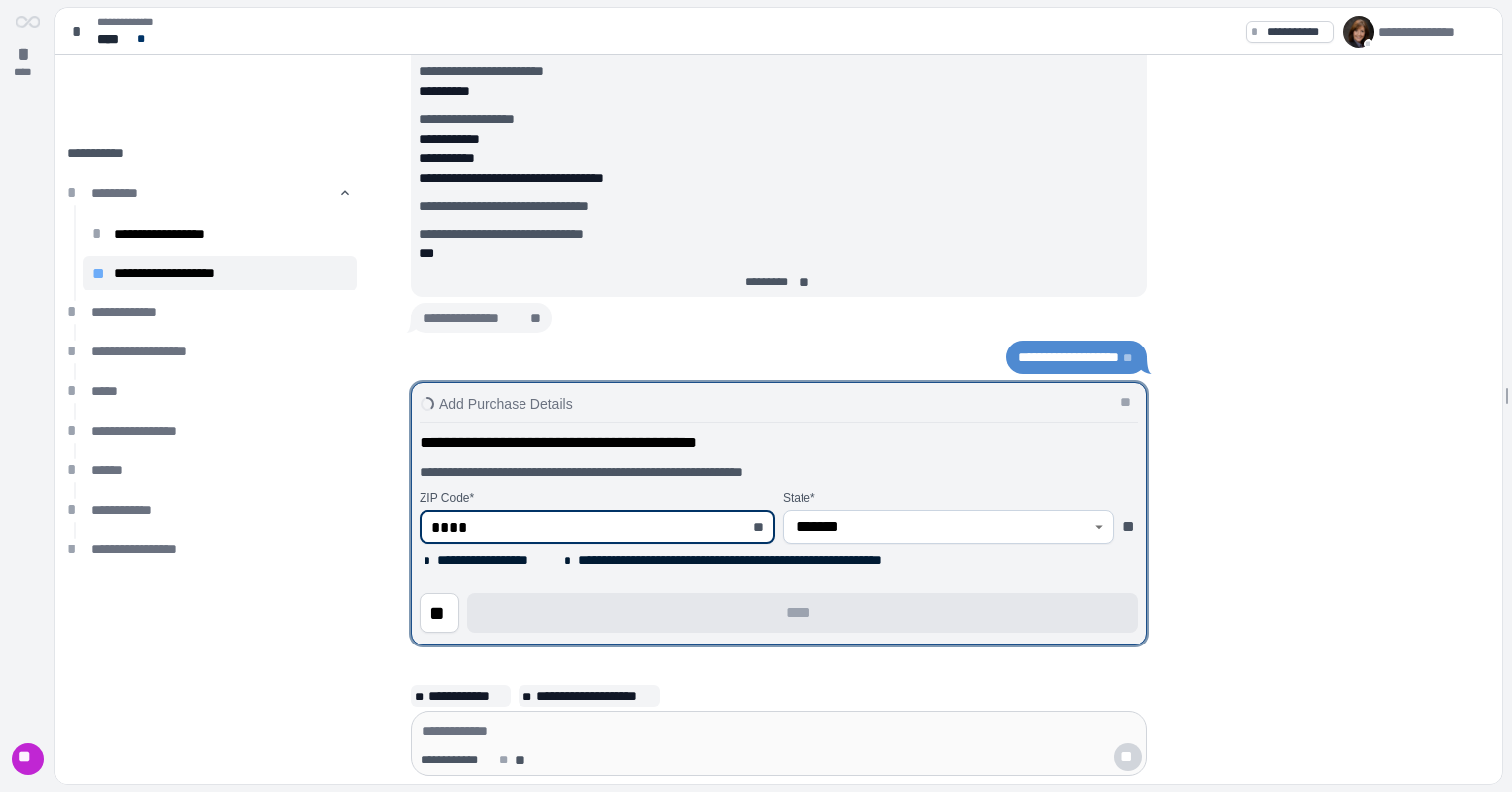 type on "*****" 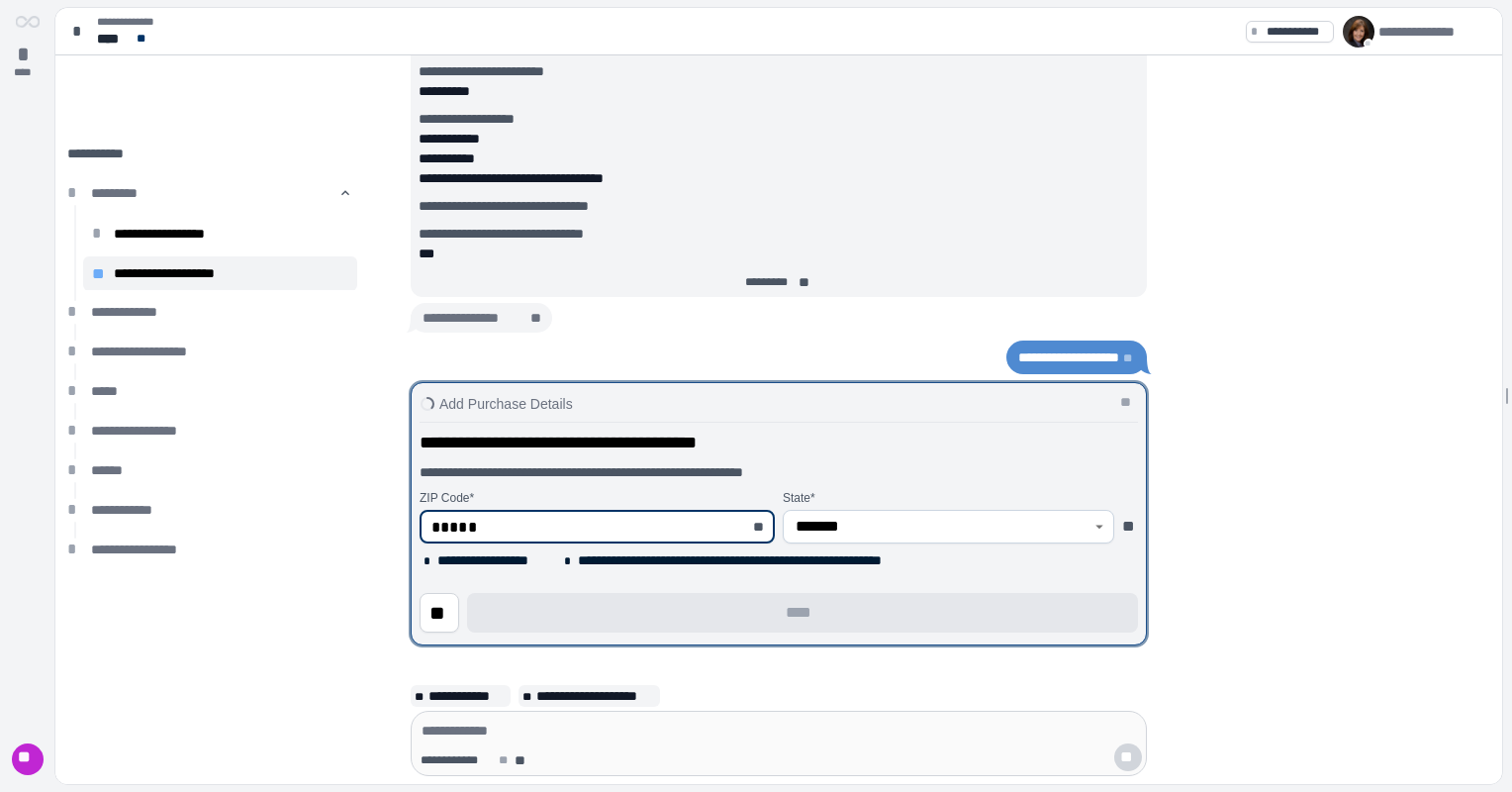 type on "*******" 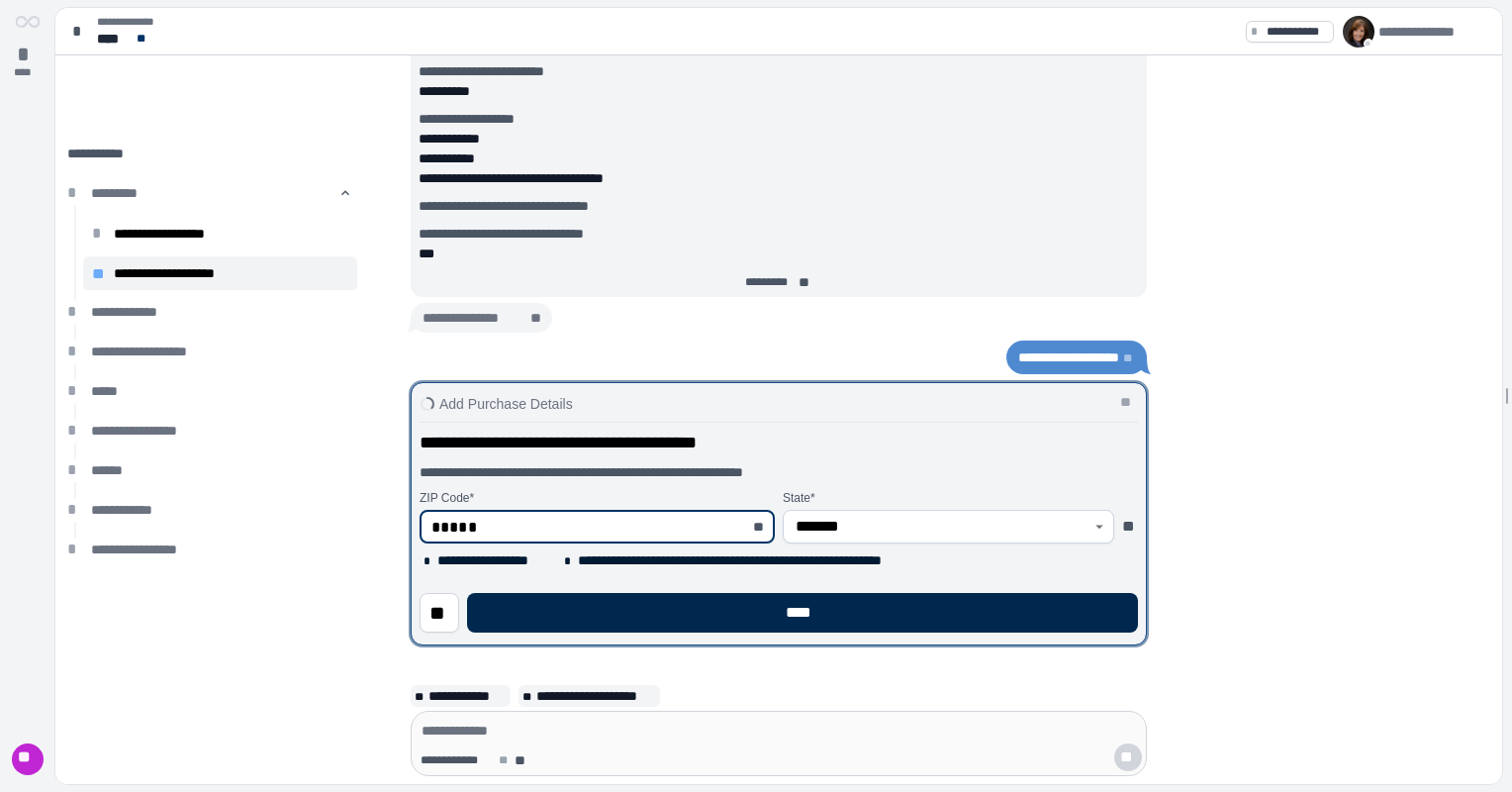 type on "*****" 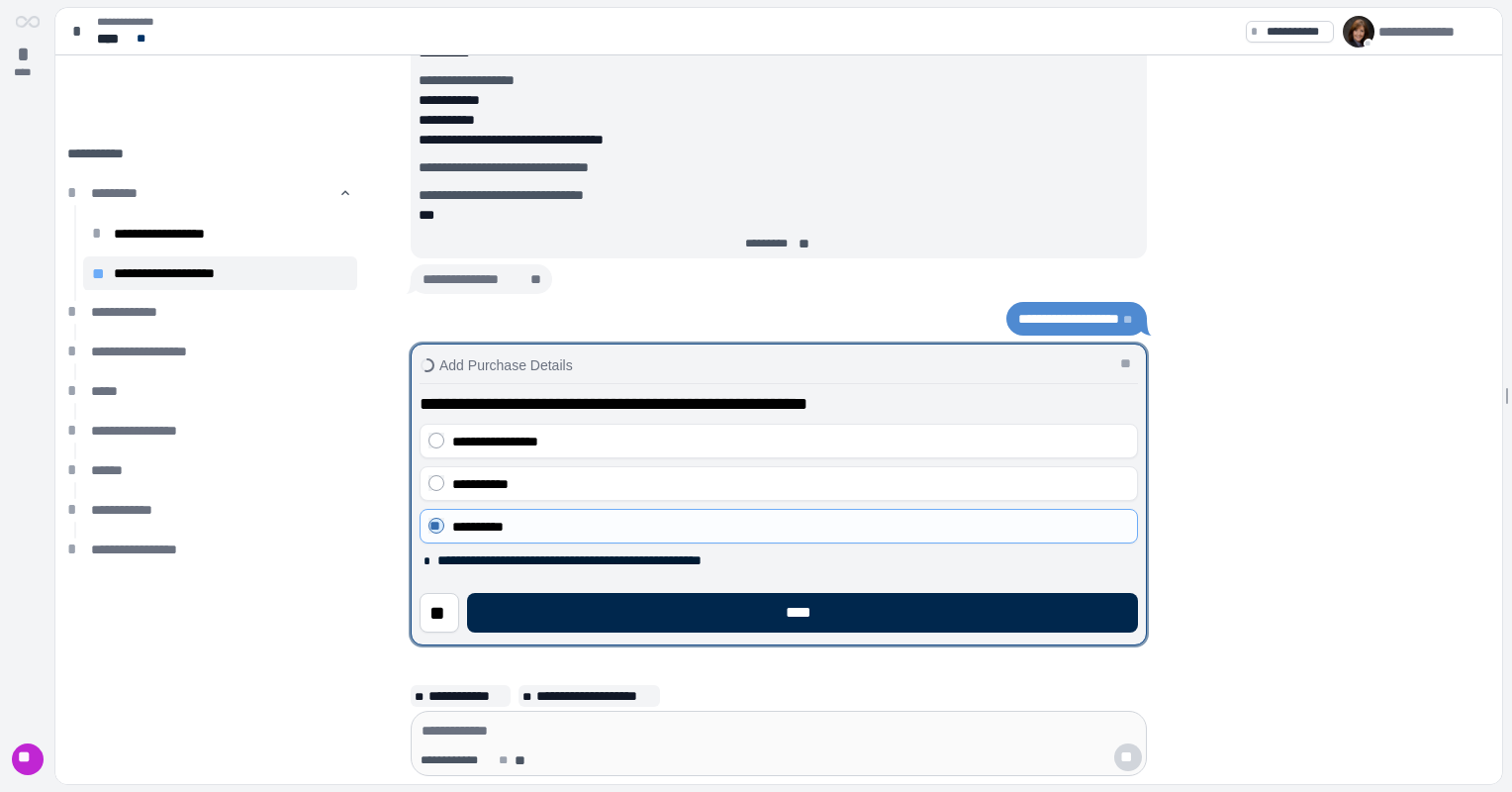 click on "****" at bounding box center (803, 613) 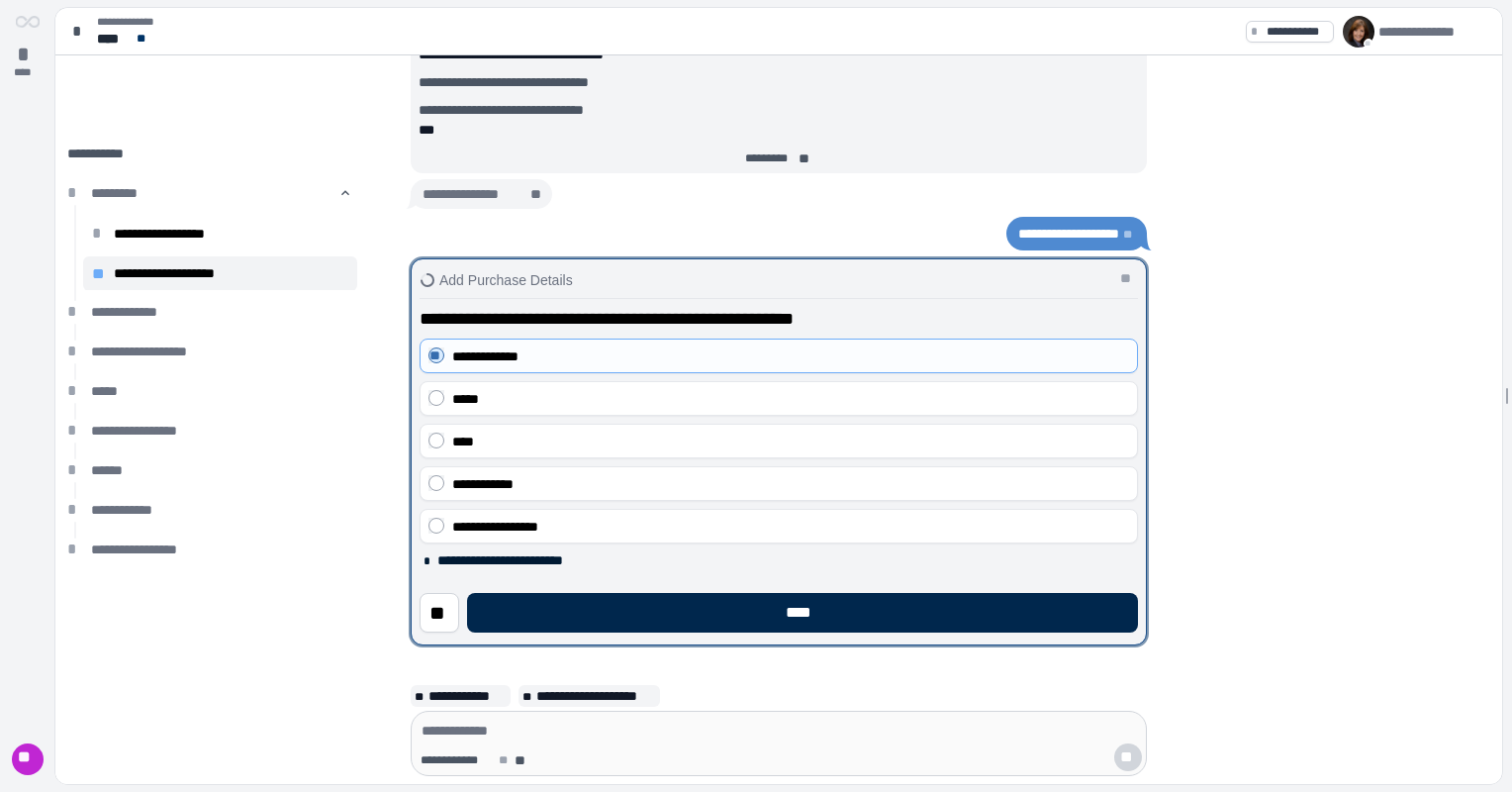 click on "****" at bounding box center [803, 613] 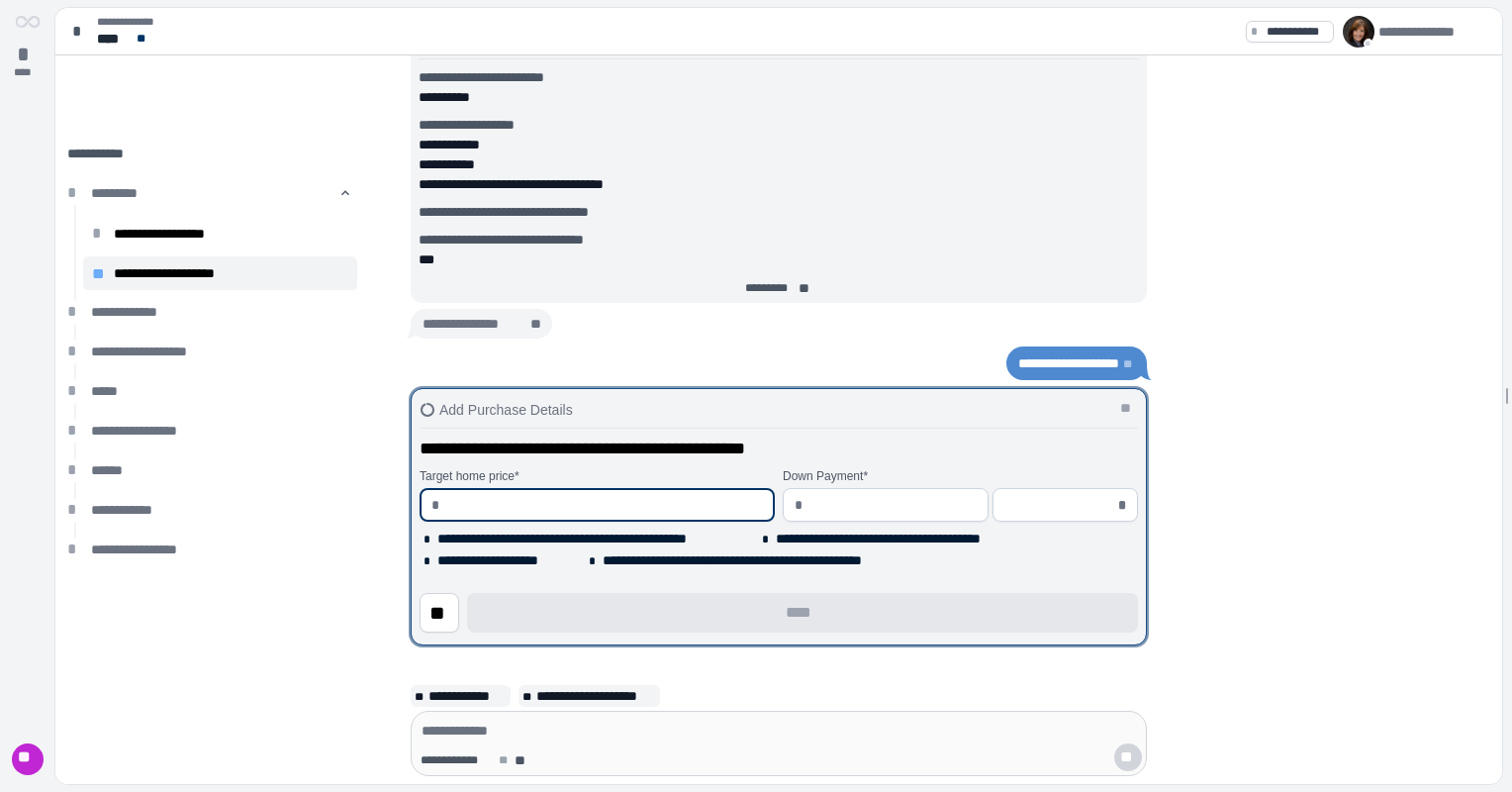 click at bounding box center (605, 505) 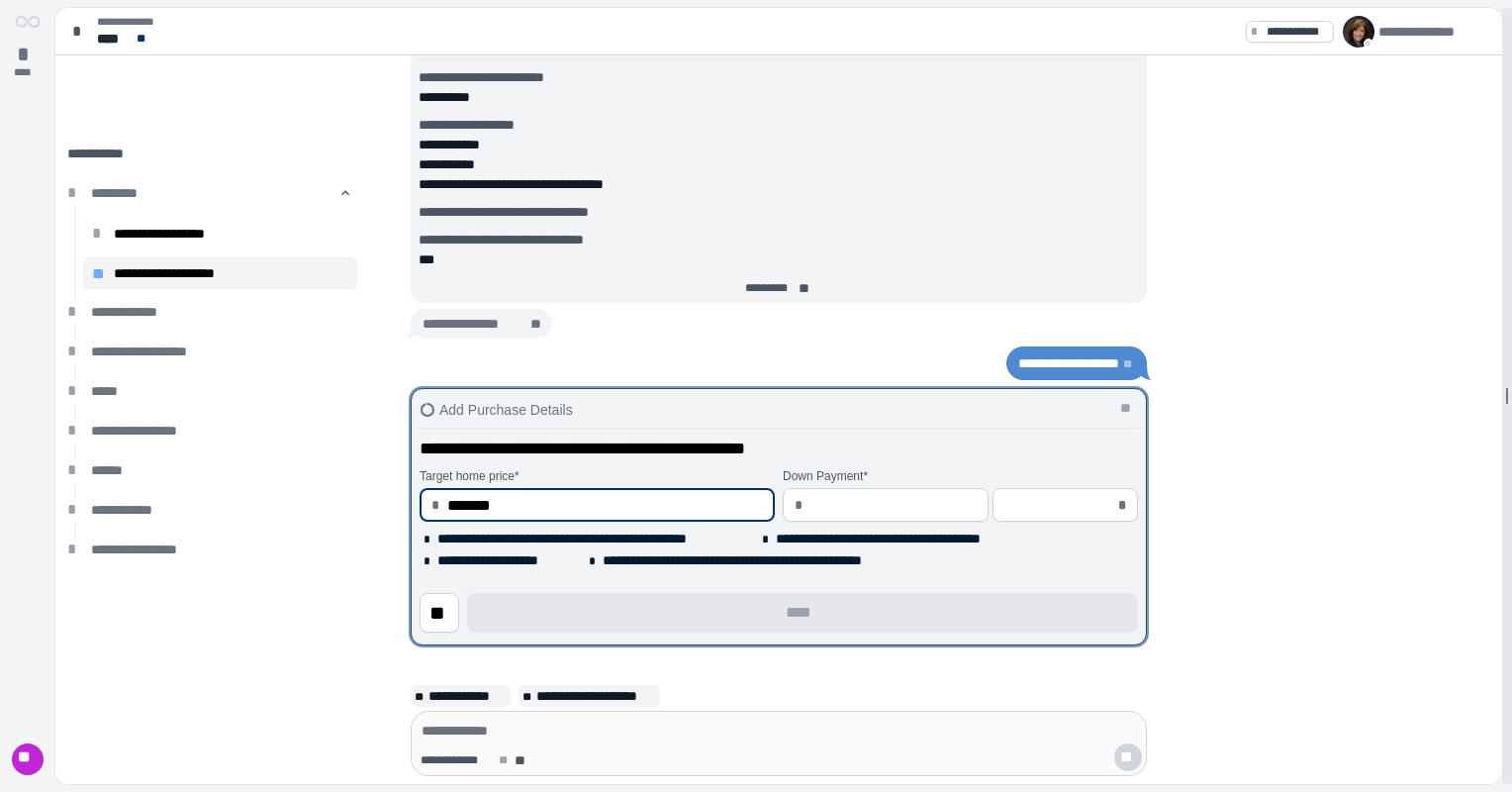 type on "**********" 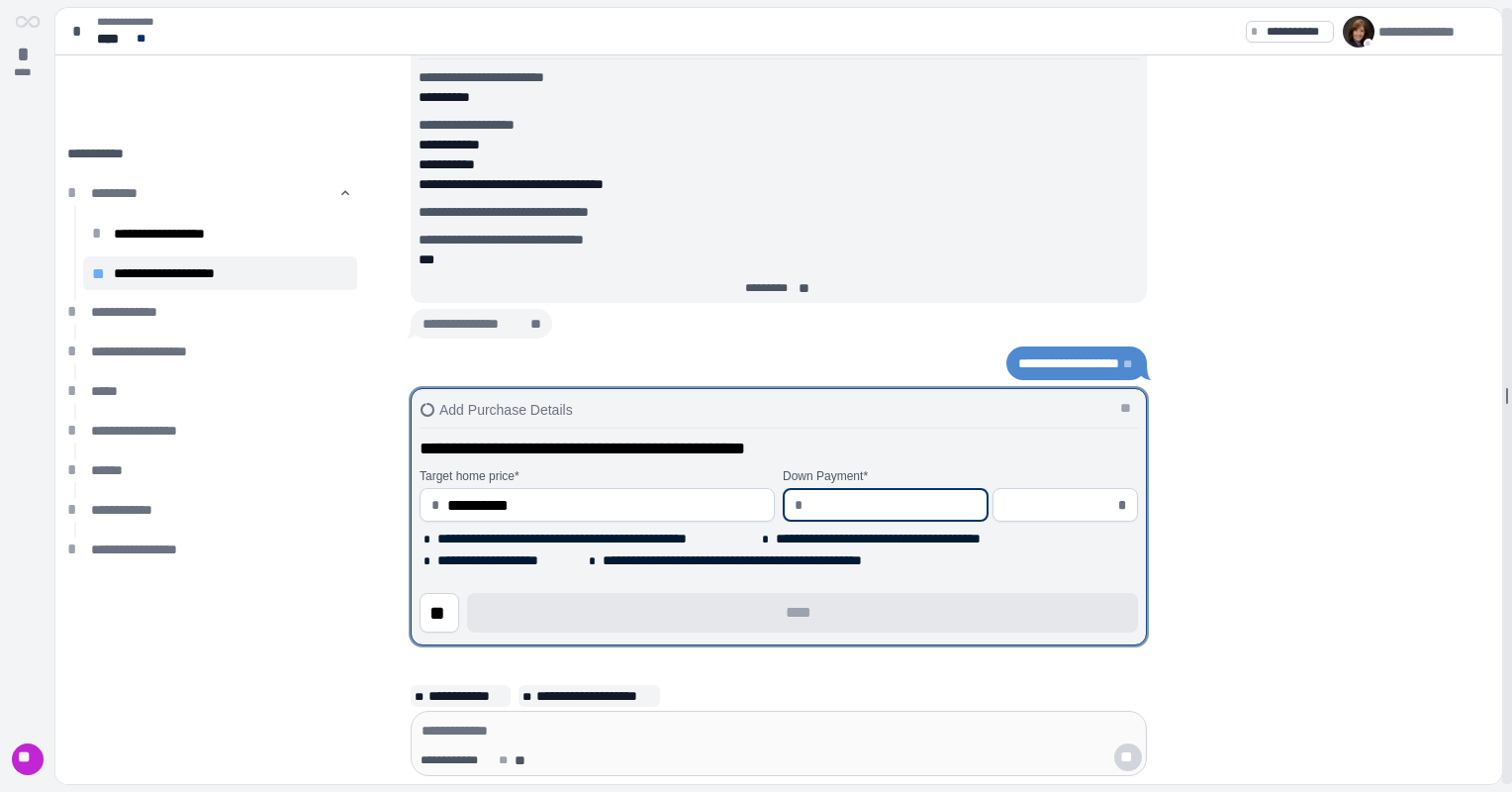 type on "*" 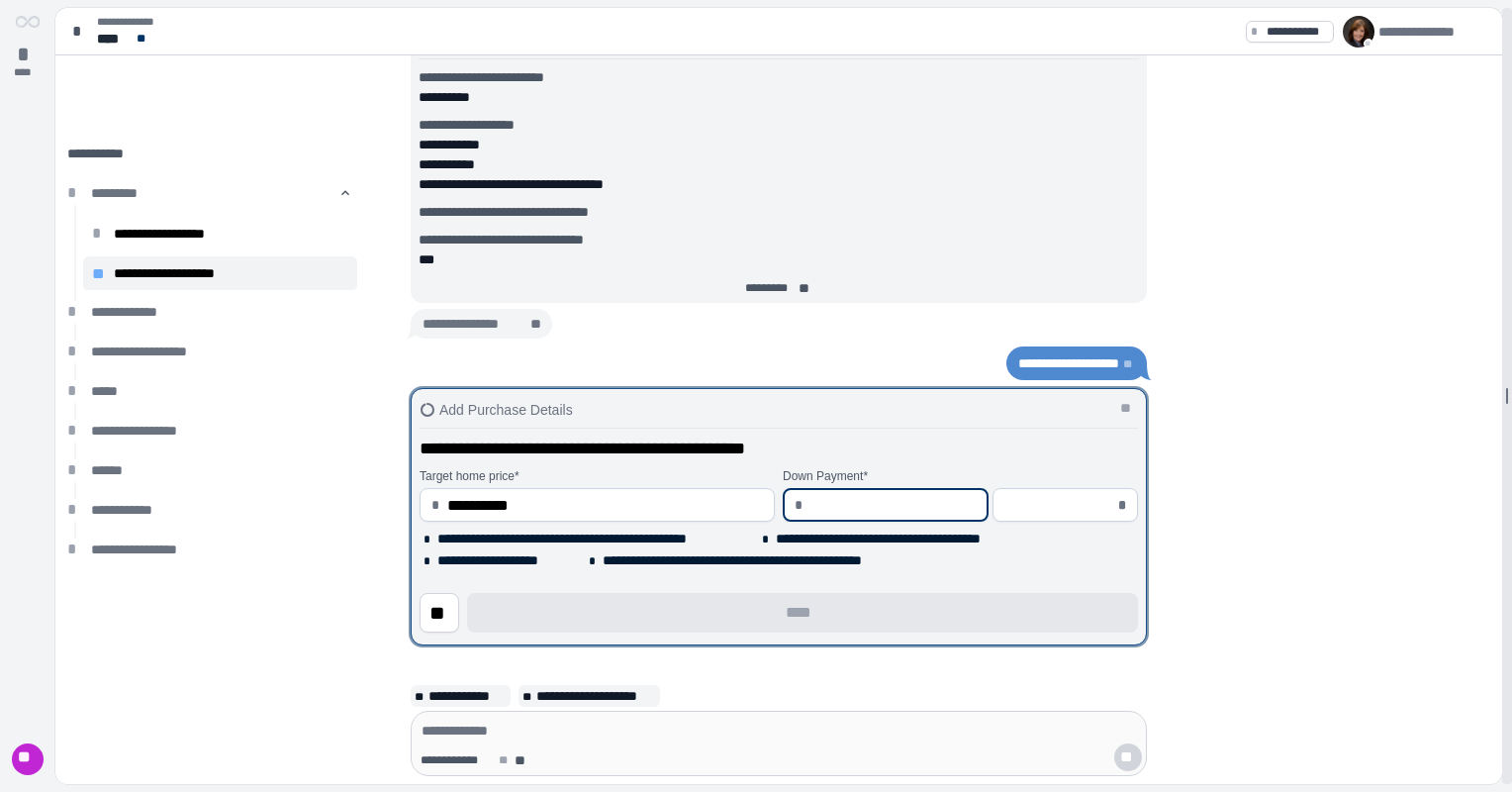 type on "*****" 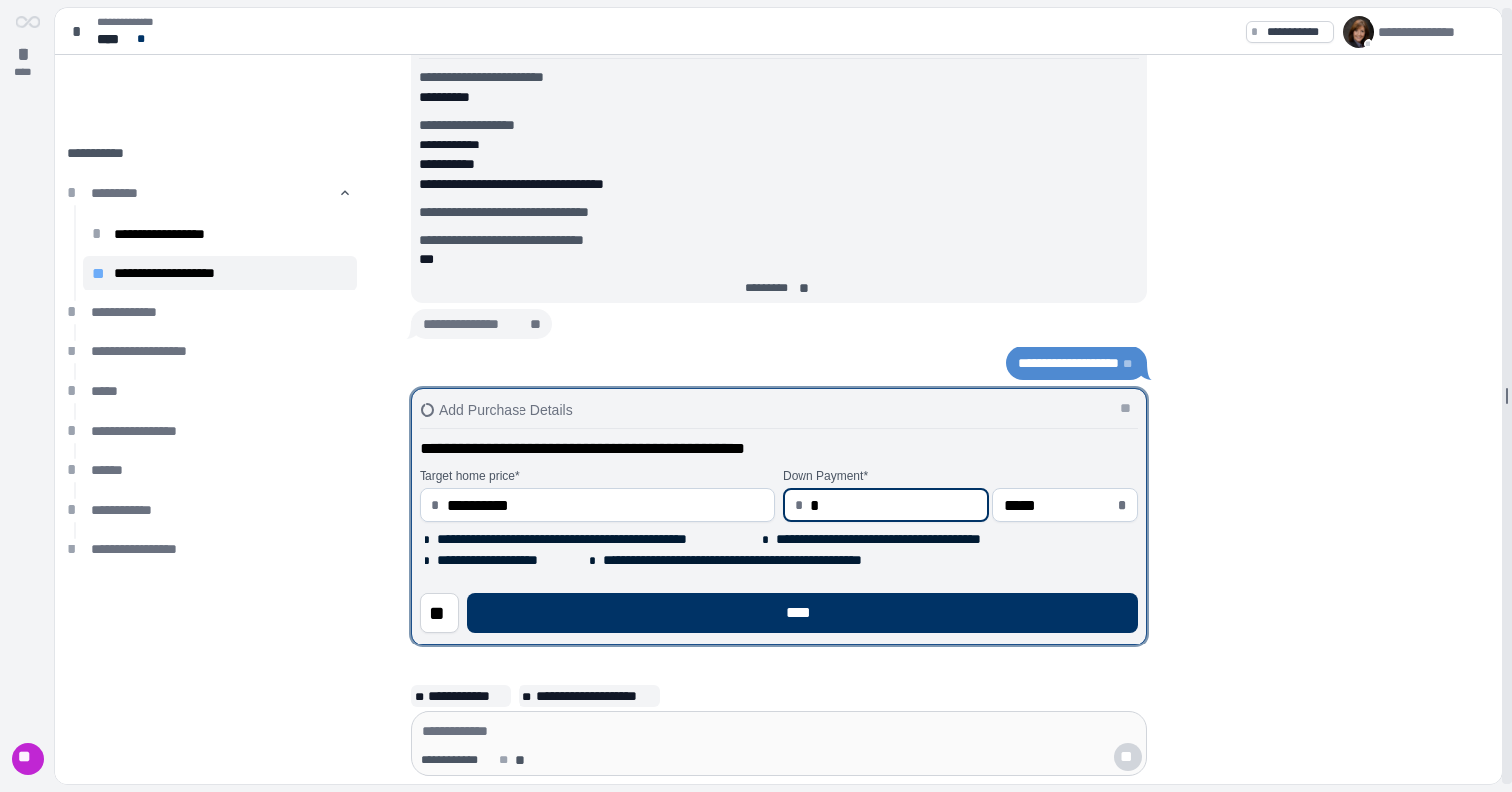 type on "**" 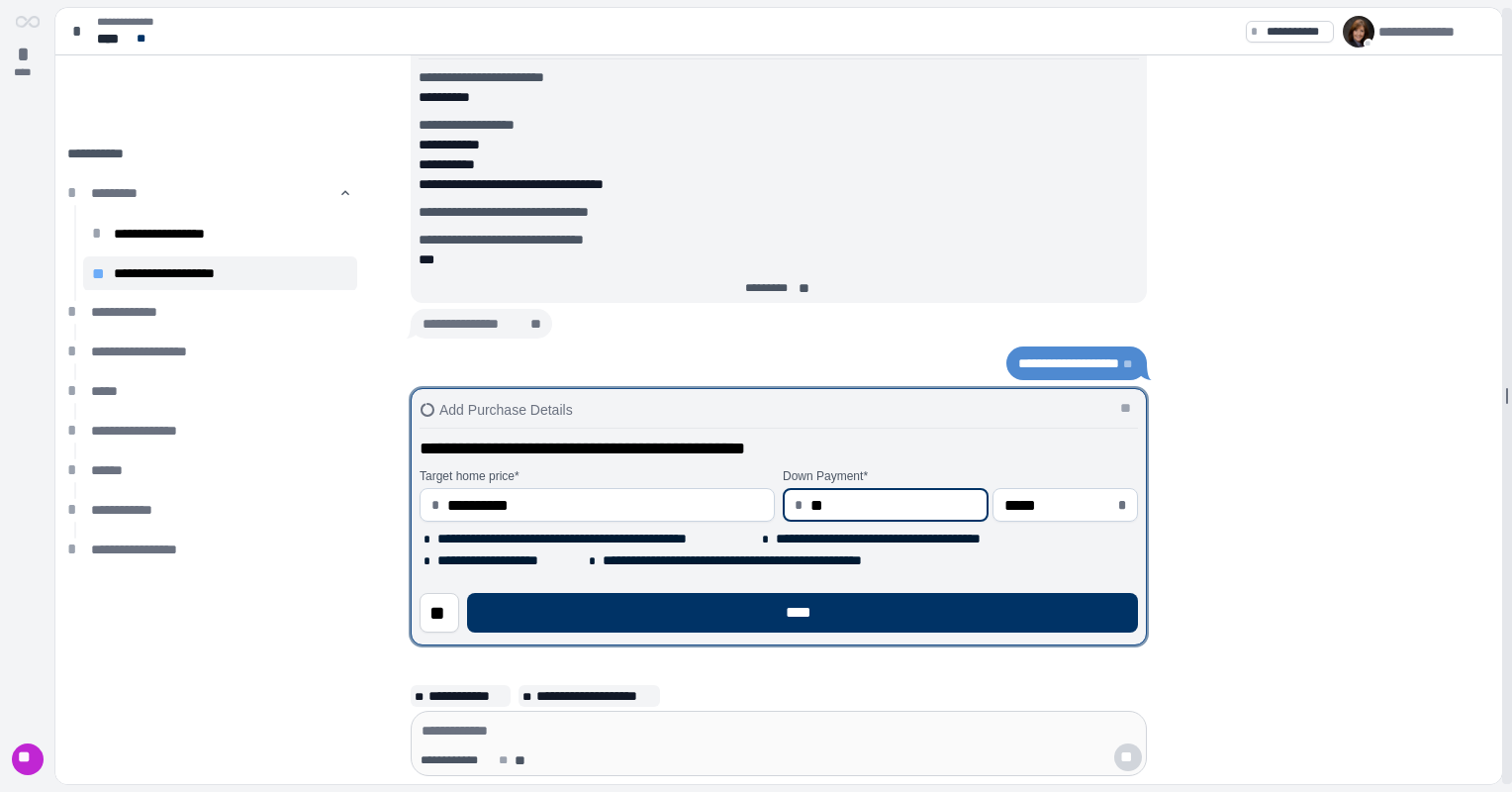 type on "***" 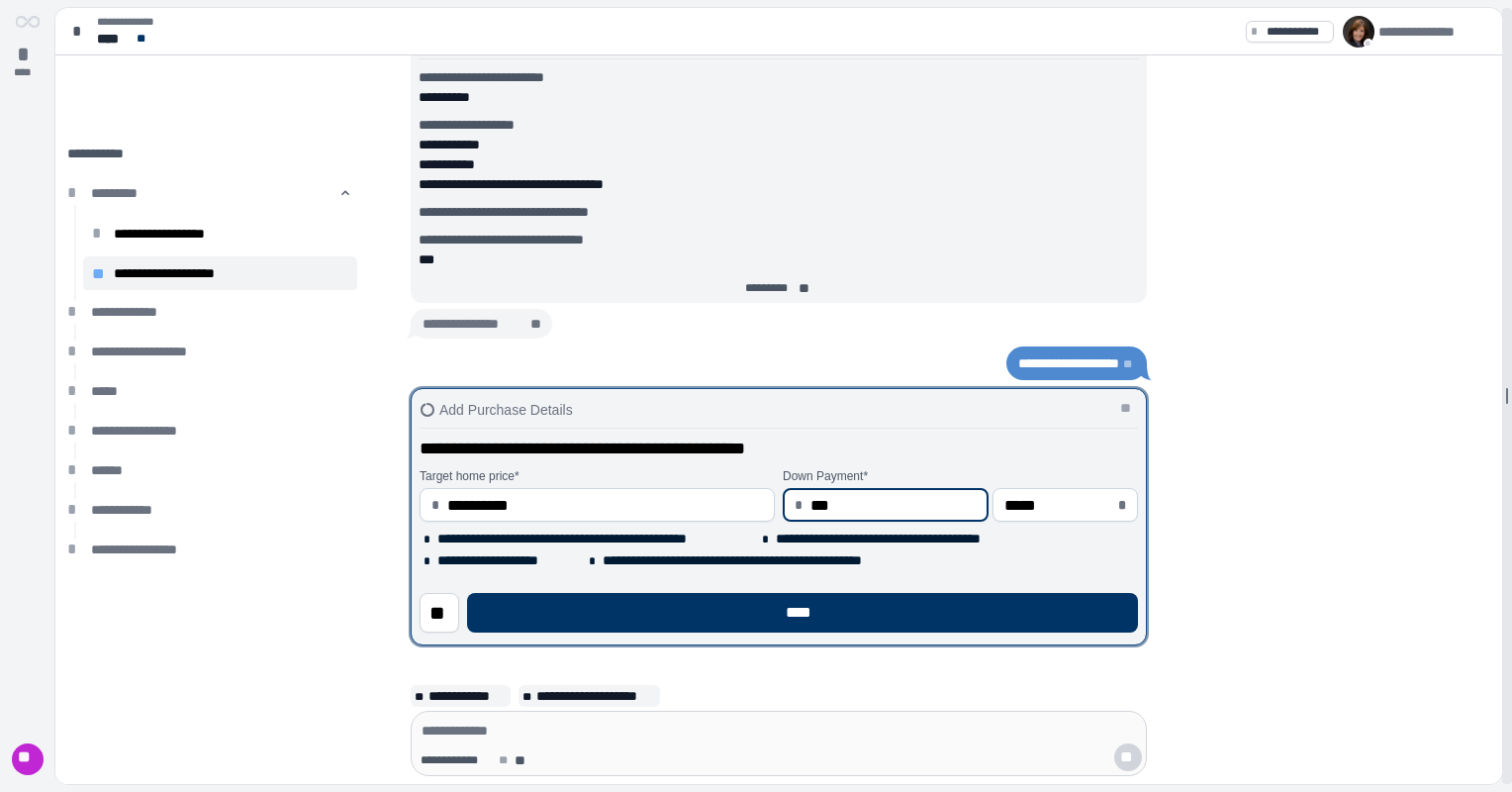 type on "*****" 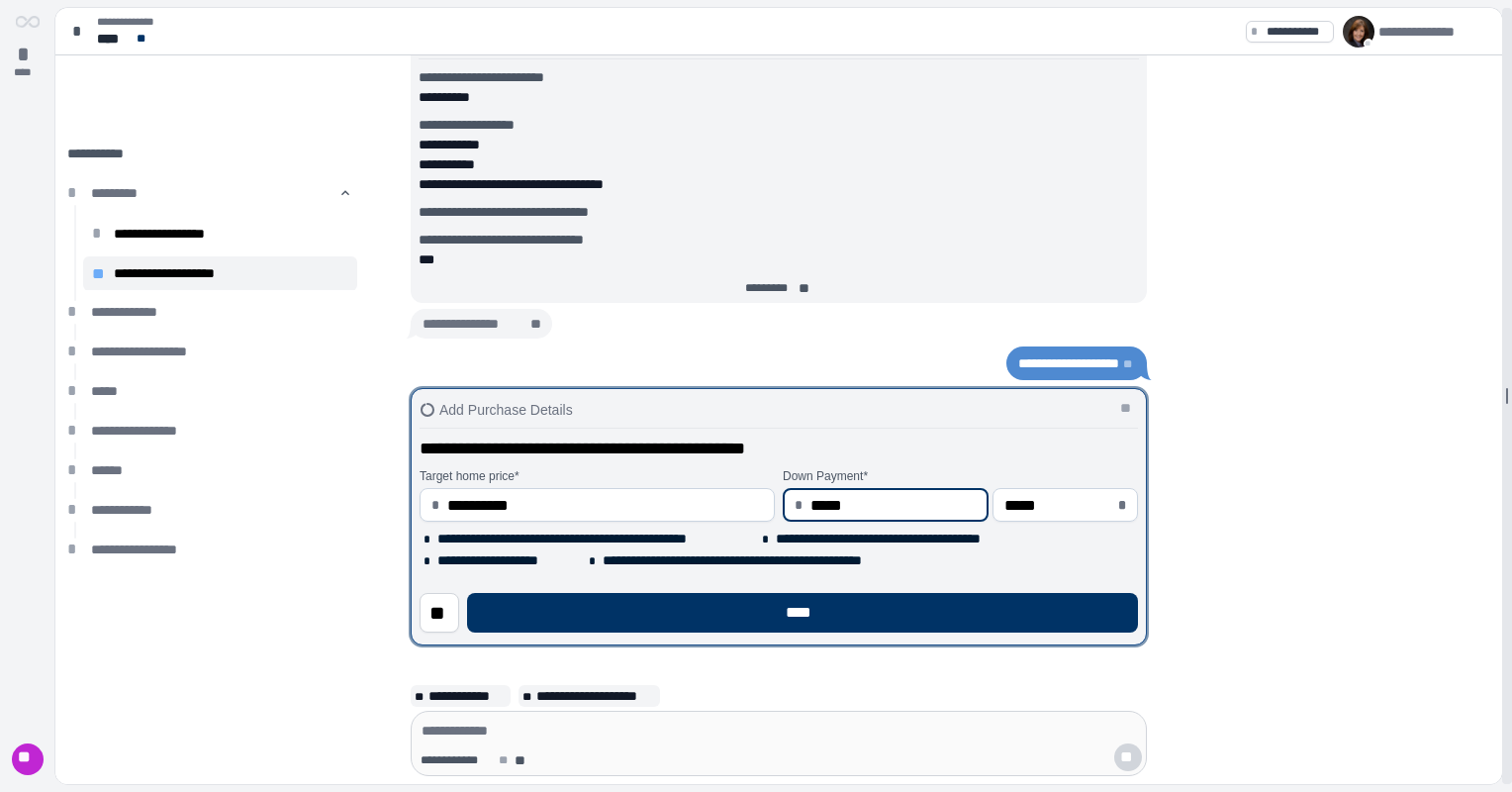 type on "******" 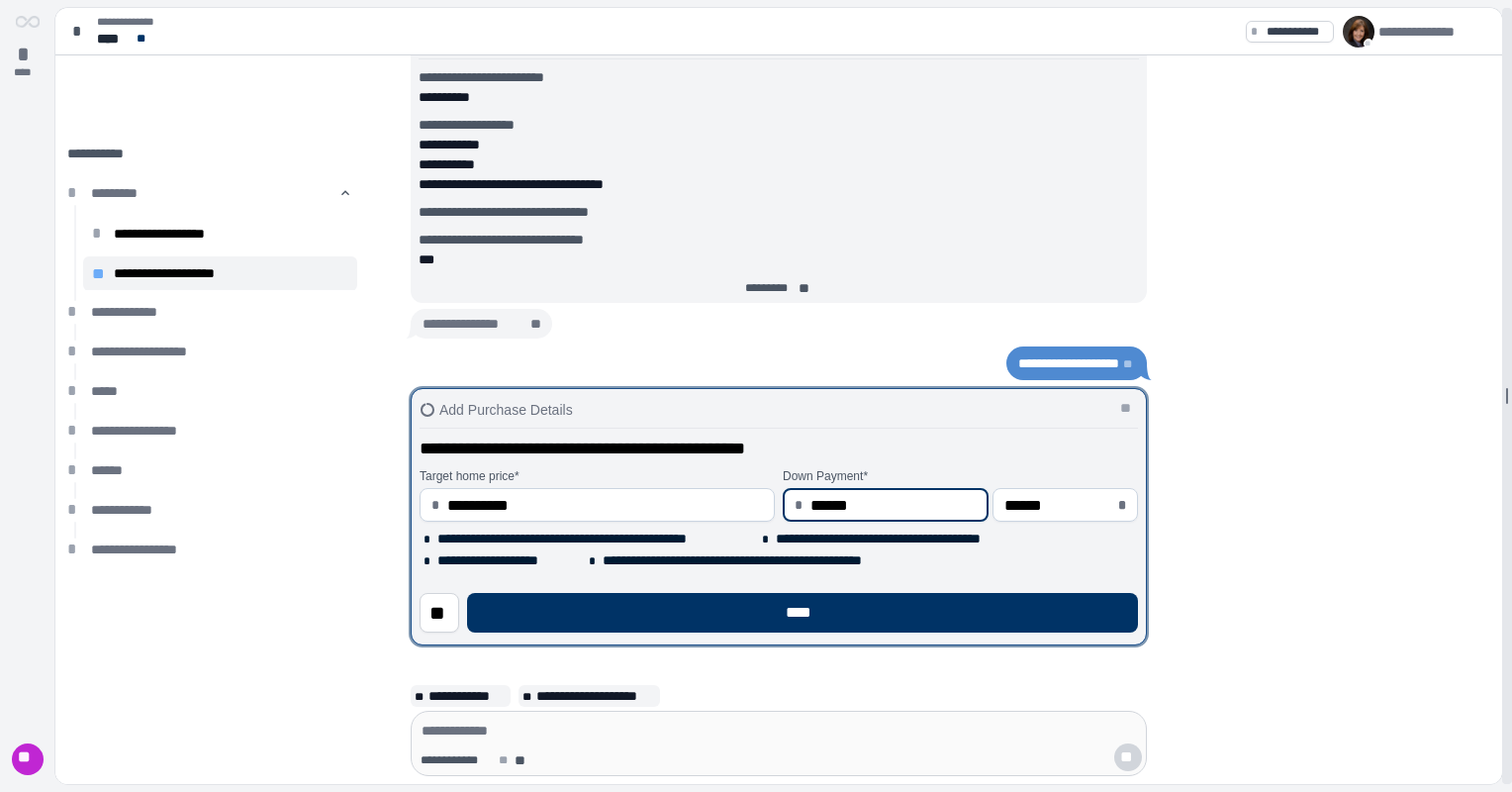 type on "*********" 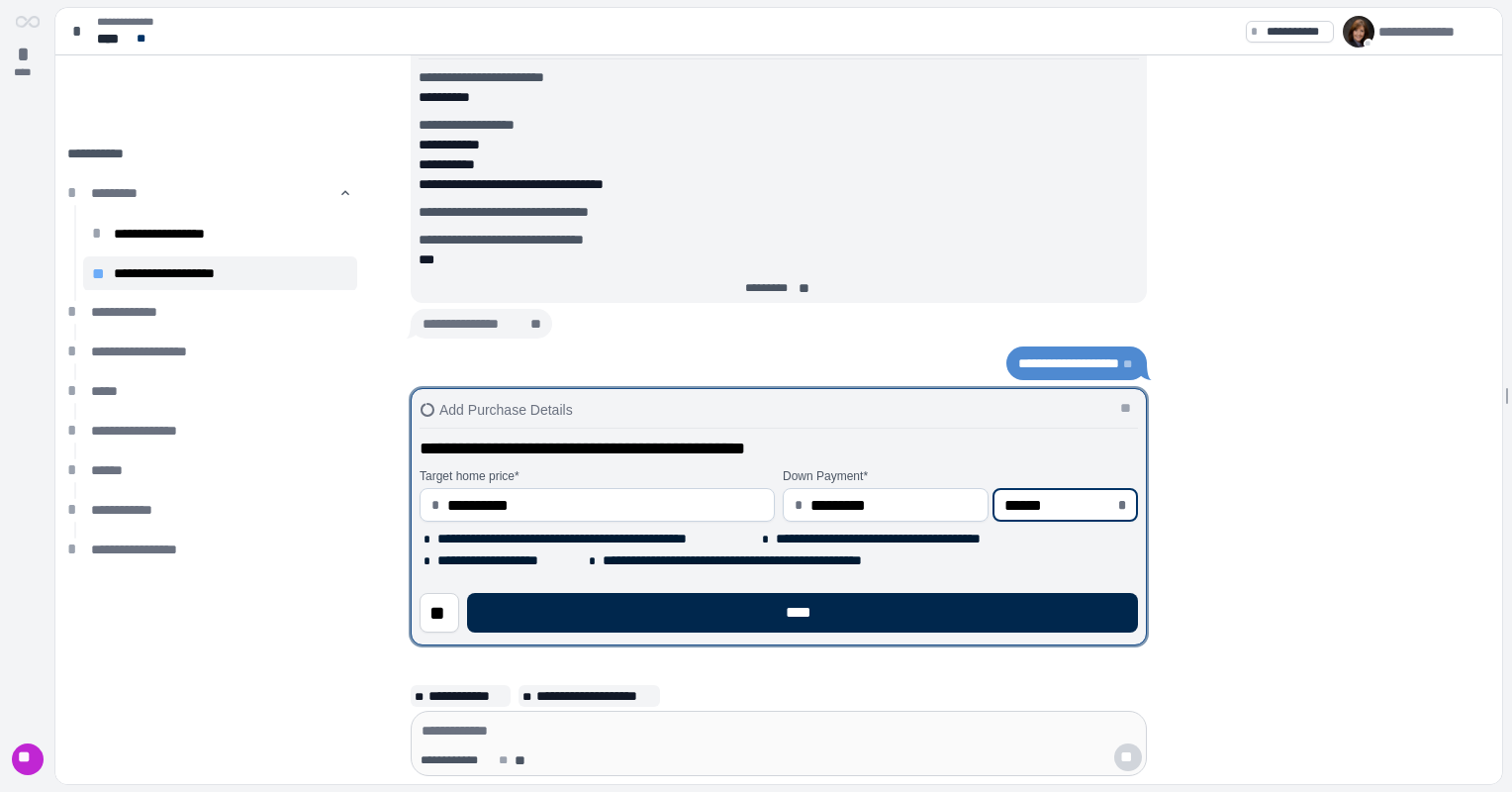 click on "****" at bounding box center (803, 613) 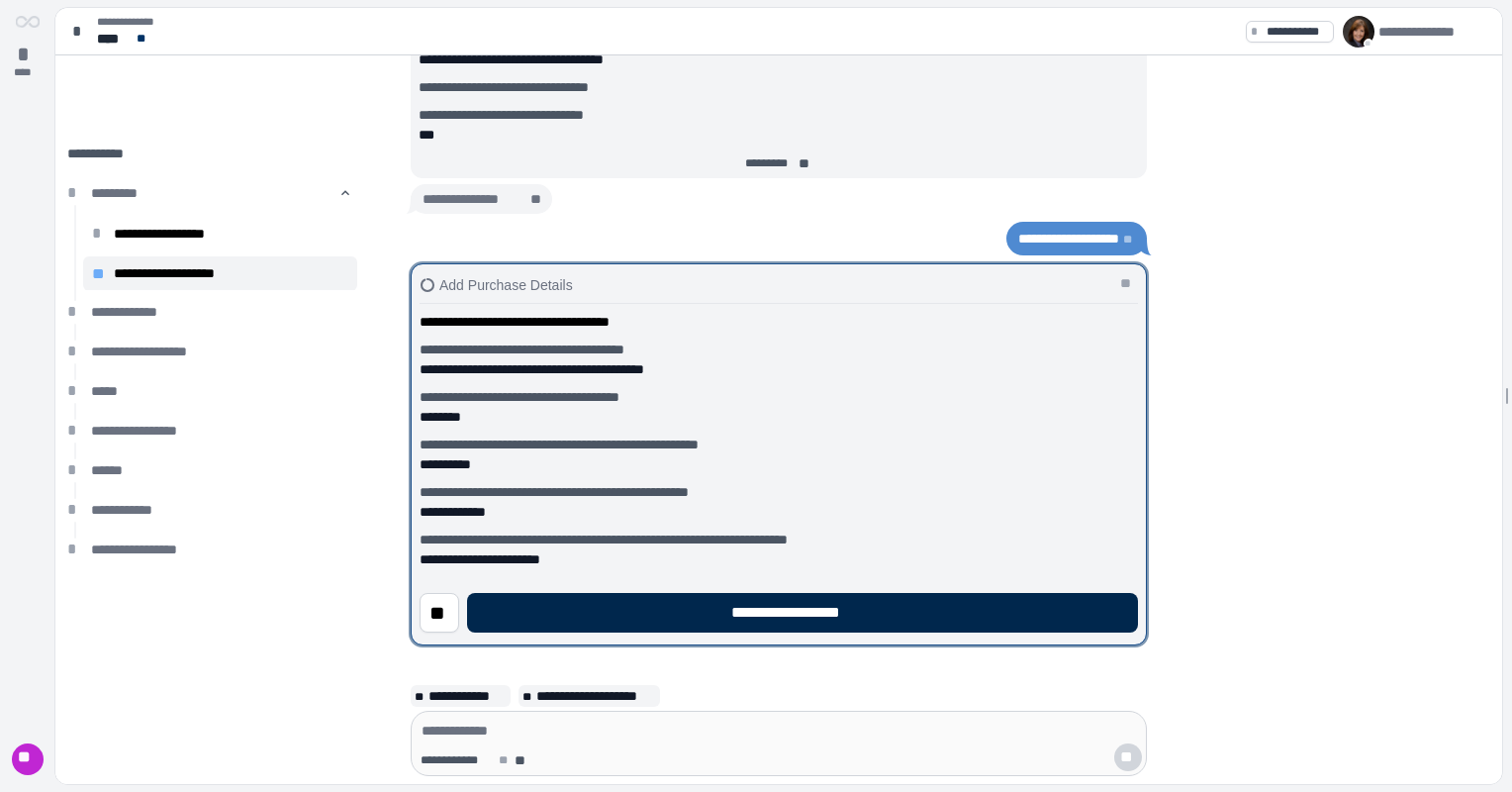 click on "**********" at bounding box center (803, 613) 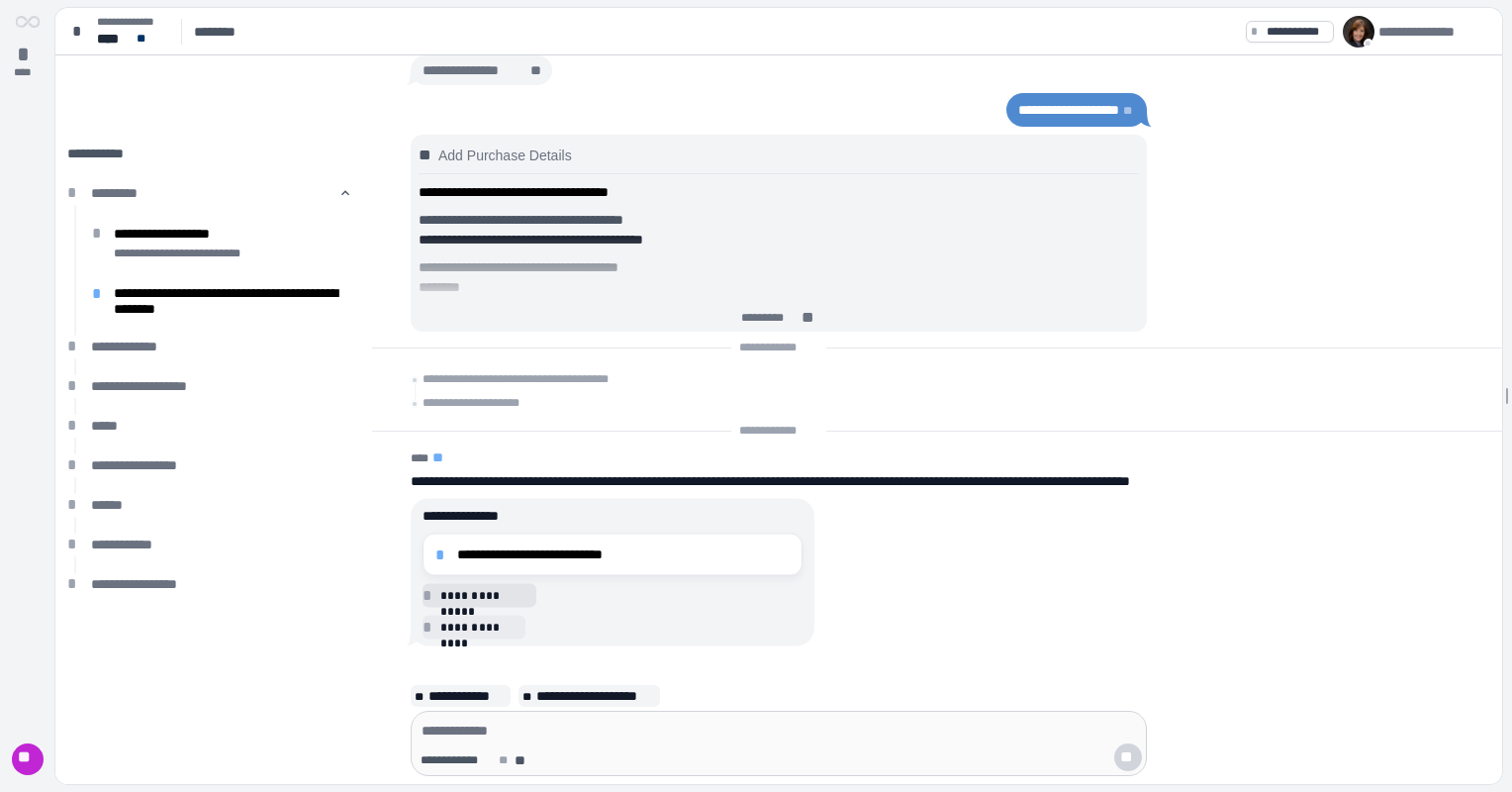 click on "**********" at bounding box center [623, 554] 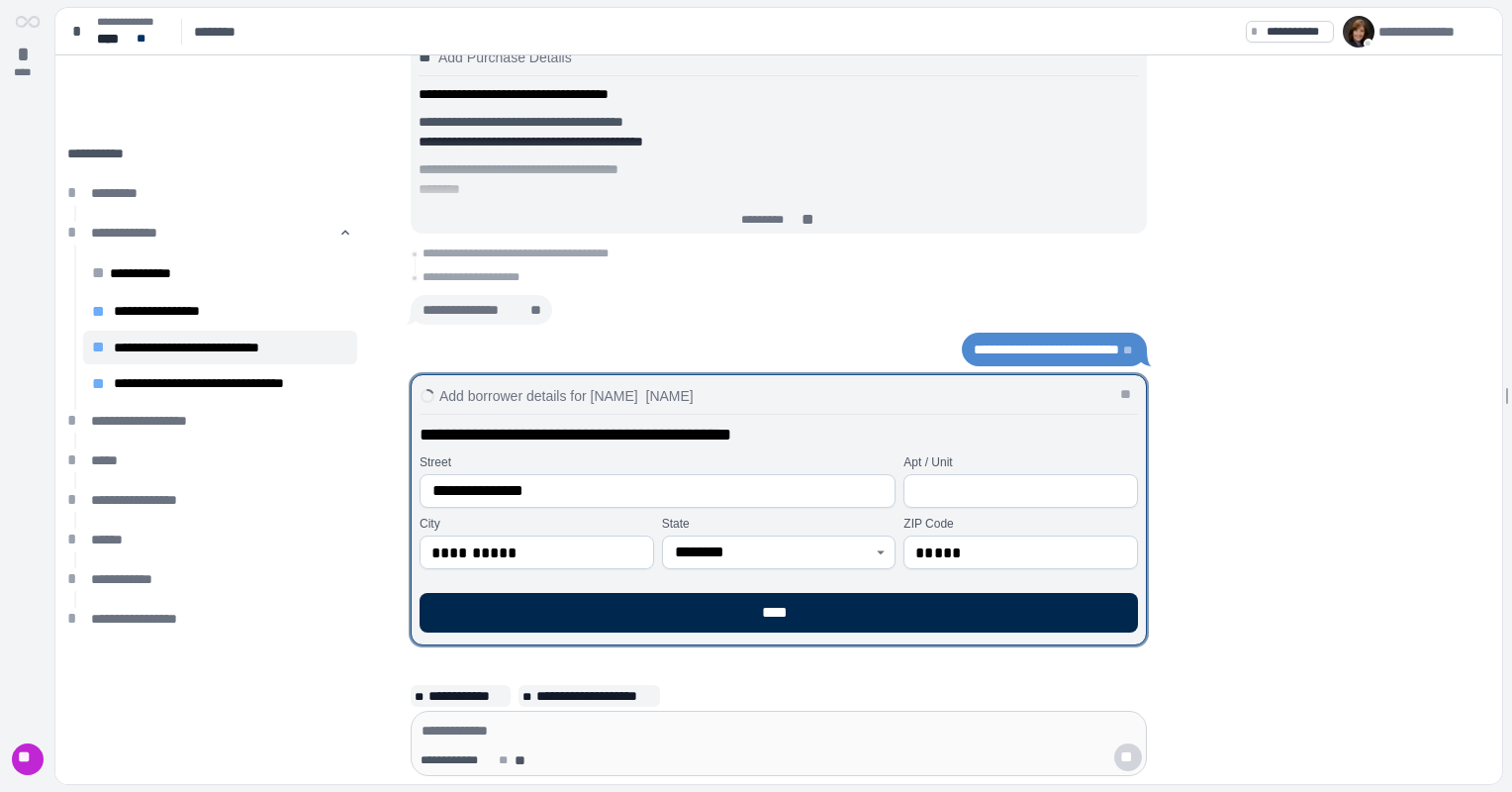 click on "****" at bounding box center (779, 613) 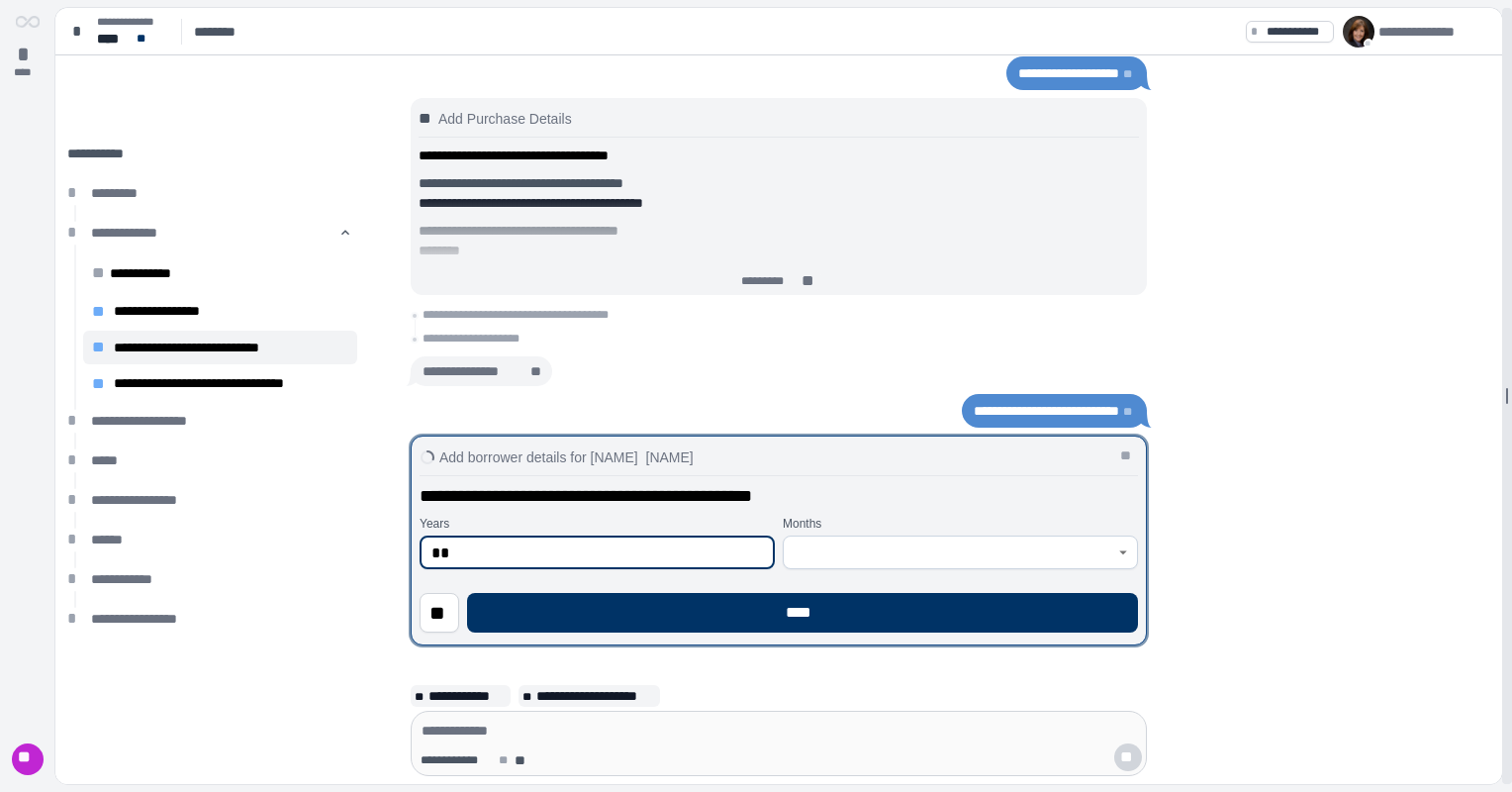 type on "**" 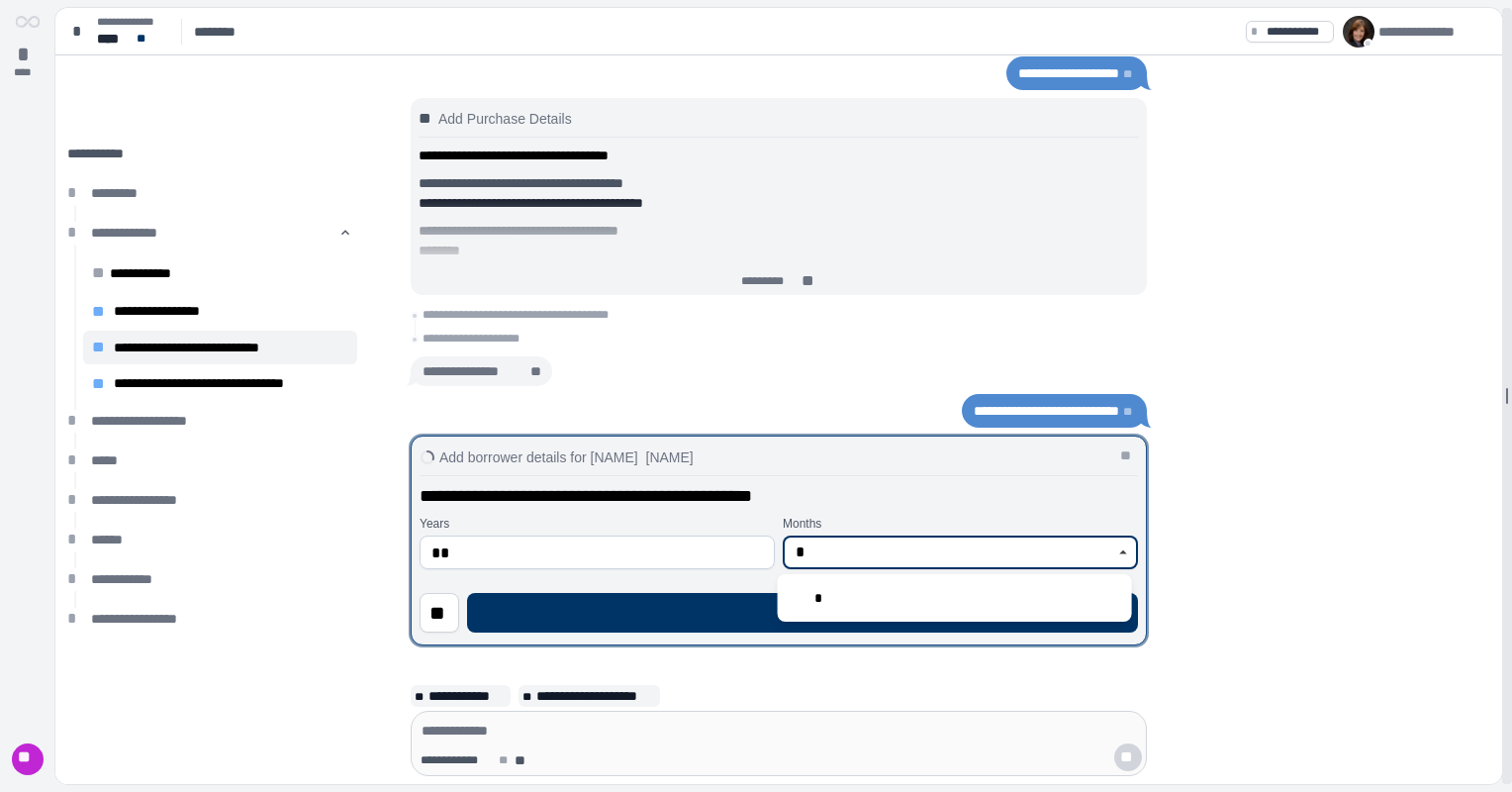 type on "*" 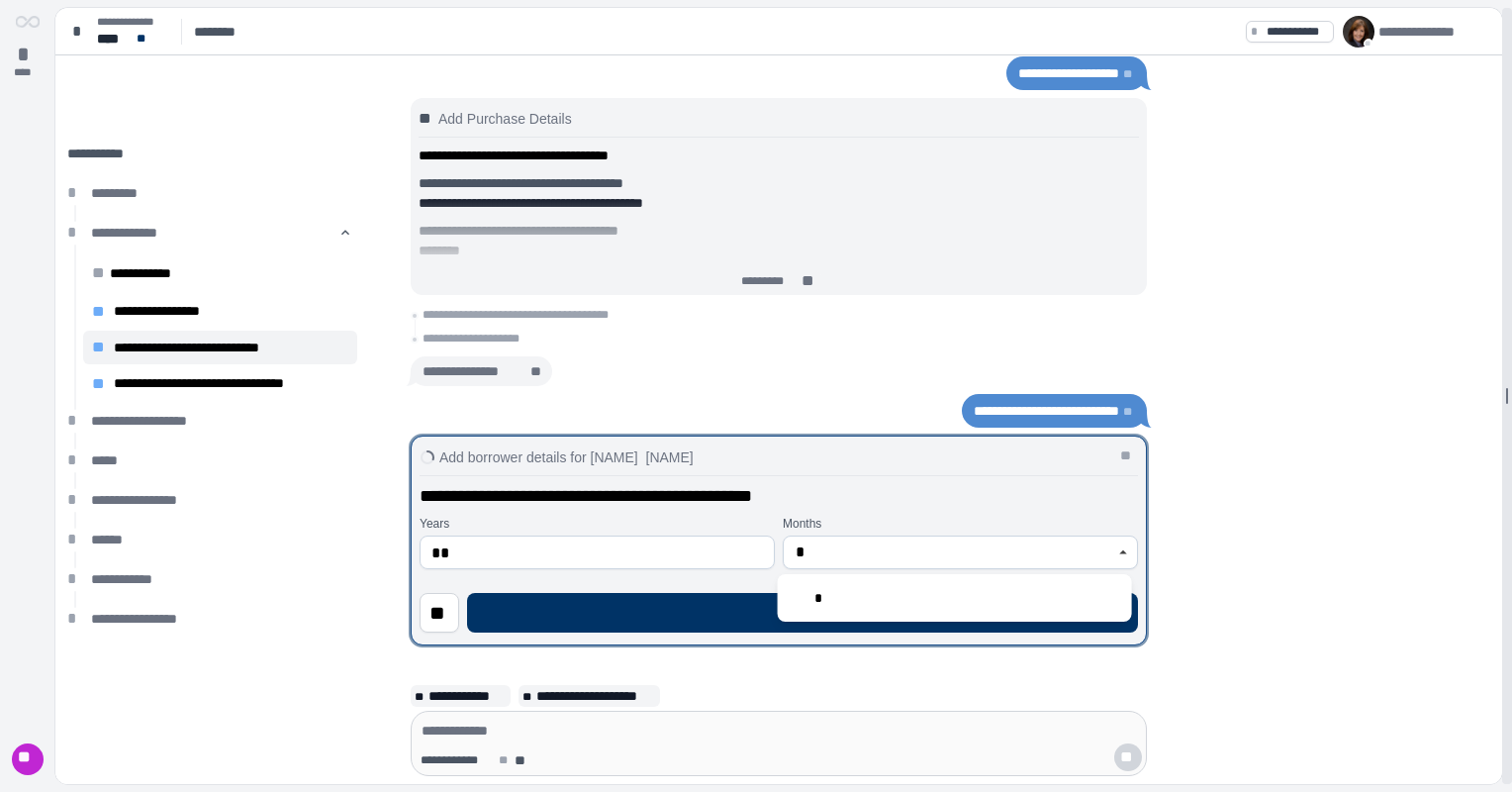 type 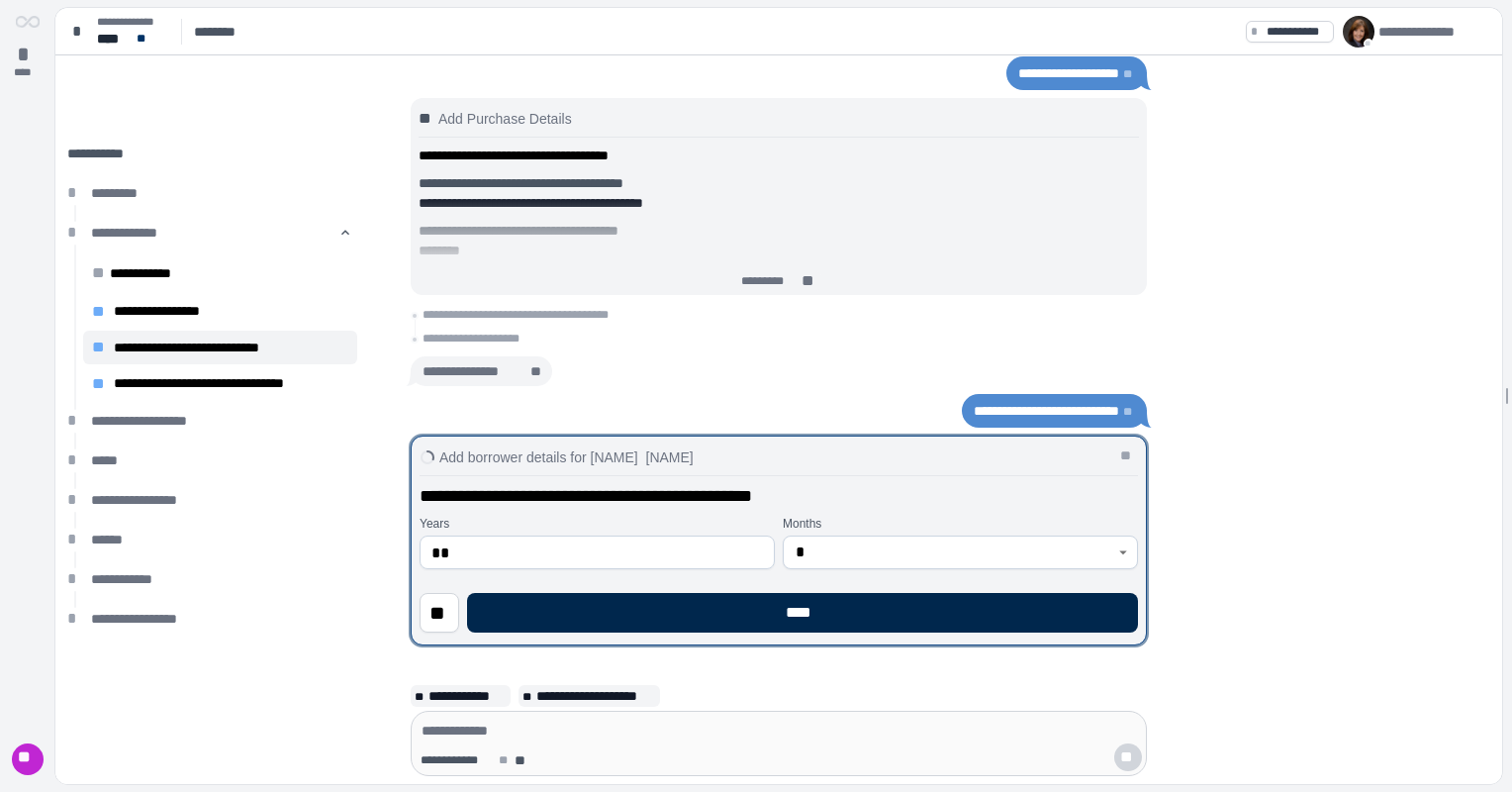 click on "****" at bounding box center (803, 613) 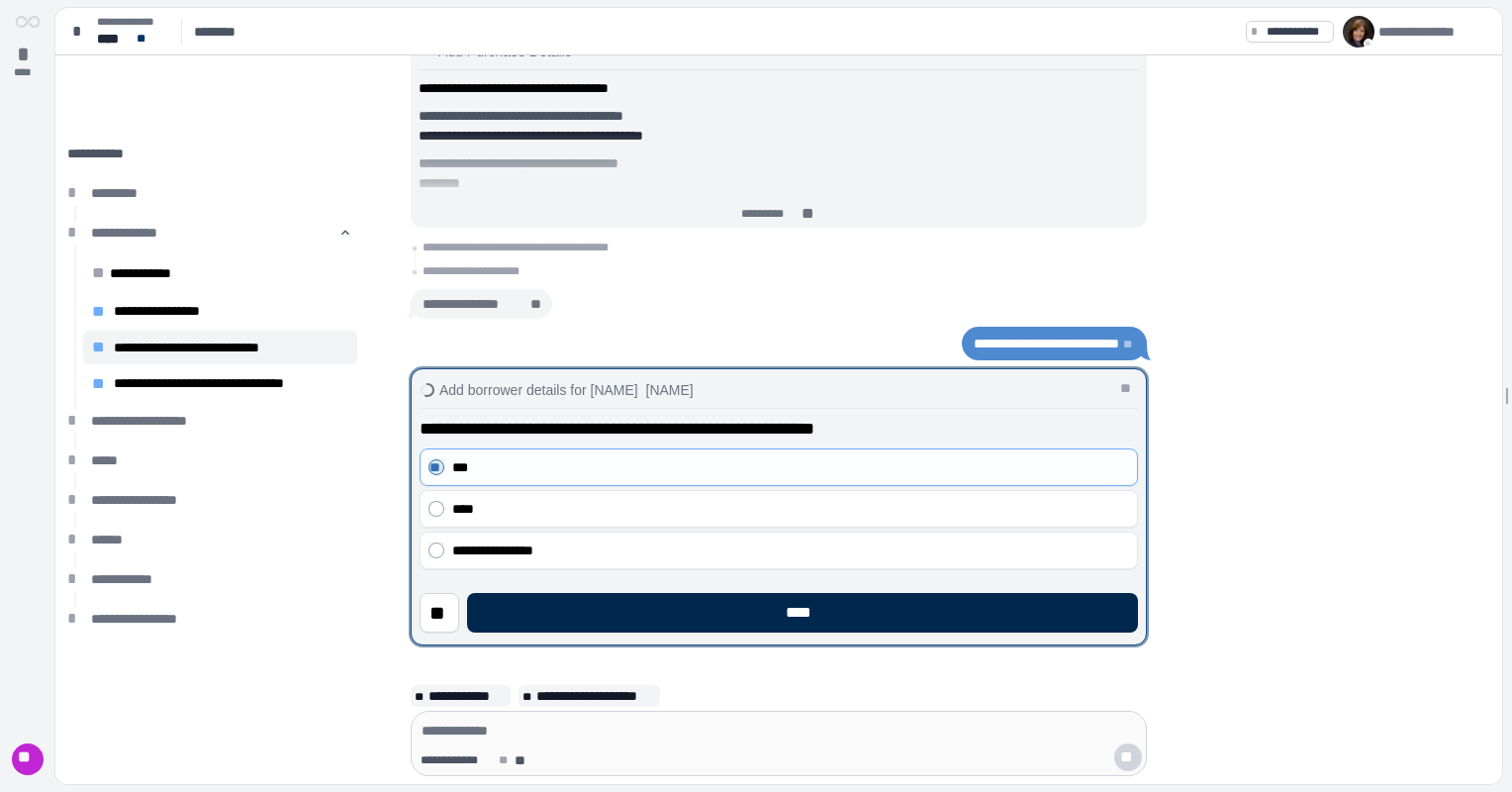 click on "****" at bounding box center (803, 613) 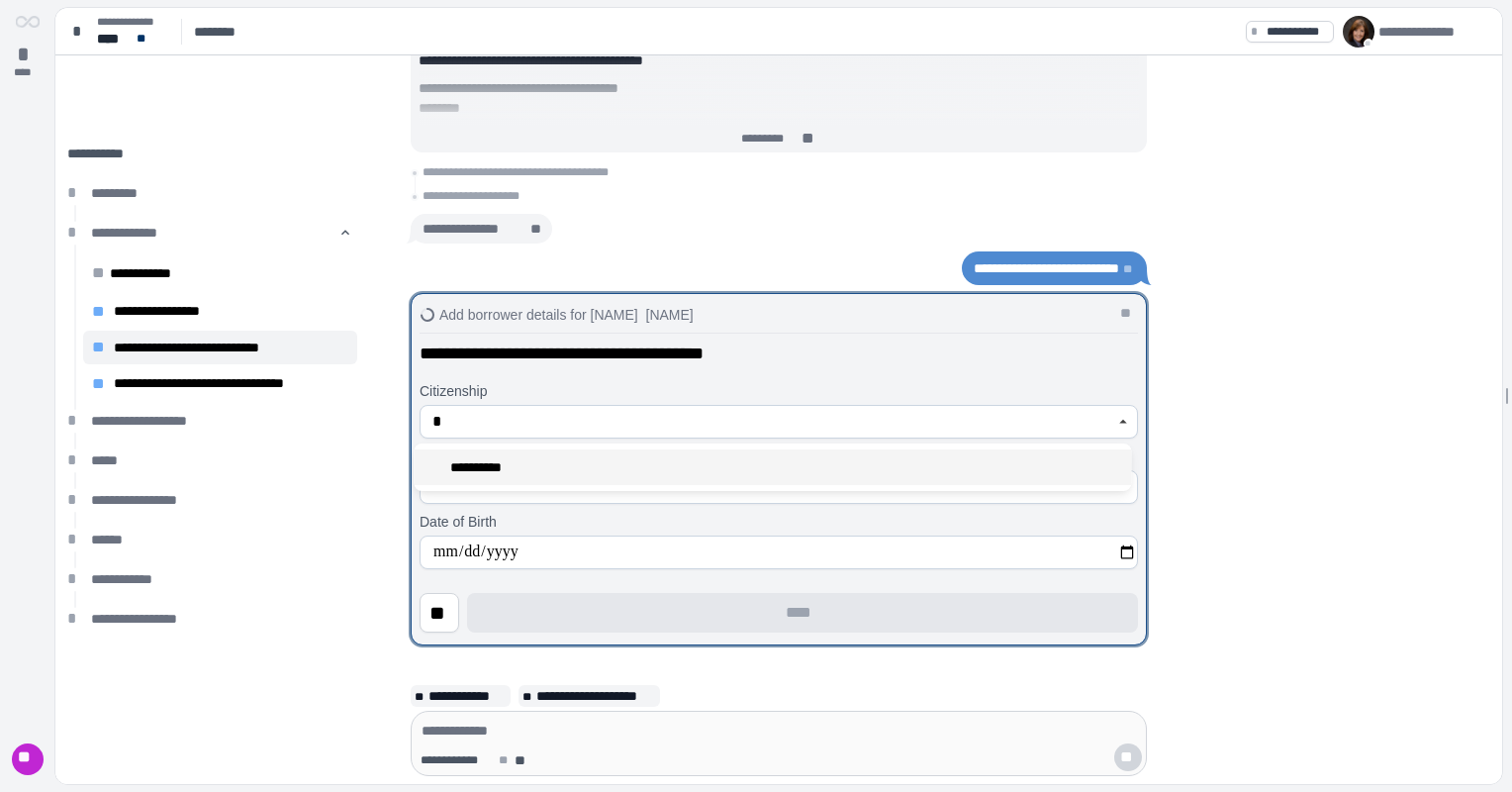 click on "**********" at bounding box center (481, 467) 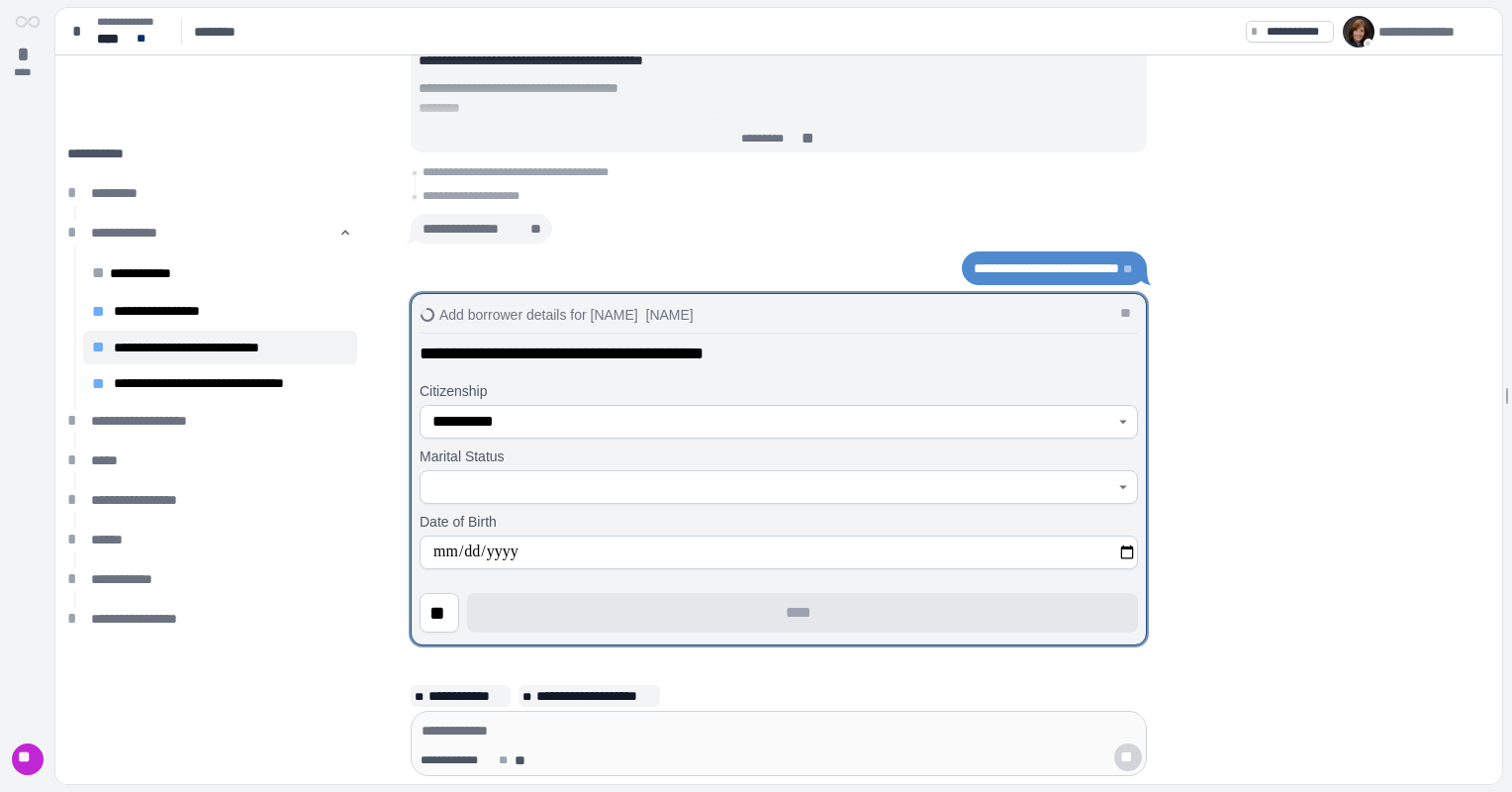 click 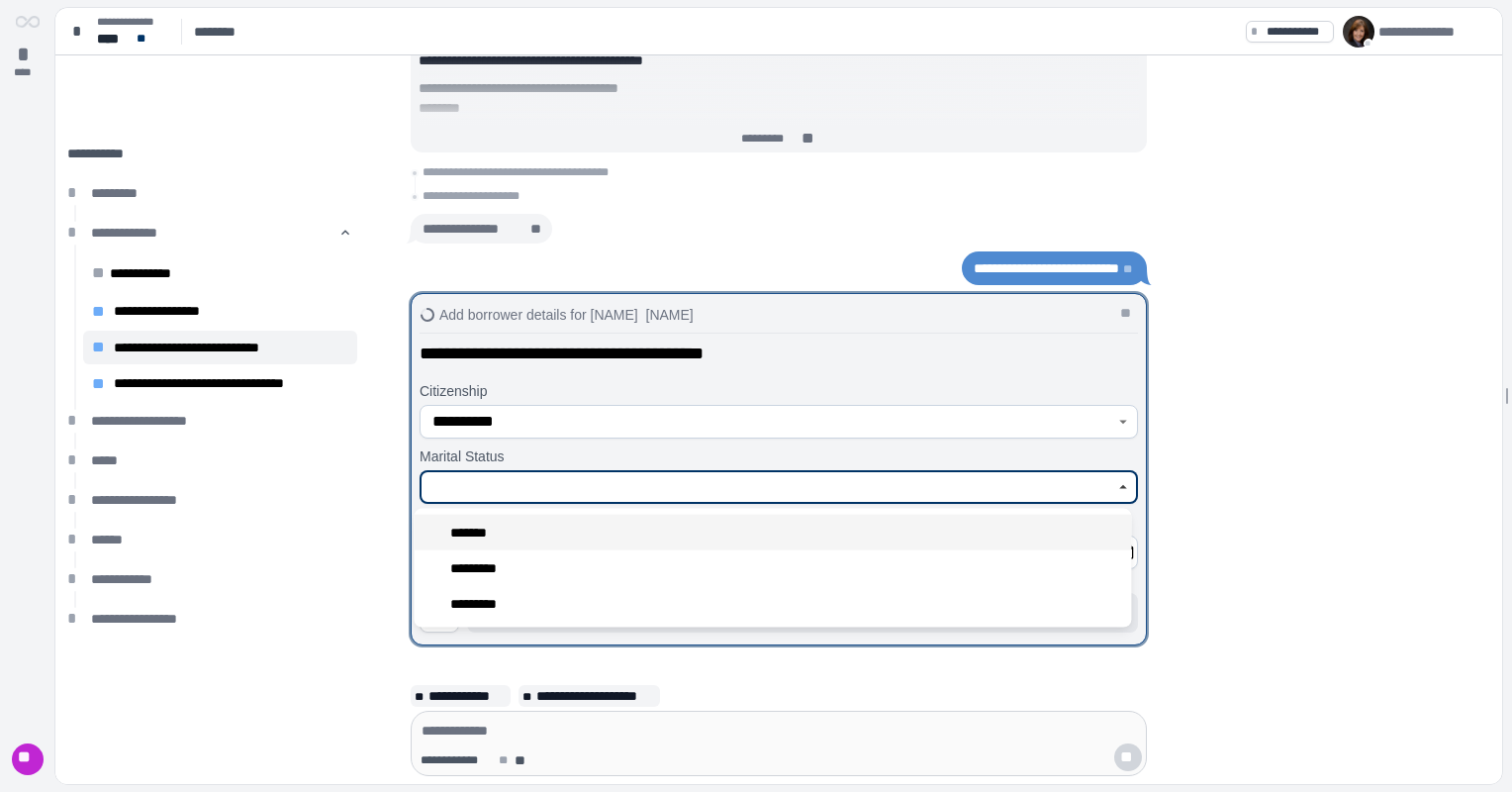 click on "*******" at bounding box center (474, 533) 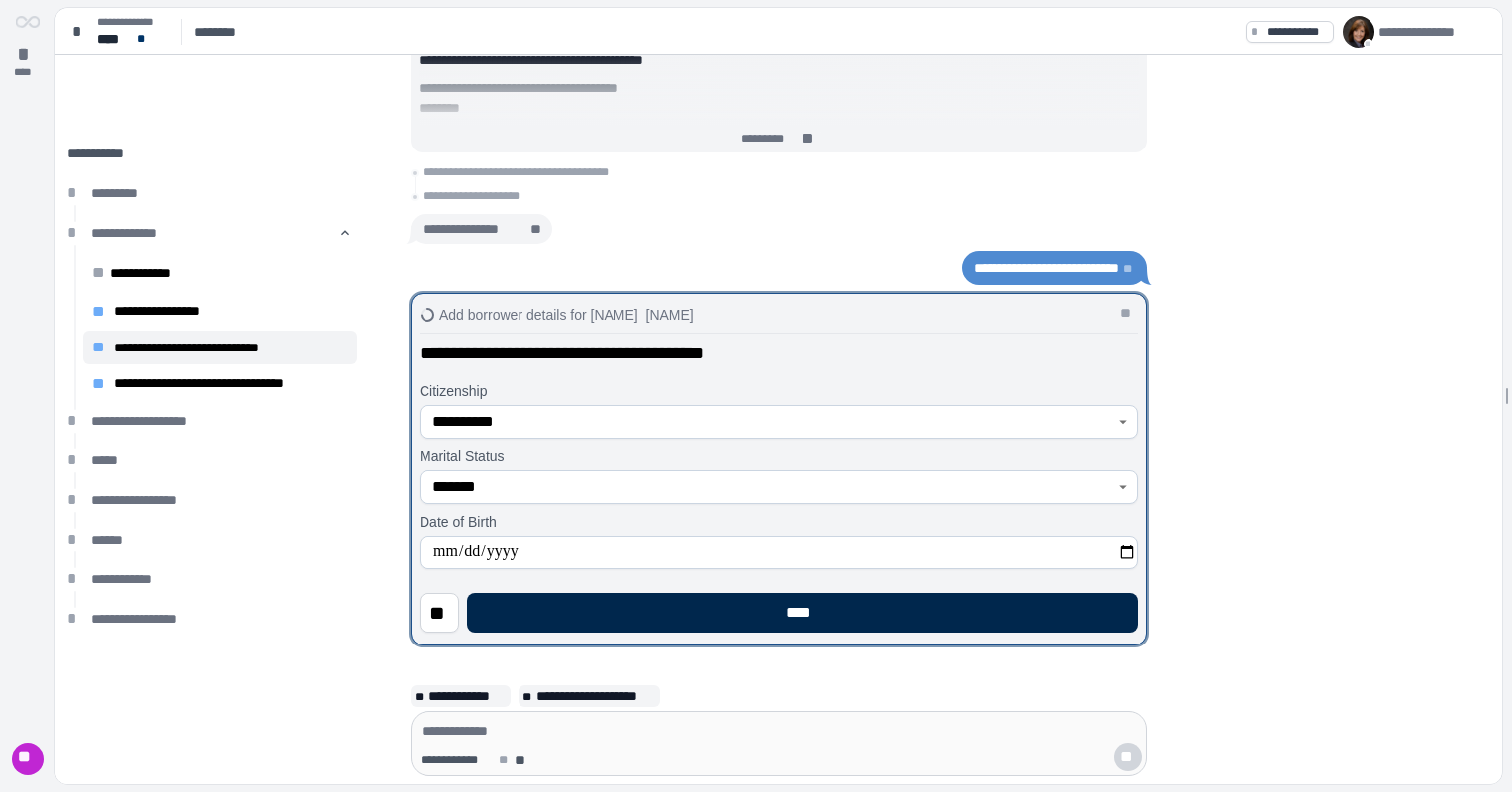 click on "****" at bounding box center (803, 613) 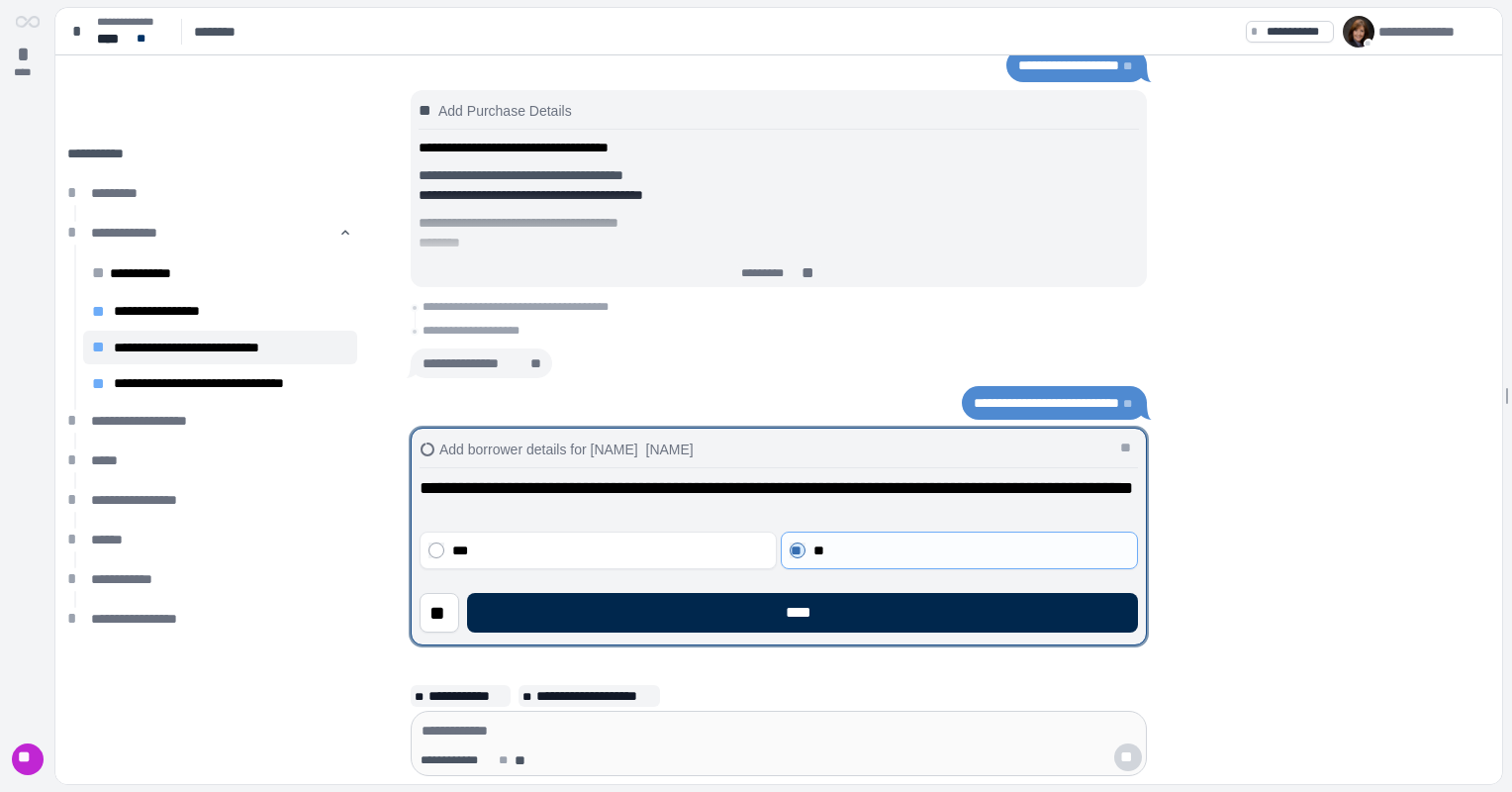 click on "****" at bounding box center (803, 613) 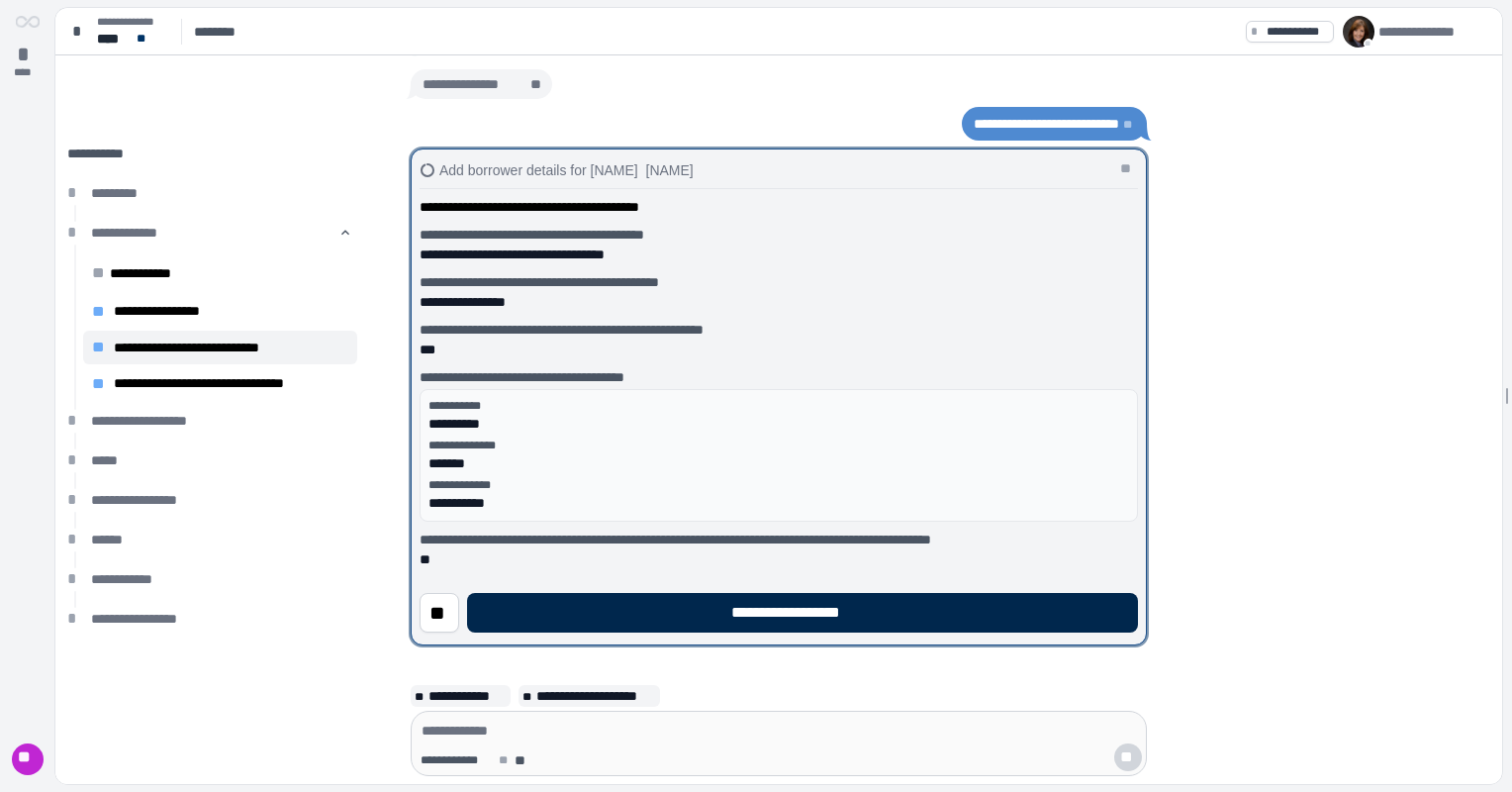 click on "**********" at bounding box center (803, 613) 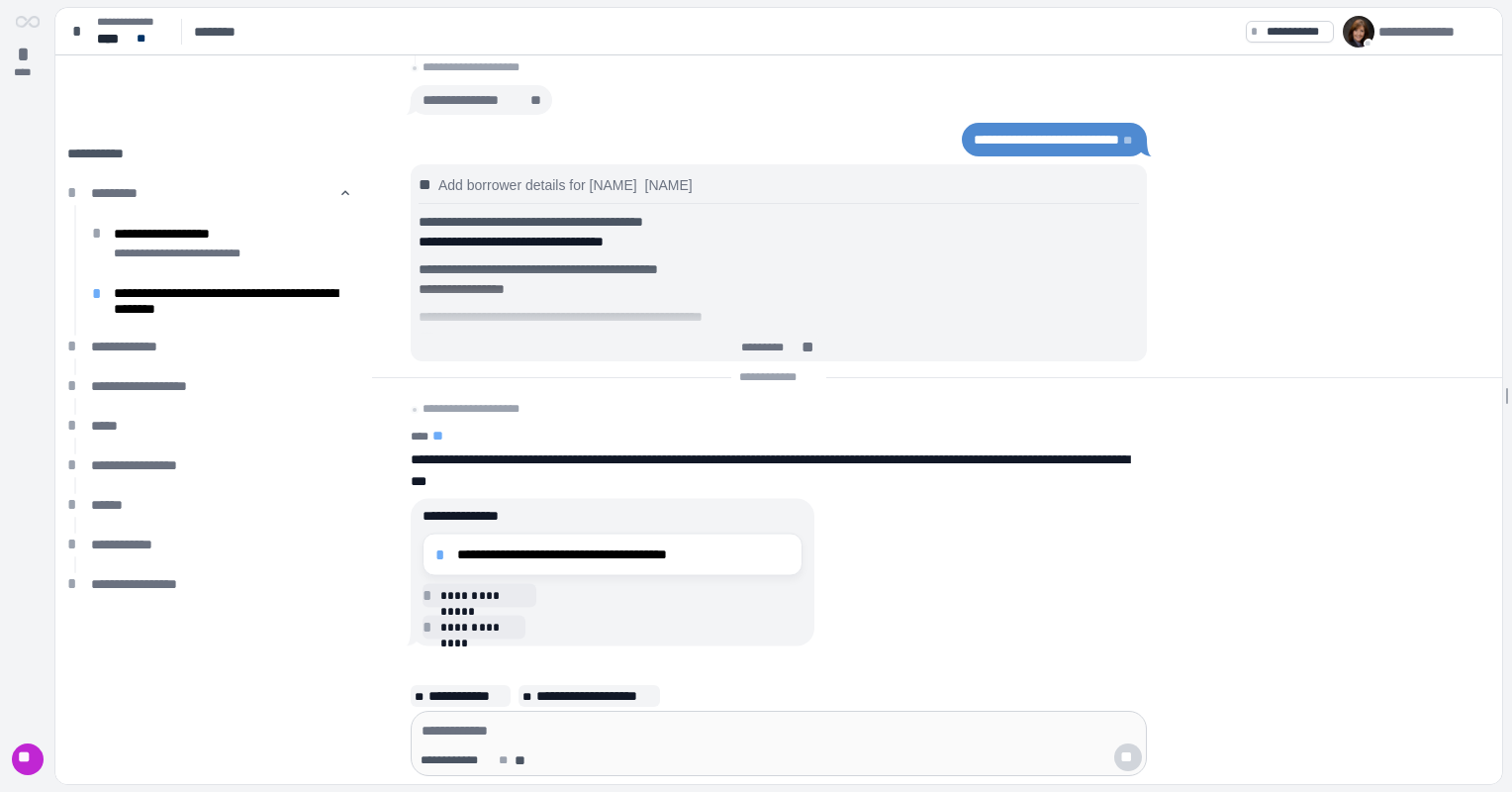 drag, startPoint x: 538, startPoint y: 551, endPoint x: 558, endPoint y: 550, distance: 20.024984 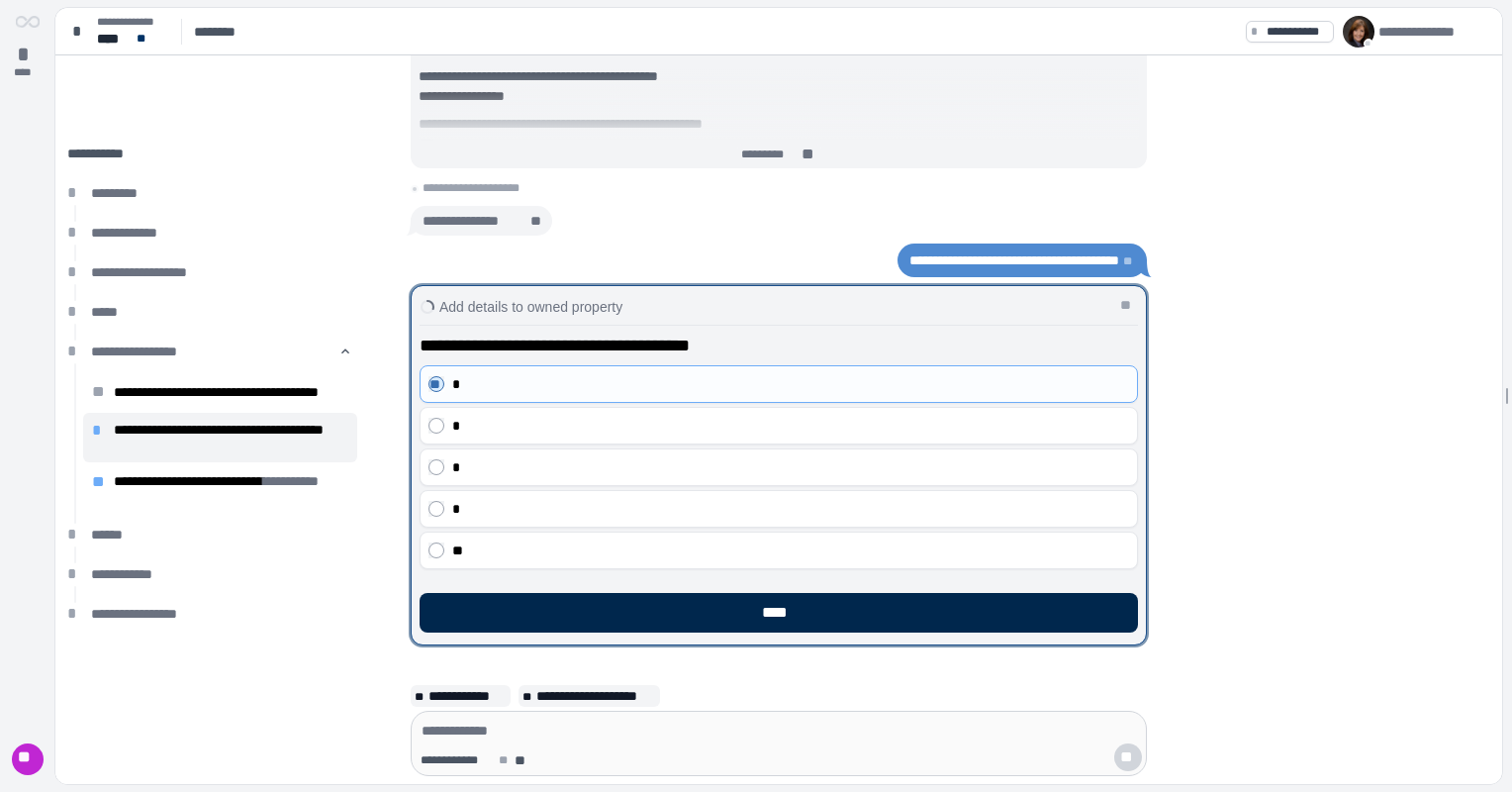 click on "****" at bounding box center (779, 613) 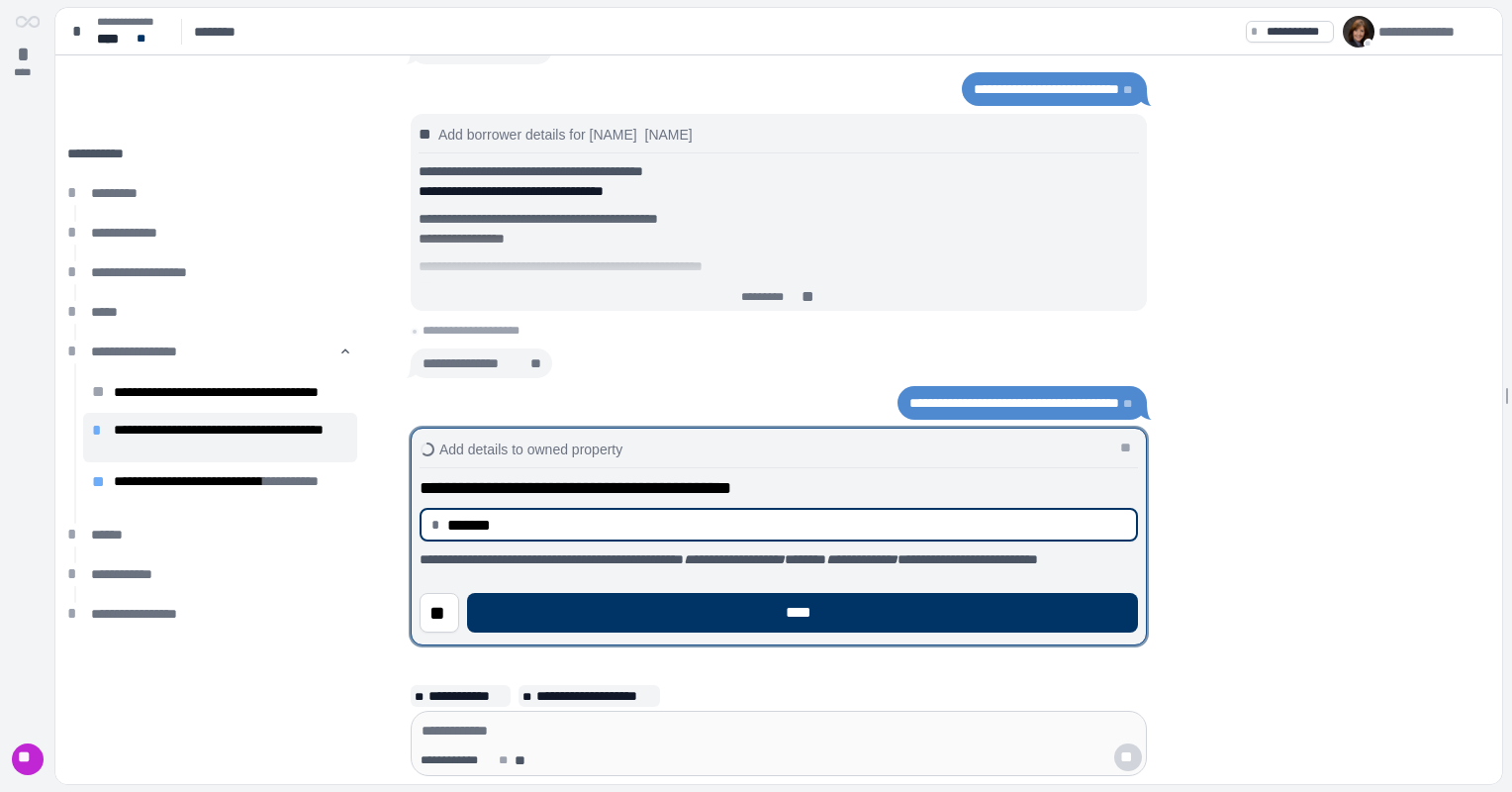 type on "**********" 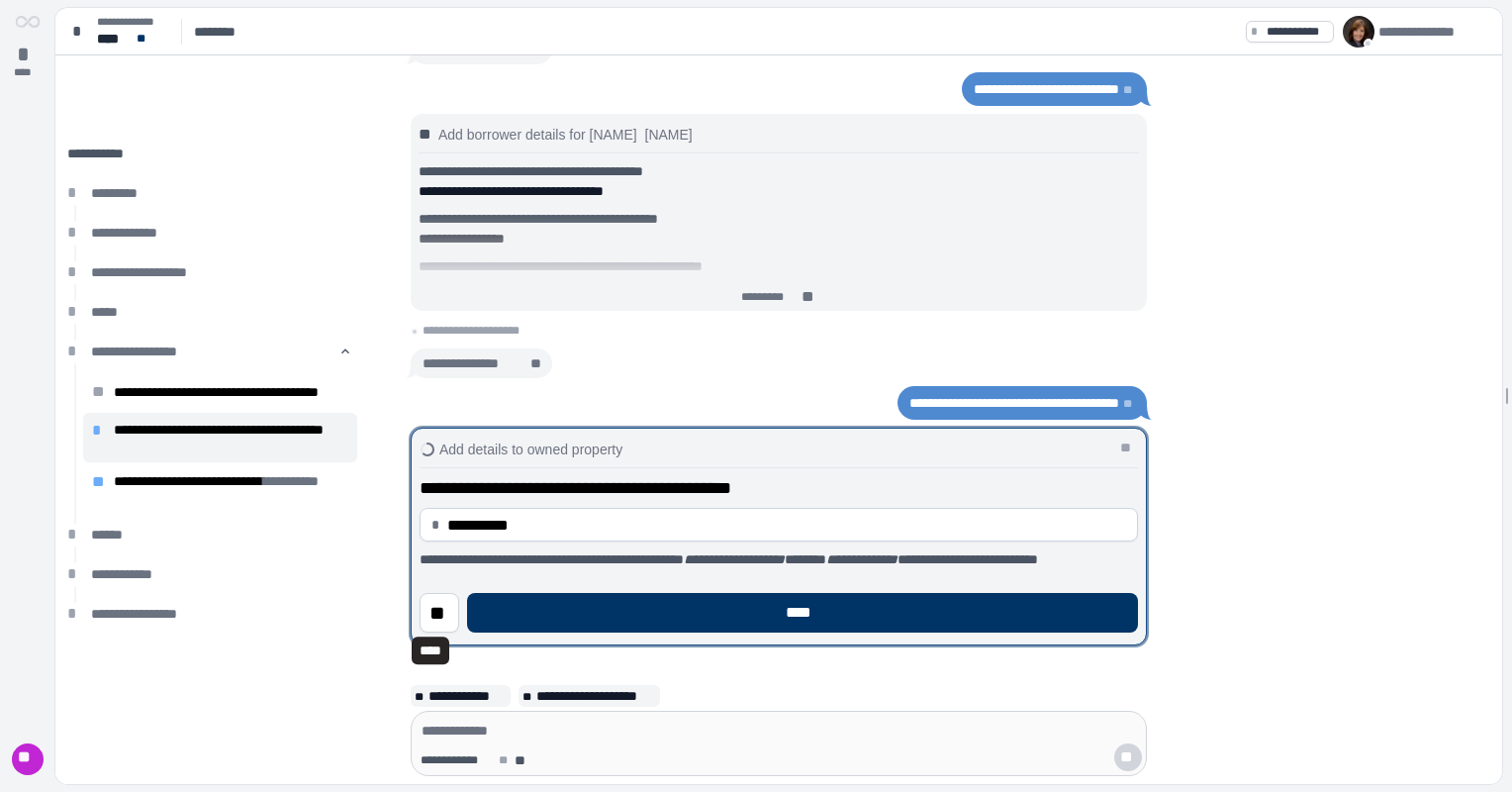 type 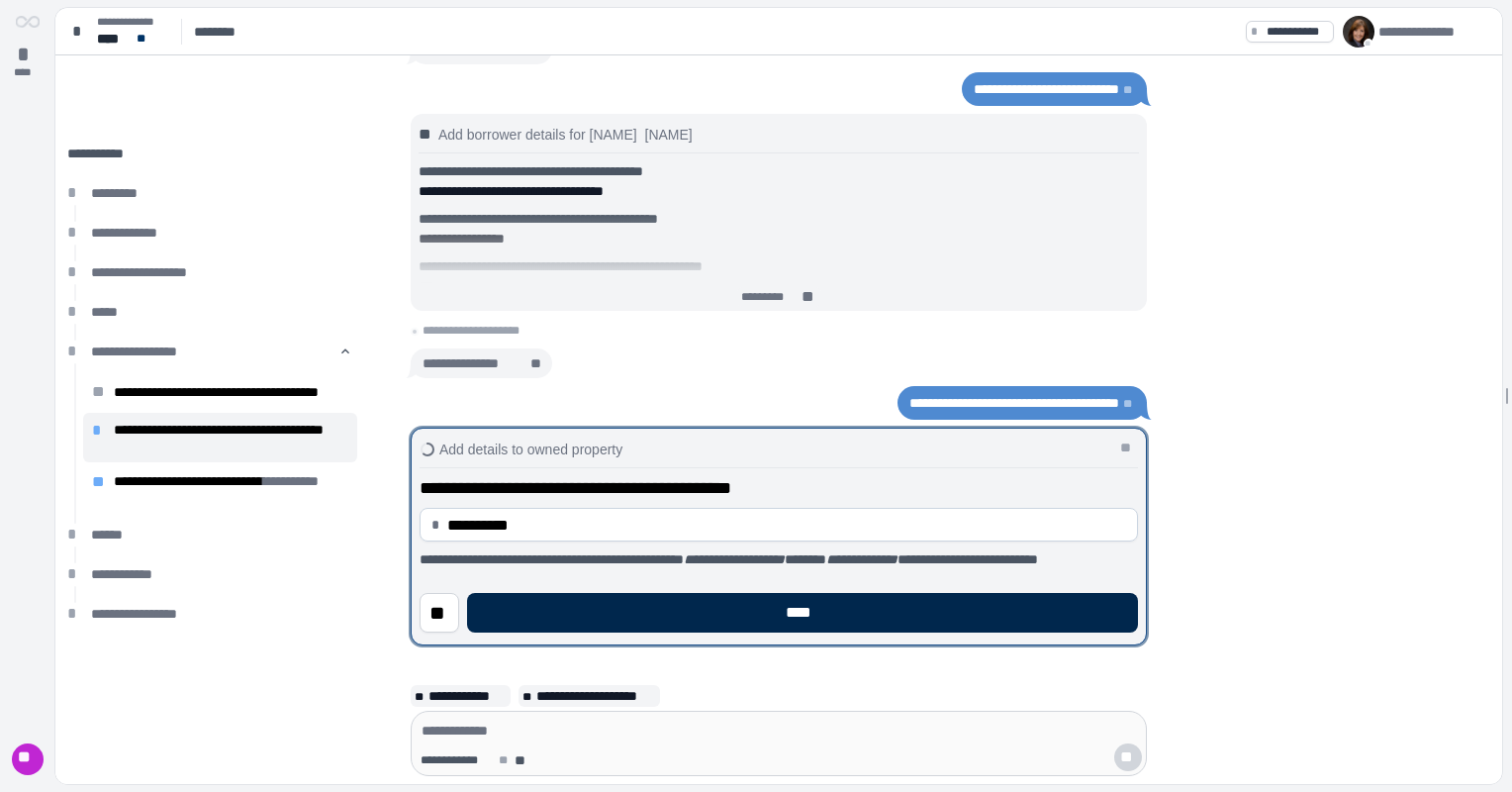 click on "****" at bounding box center [803, 613] 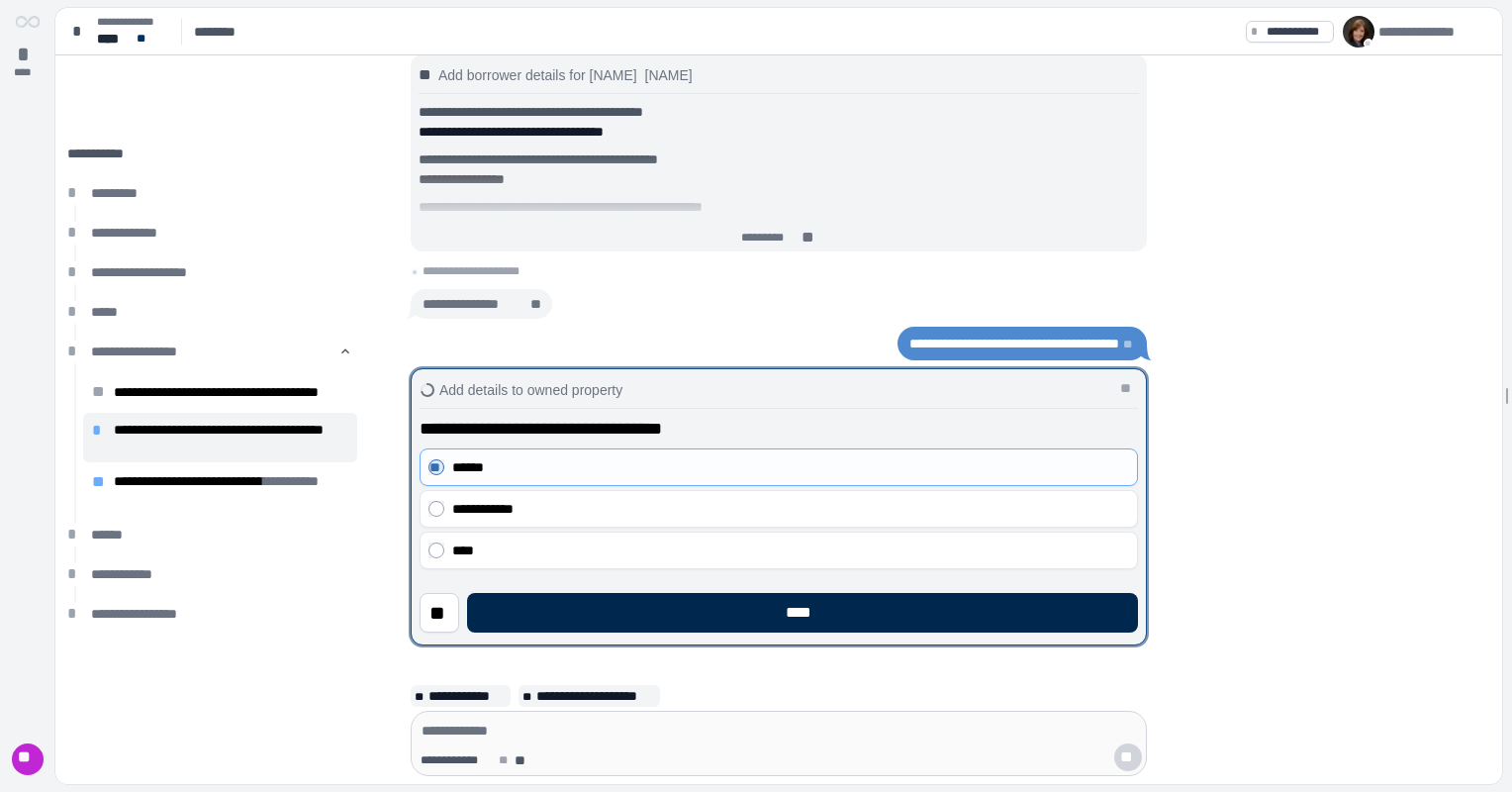 click on "****" at bounding box center [803, 613] 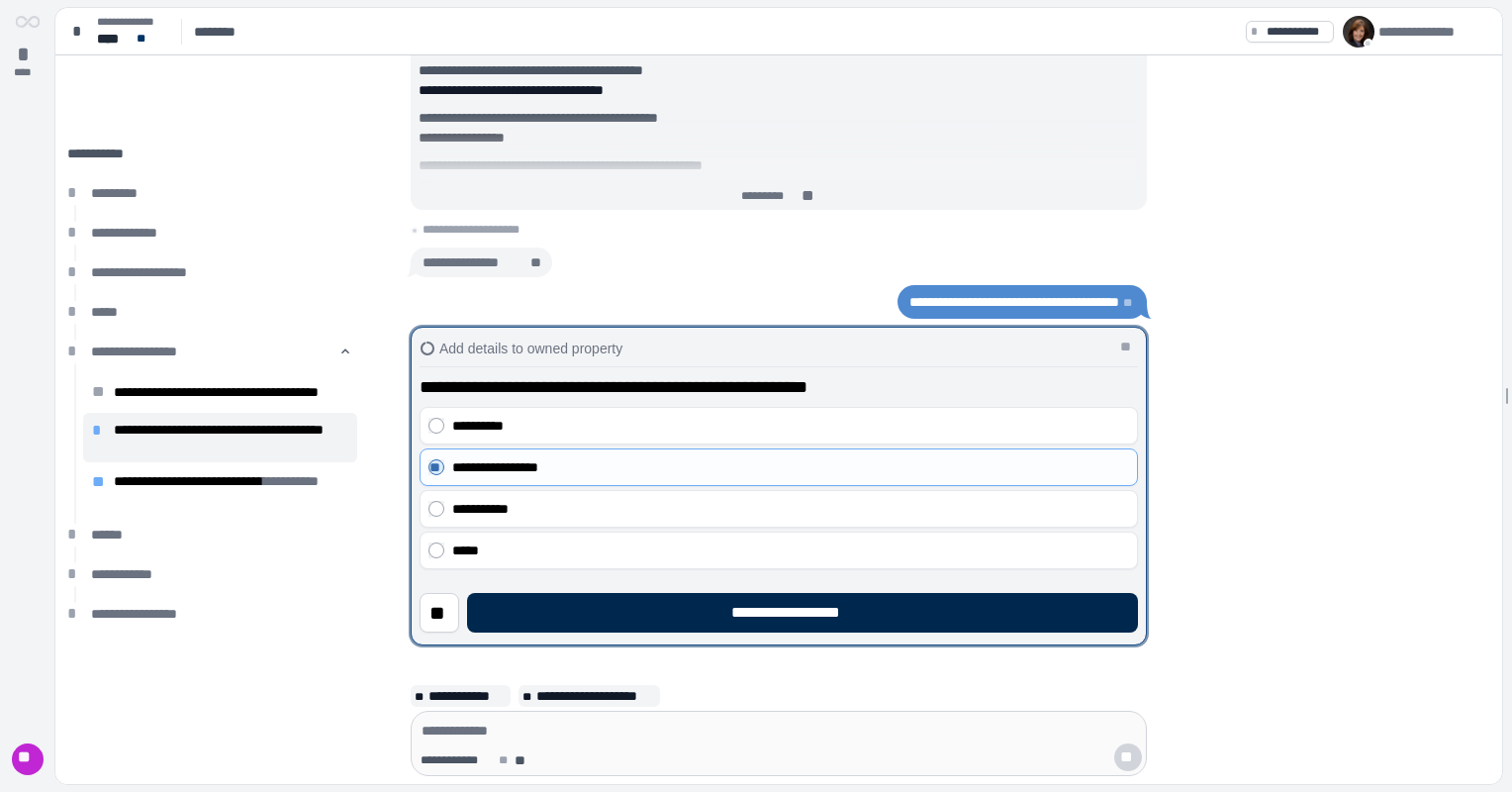 click on "**********" at bounding box center [803, 613] 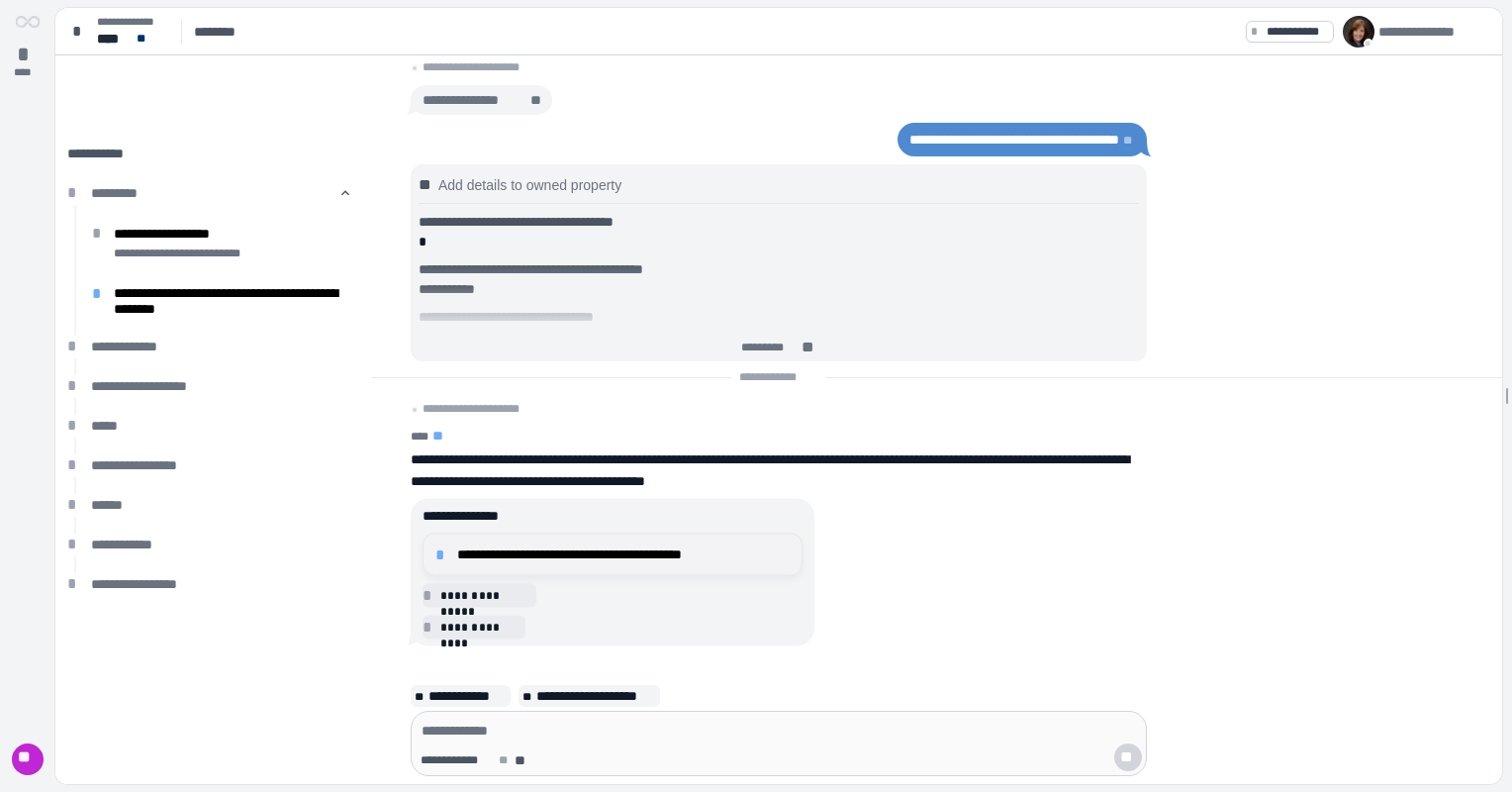 click on "**********" at bounding box center (623, 554) 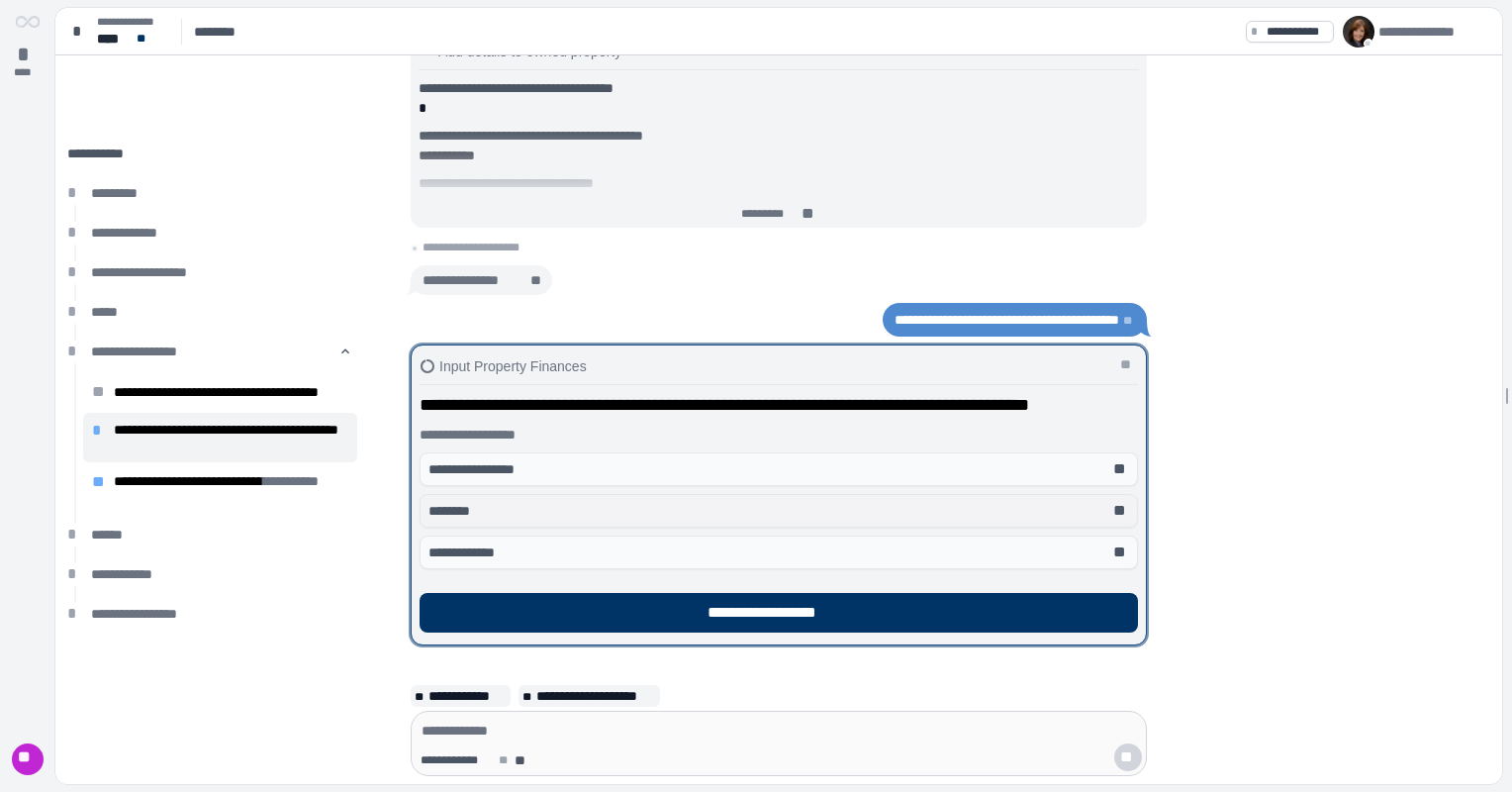 click on "**" at bounding box center (1121, 511) 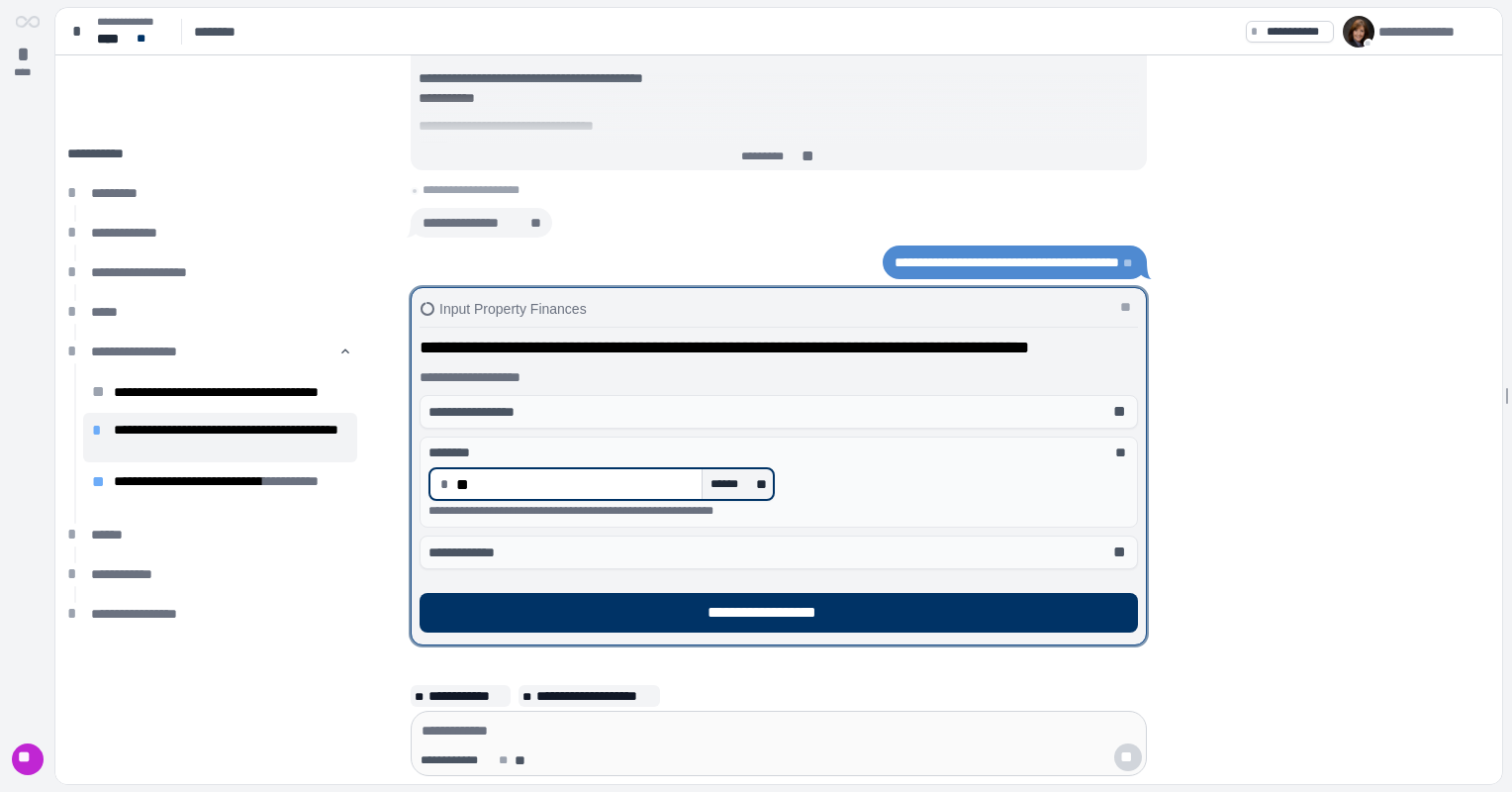 type on "*****" 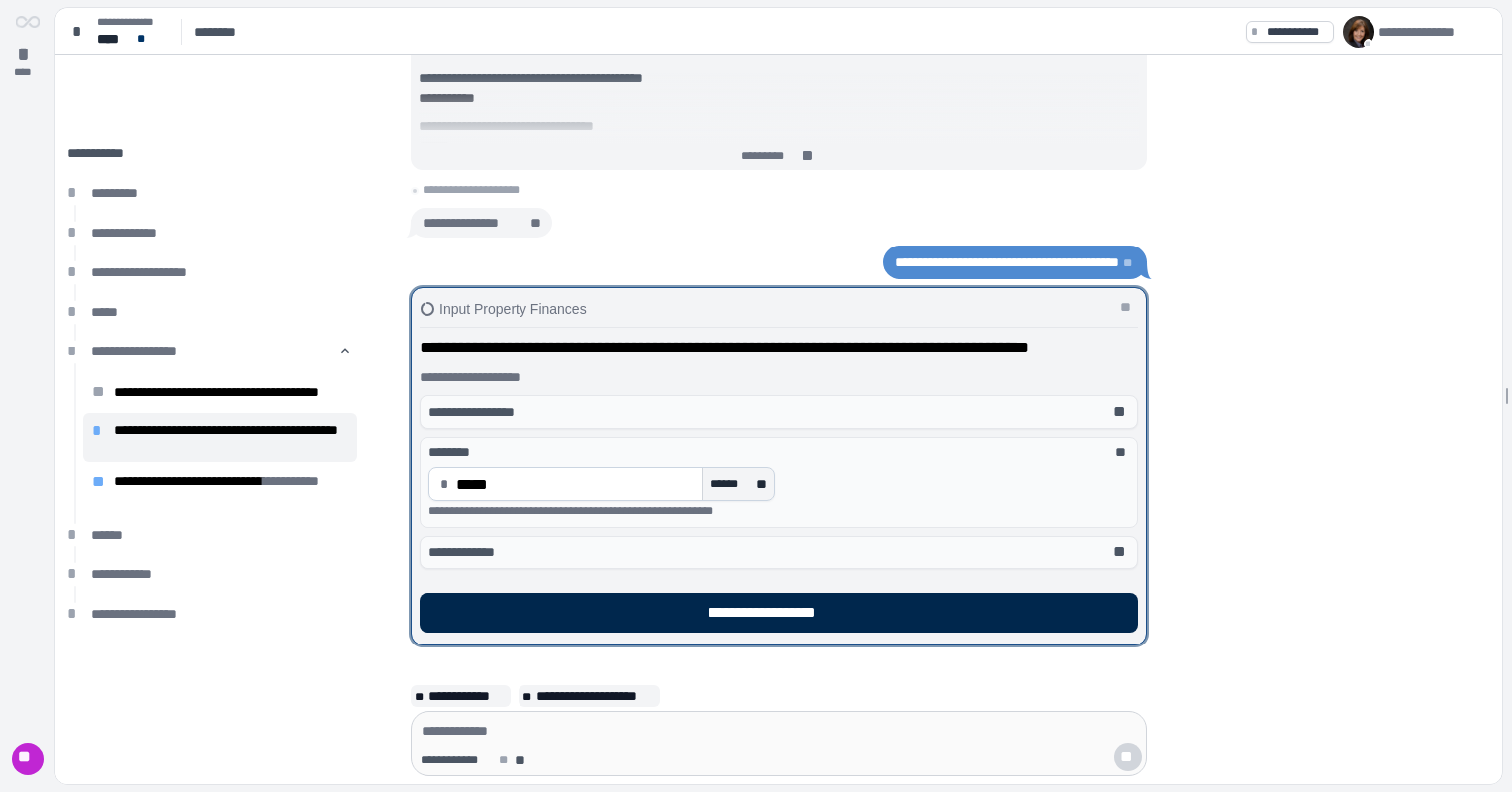 click on "**********" at bounding box center [779, 613] 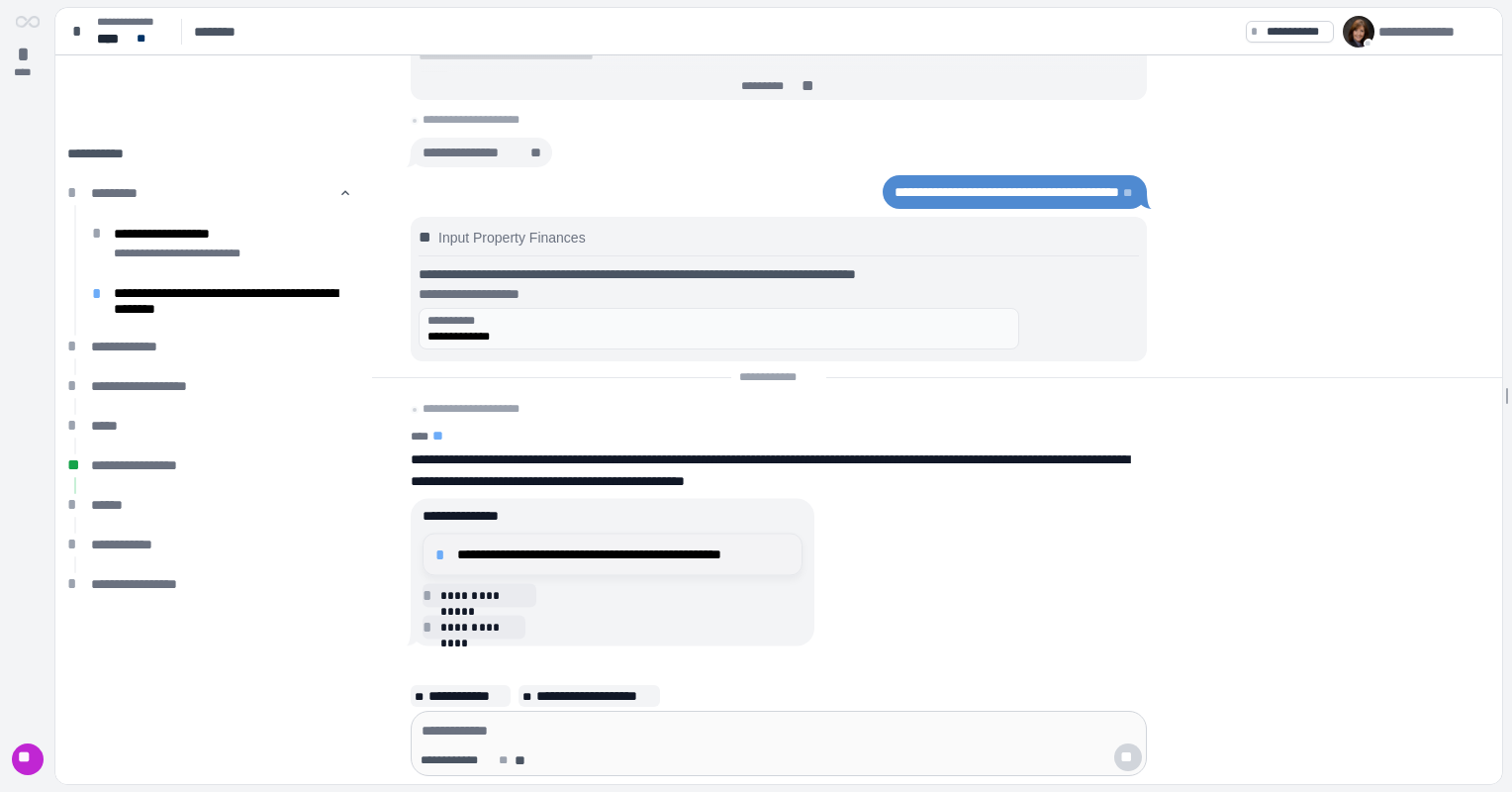 click on "**********" at bounding box center [623, 554] 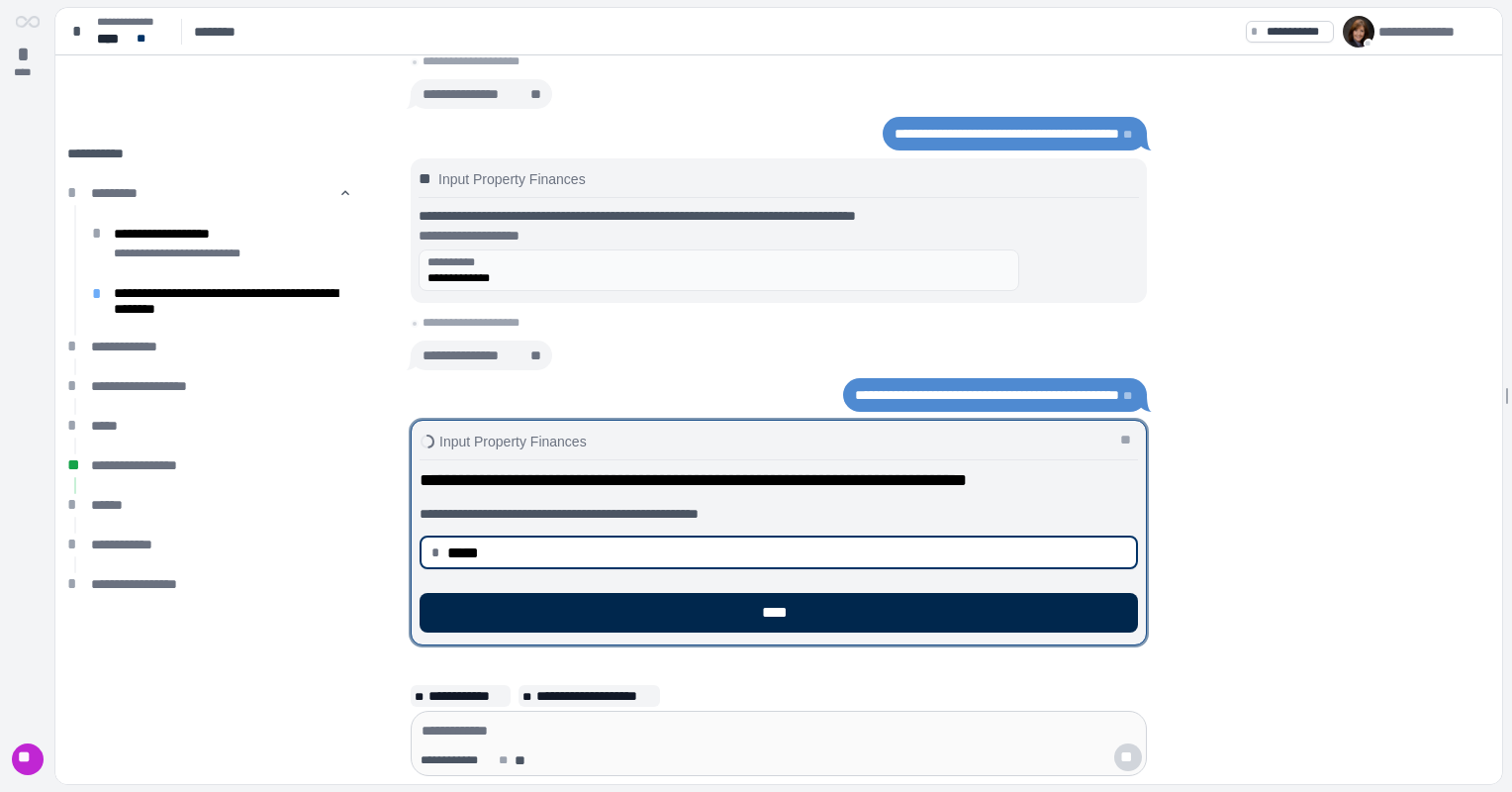 type on "********" 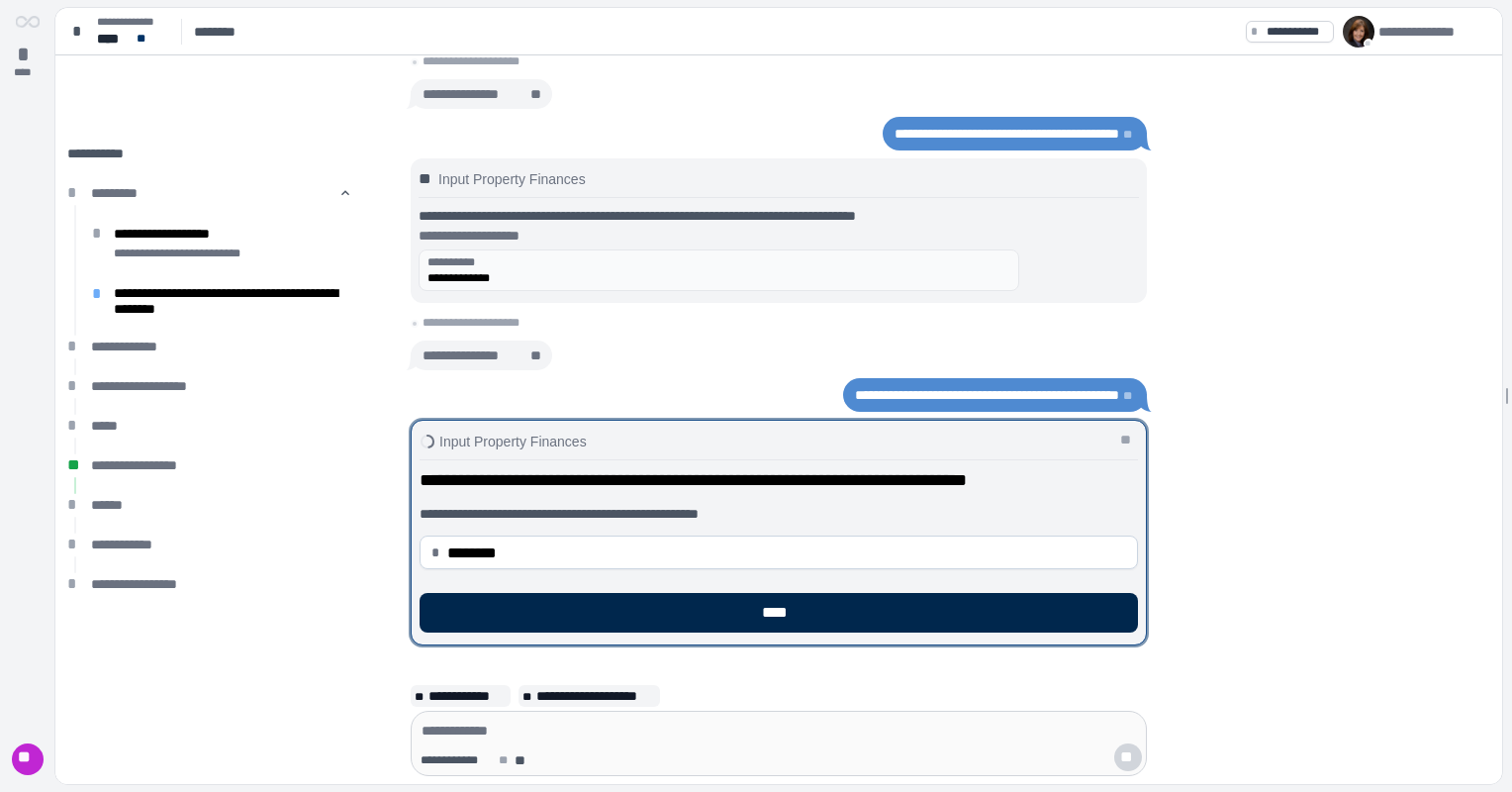 click on "****" at bounding box center (779, 613) 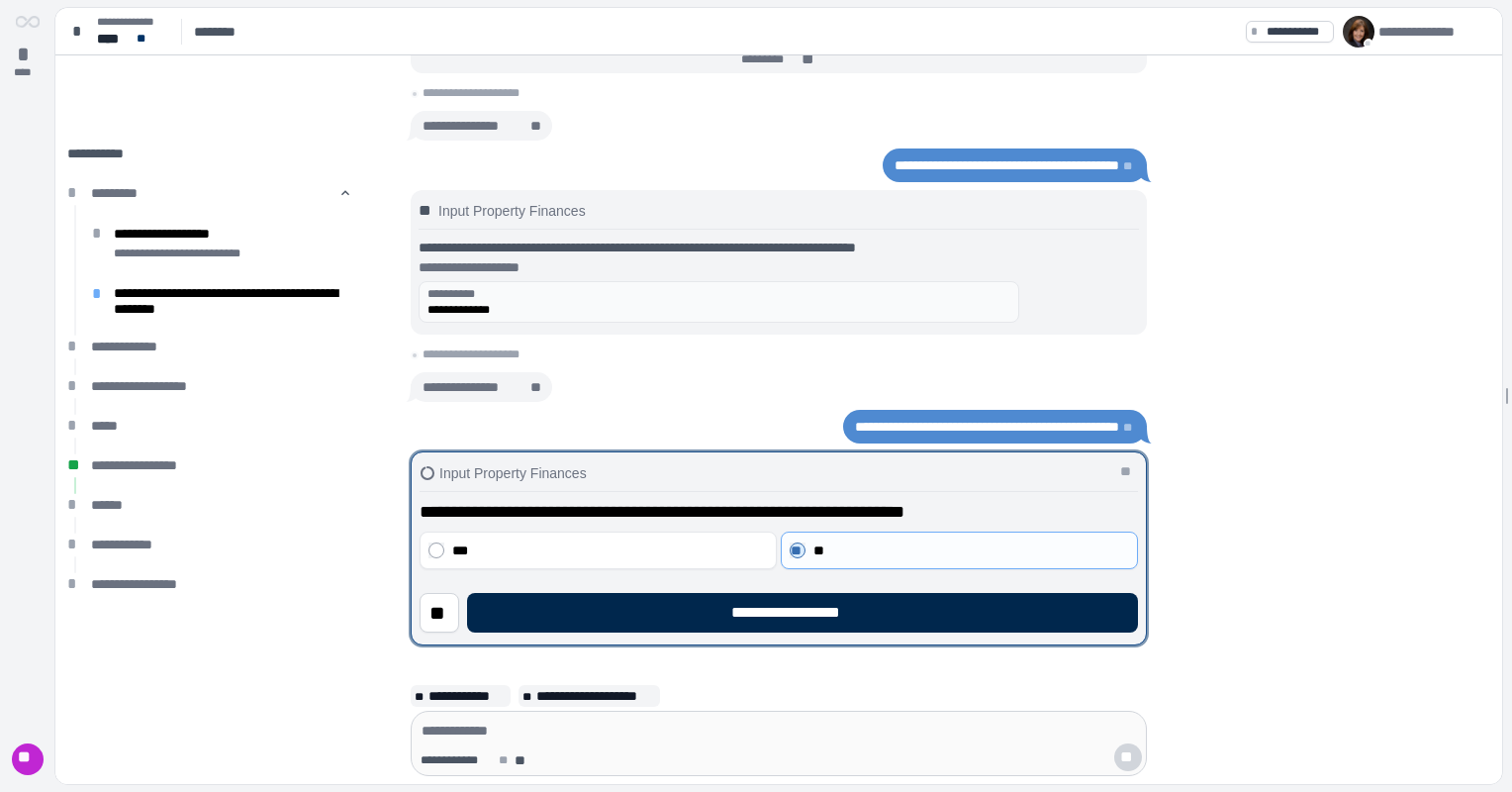 click on "**********" at bounding box center [803, 613] 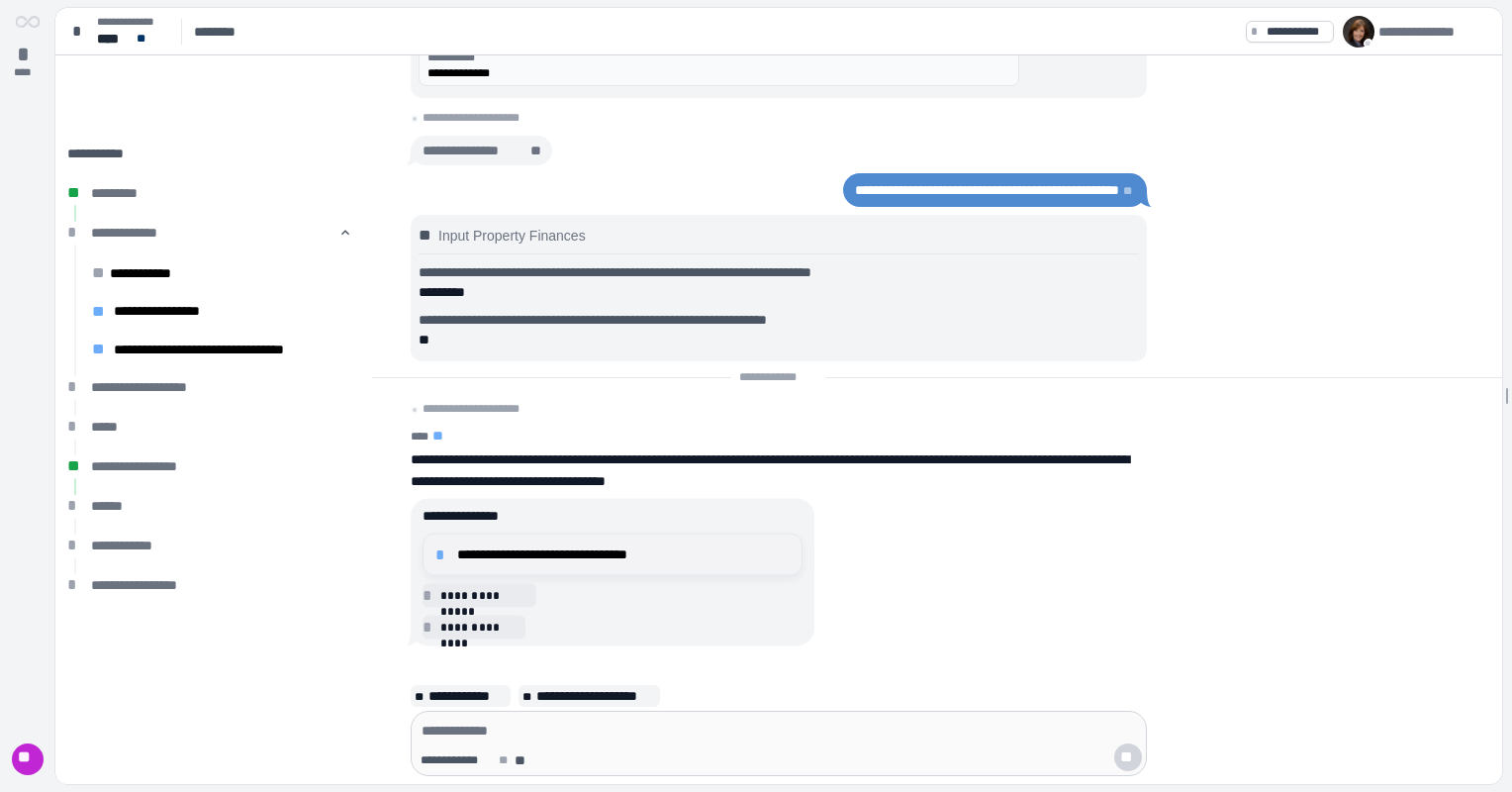 click on "**********" at bounding box center [623, 554] 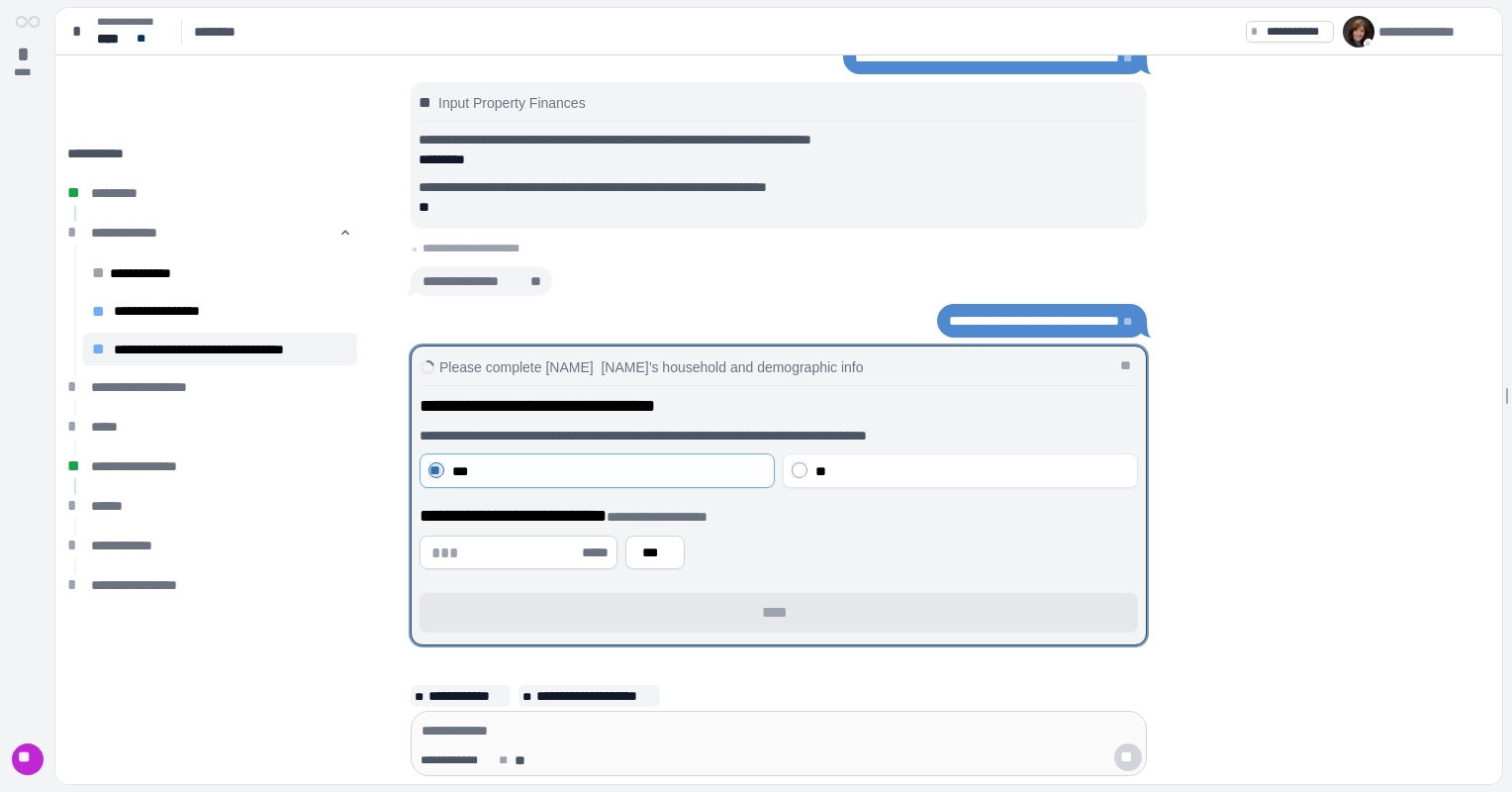 click at bounding box center (505, 552) 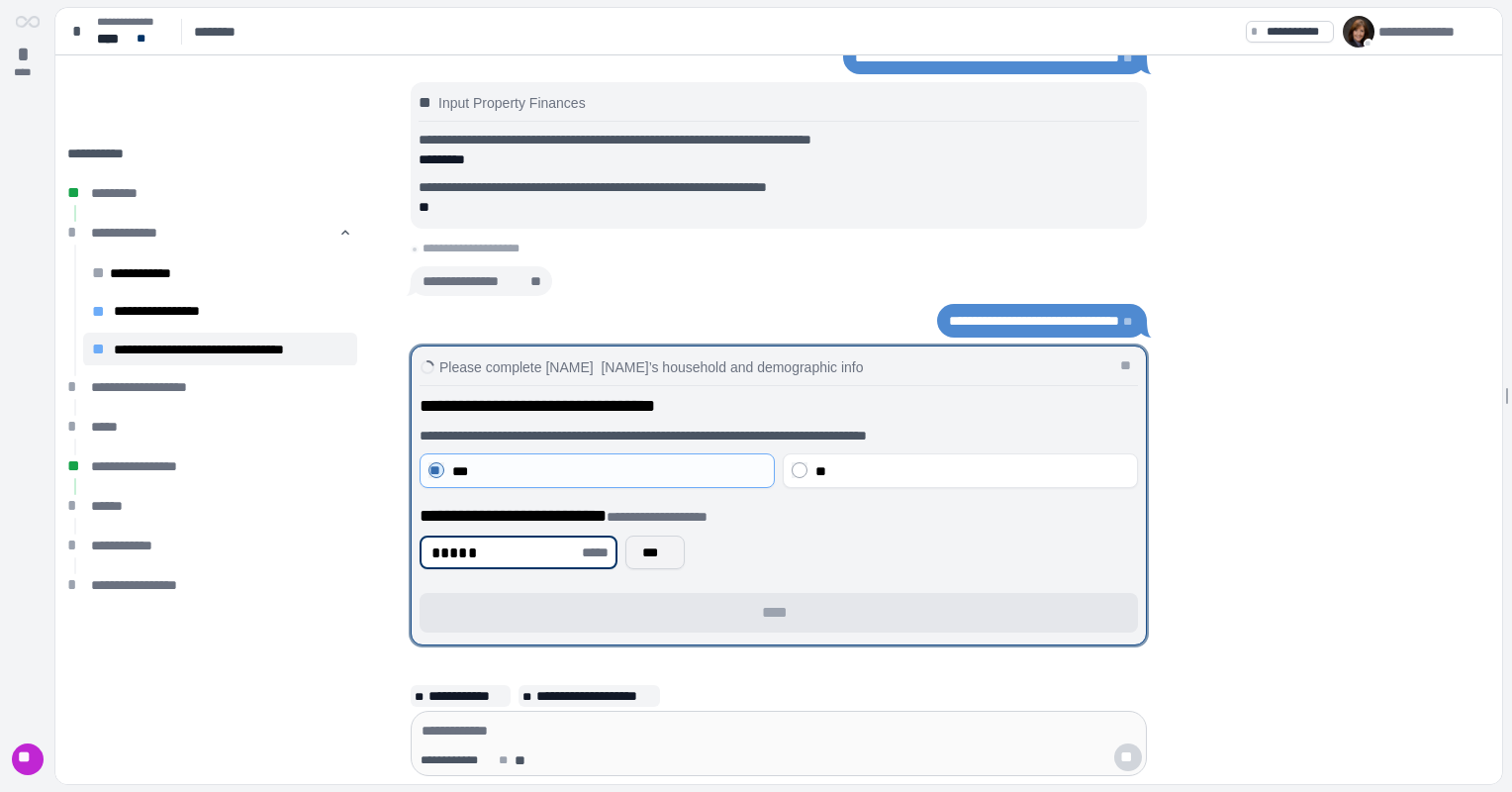 type on "*****" 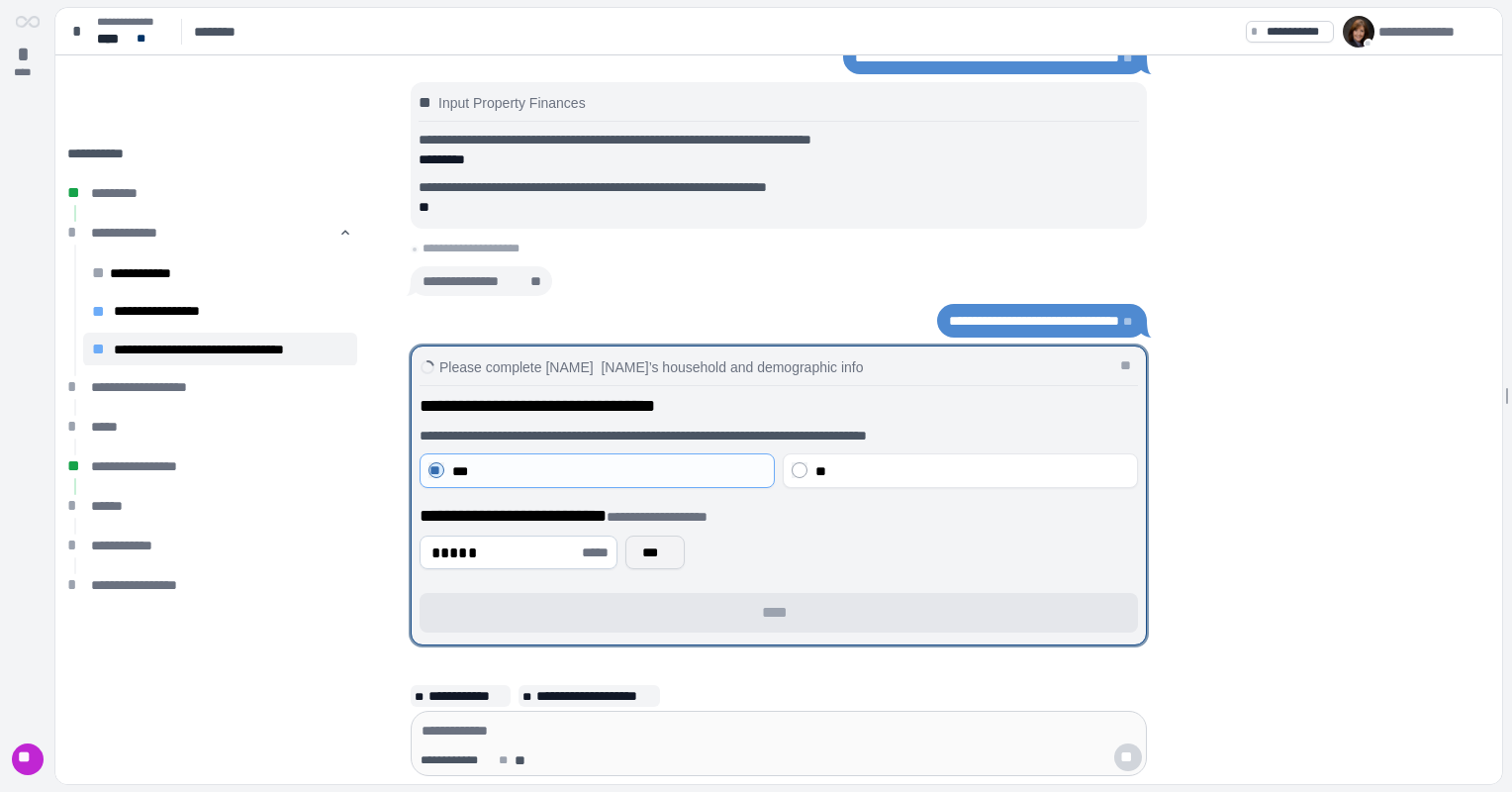 click on "***" at bounding box center [655, 552] 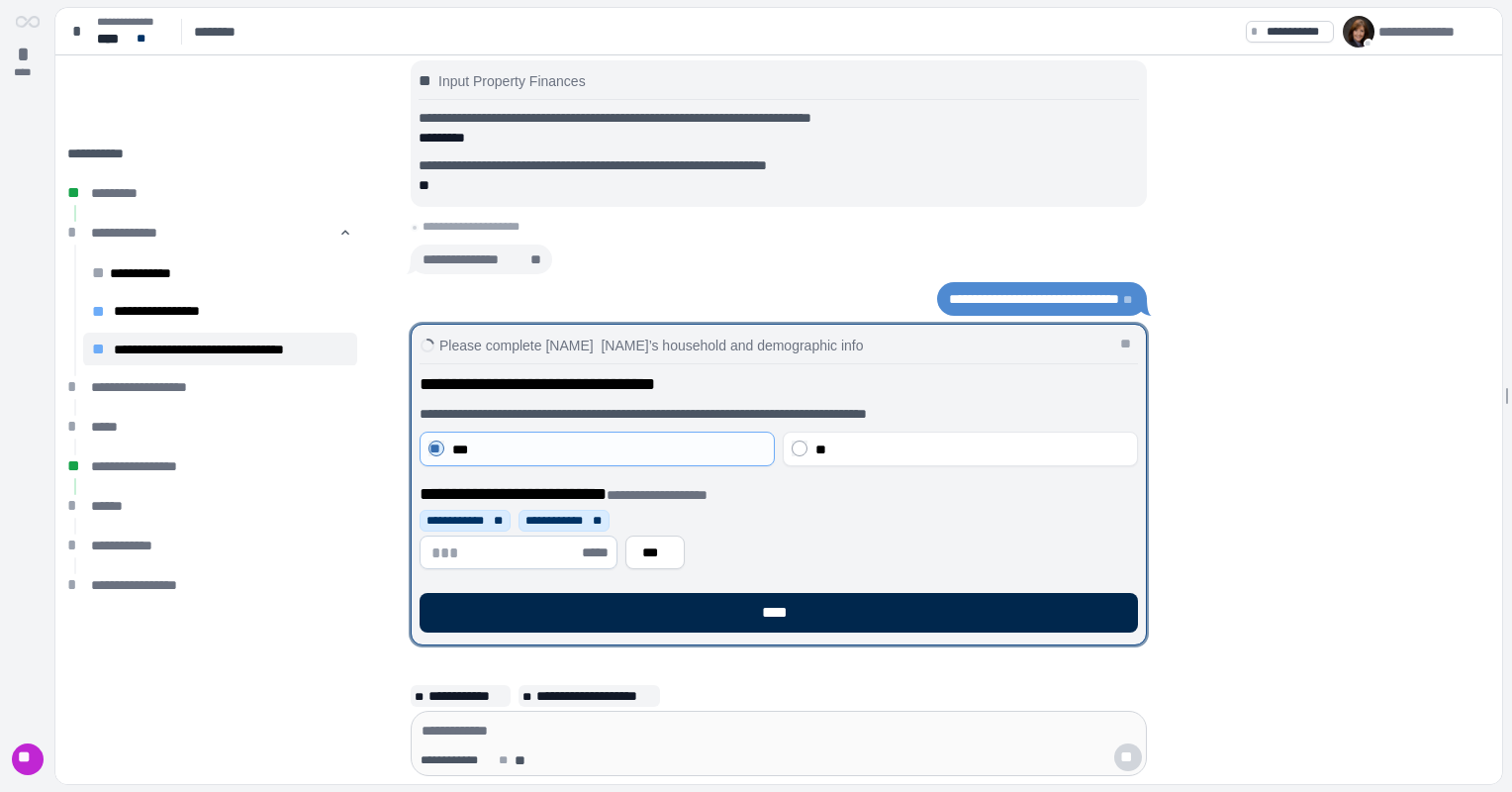 click on "****" at bounding box center (779, 613) 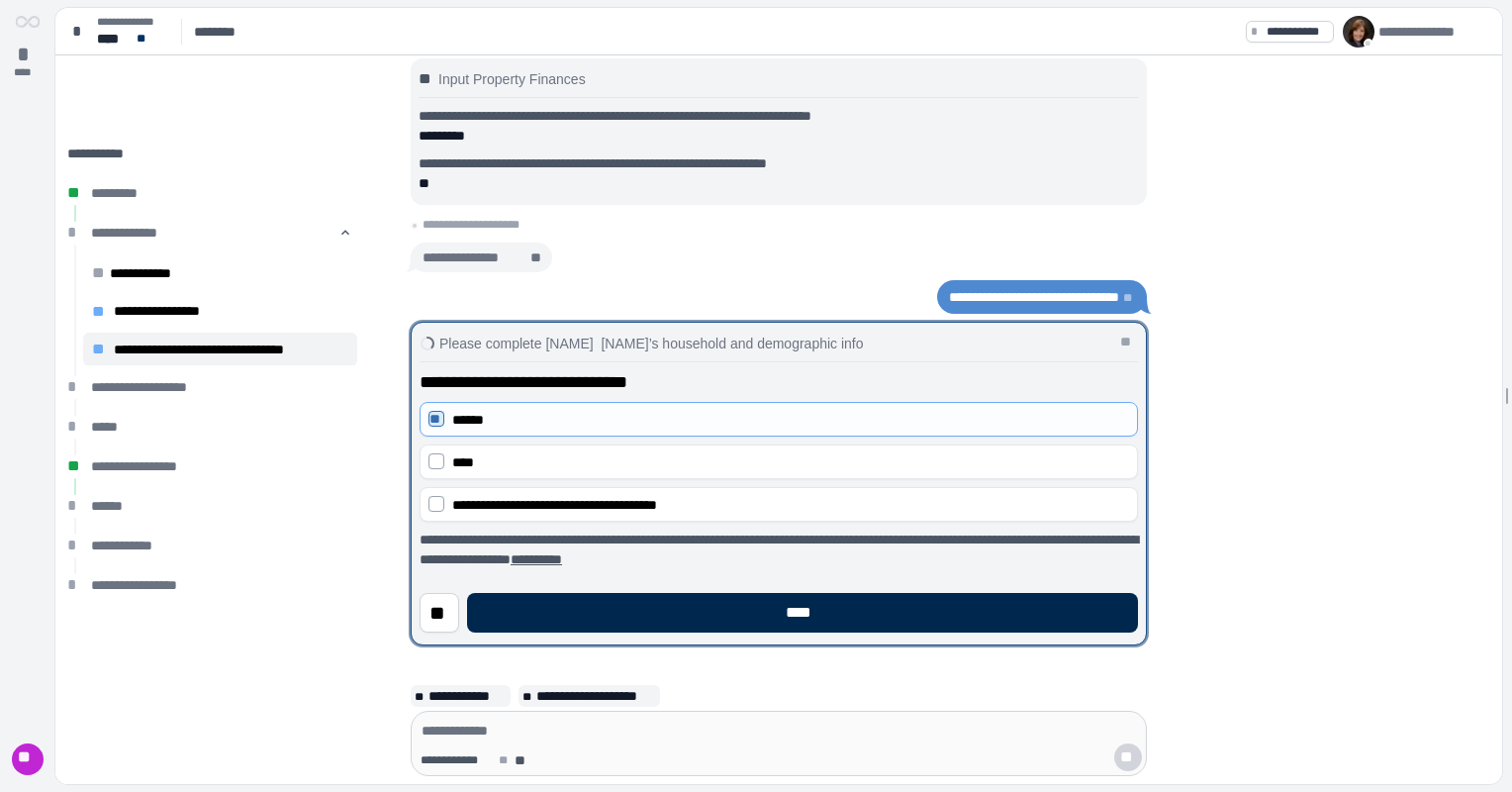 click on "****" at bounding box center [803, 613] 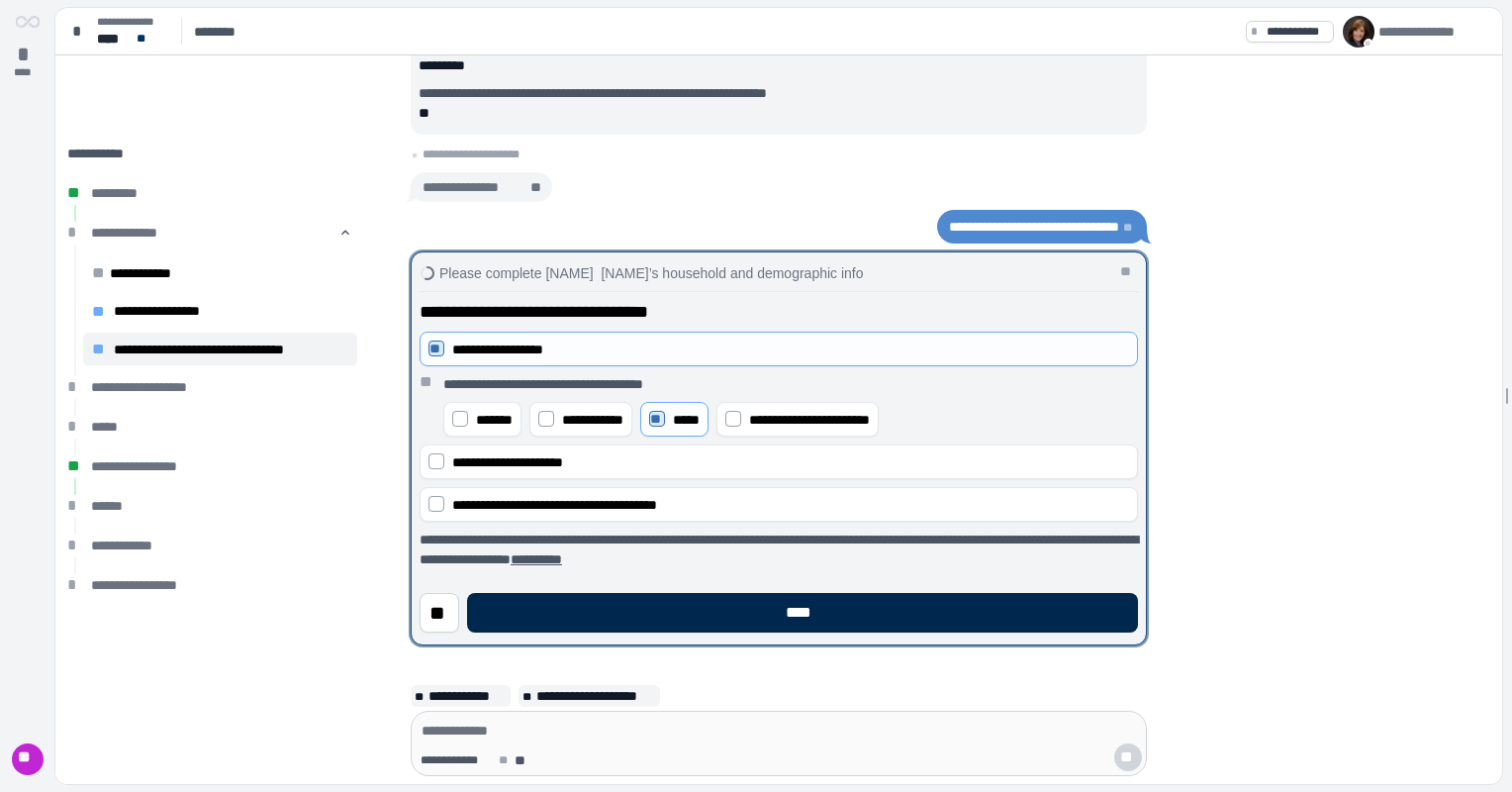 click on "****" at bounding box center (803, 613) 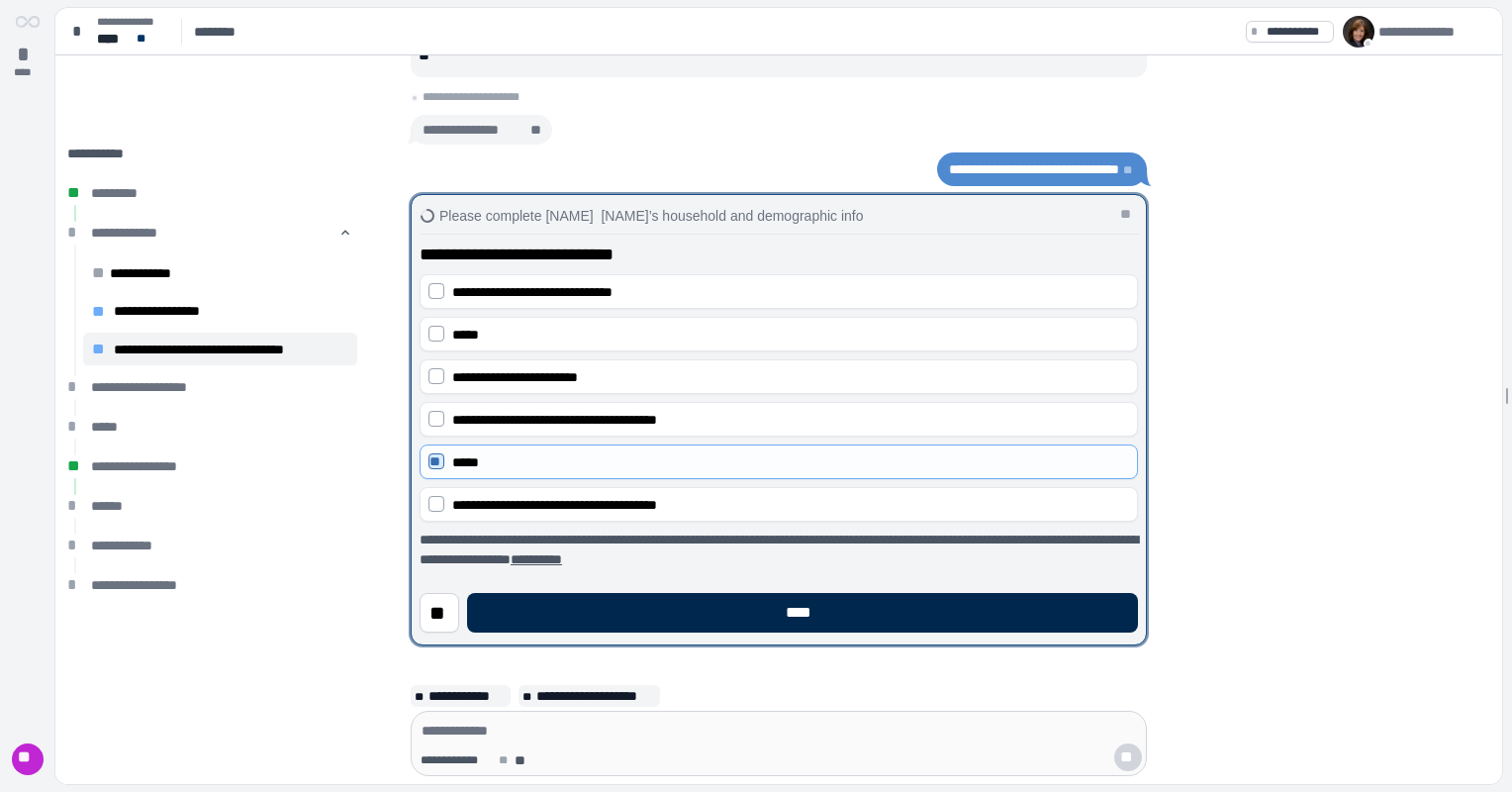 click on "****" at bounding box center (803, 613) 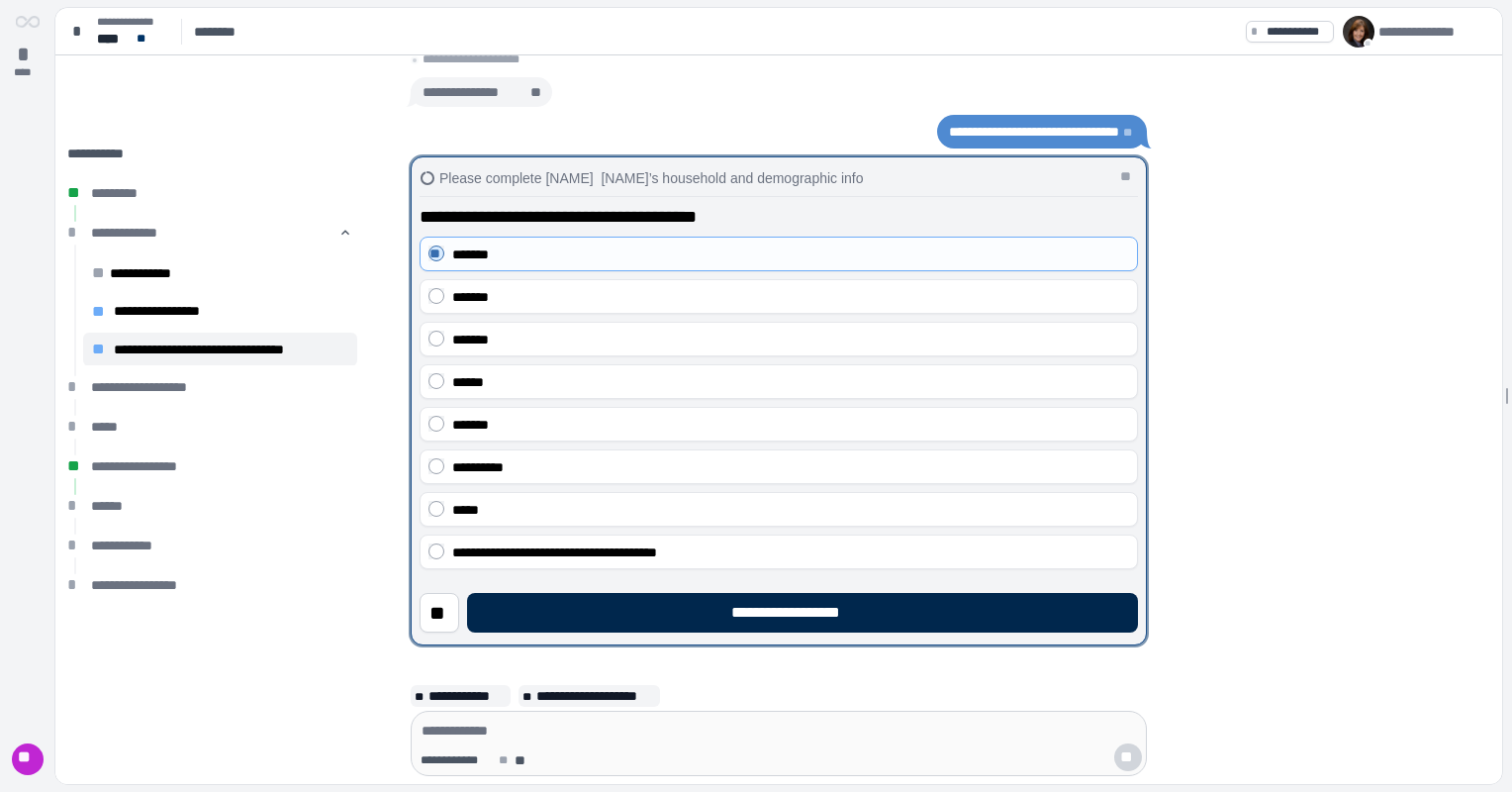 click on "**********" at bounding box center (803, 613) 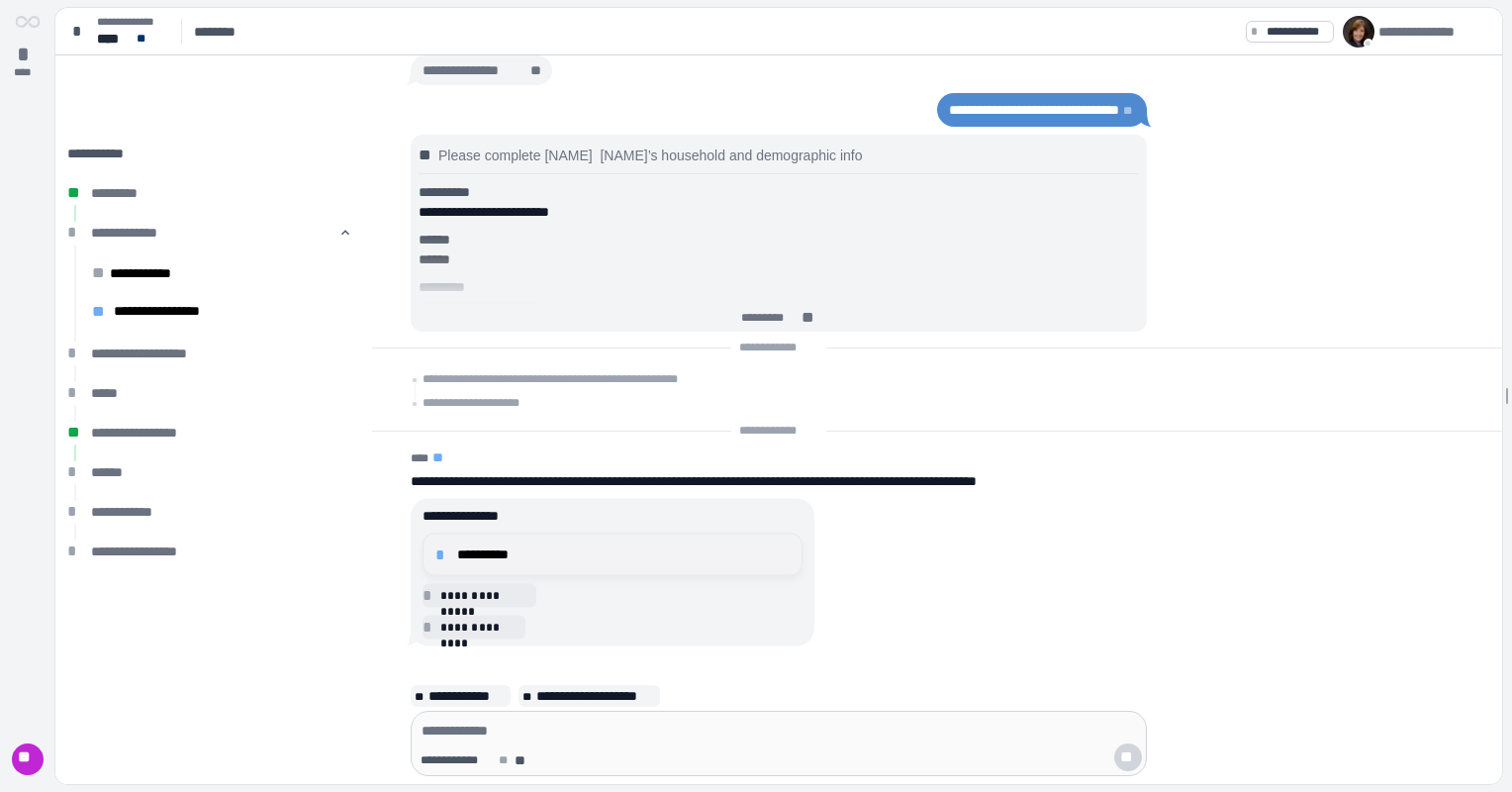 click on "**********" at bounding box center (623, 554) 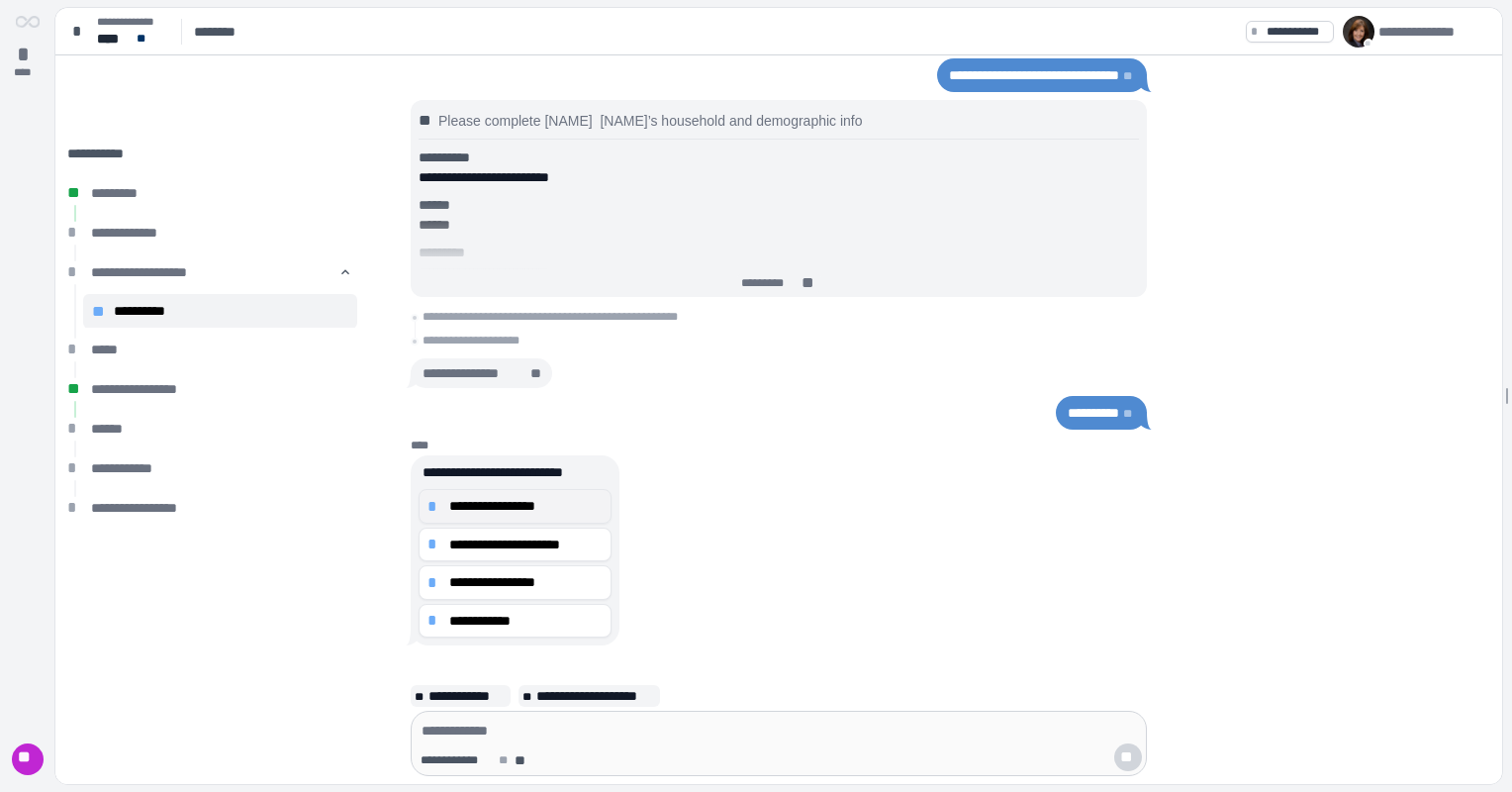 click on "*" at bounding box center [435, 507] 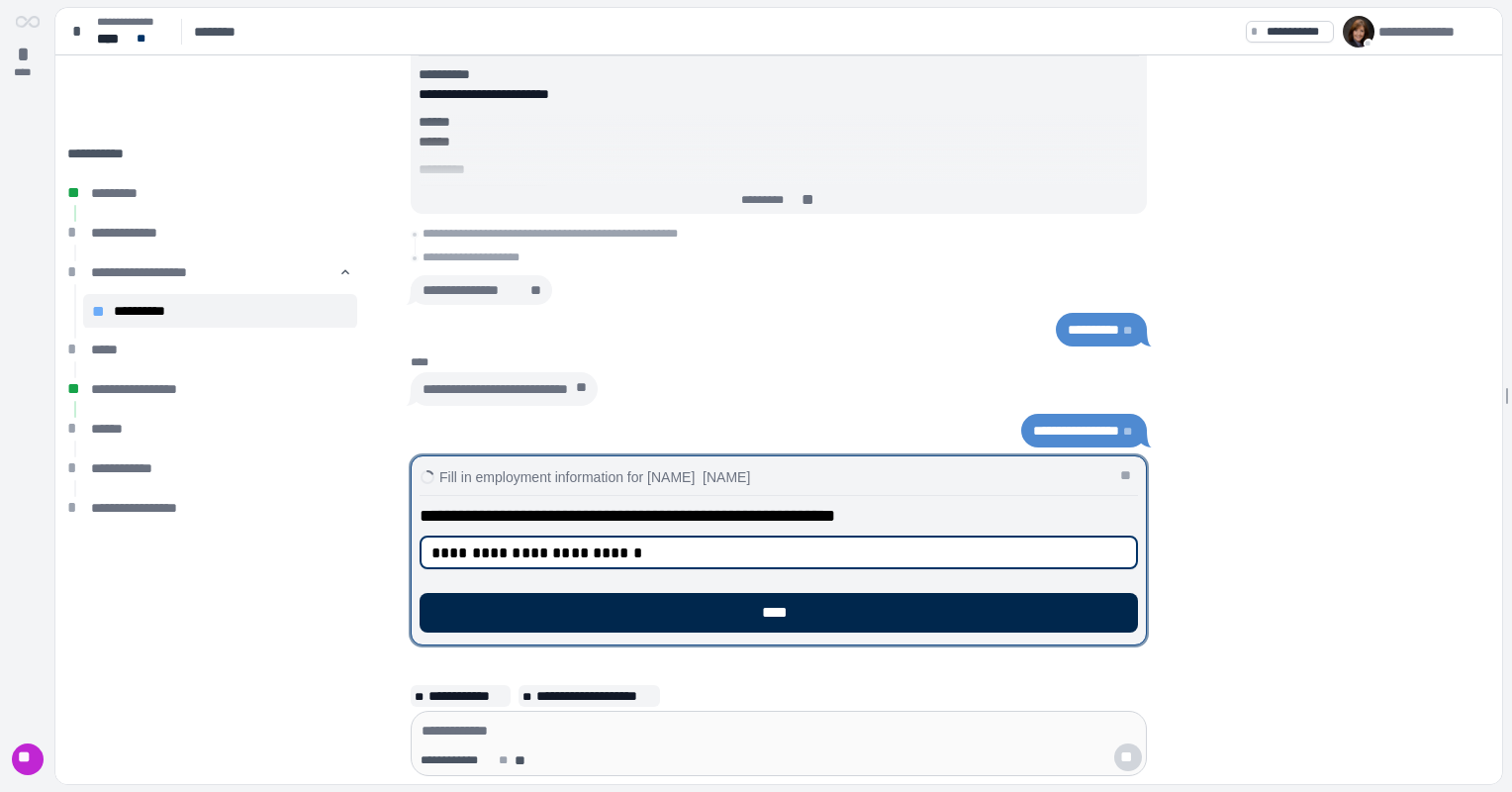 type on "**********" 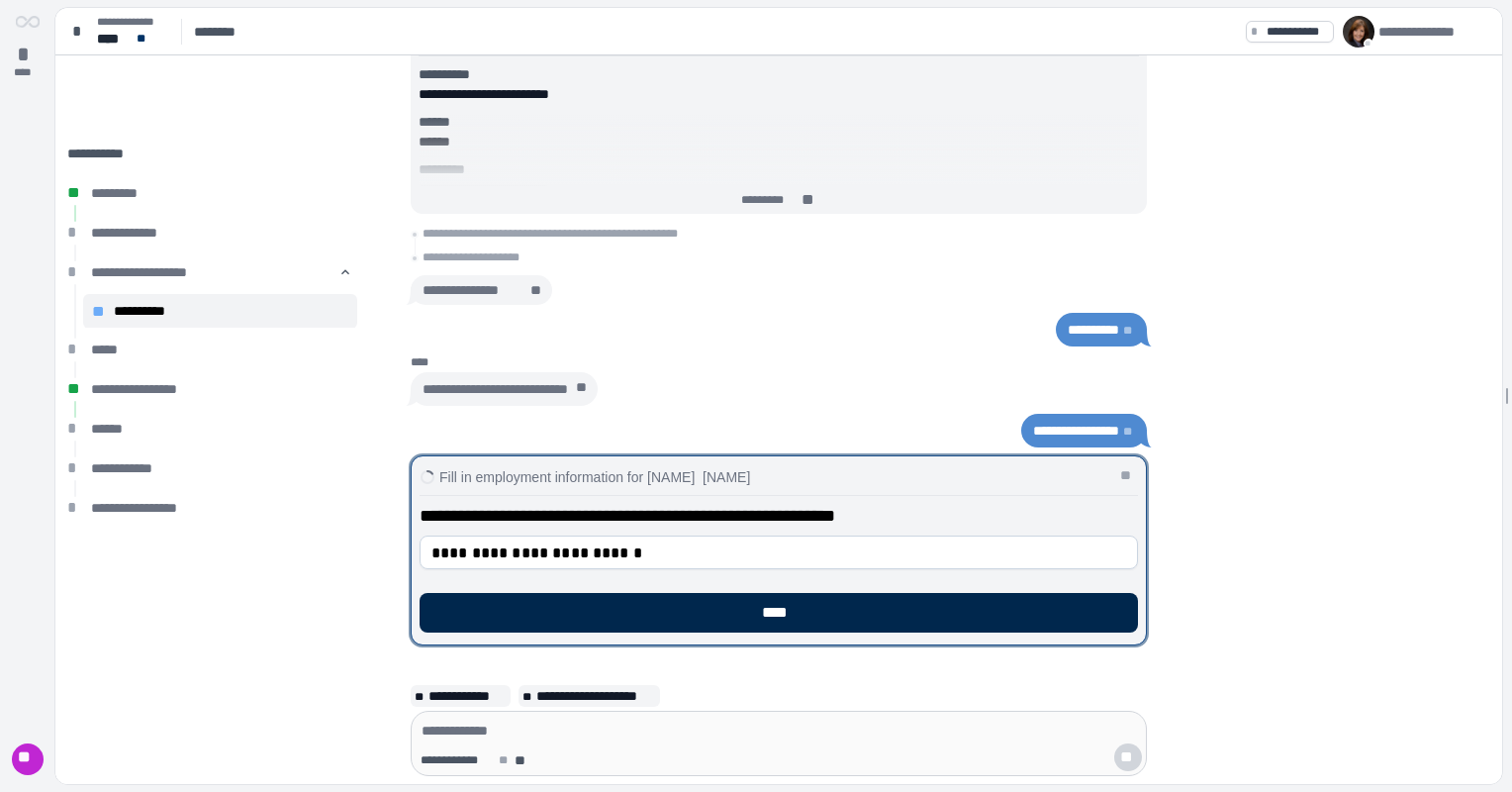 click on "****" at bounding box center [779, 613] 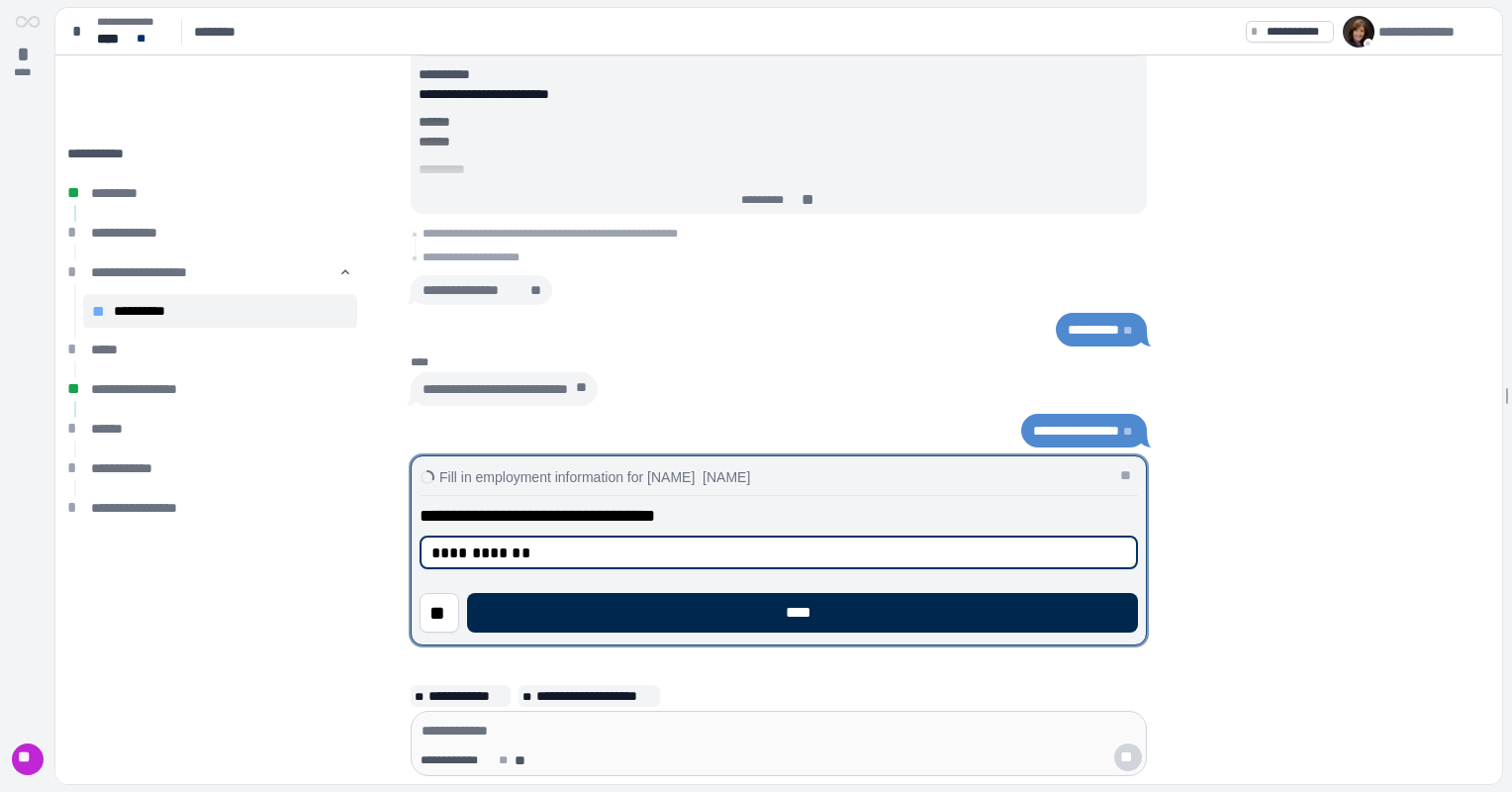 type on "**********" 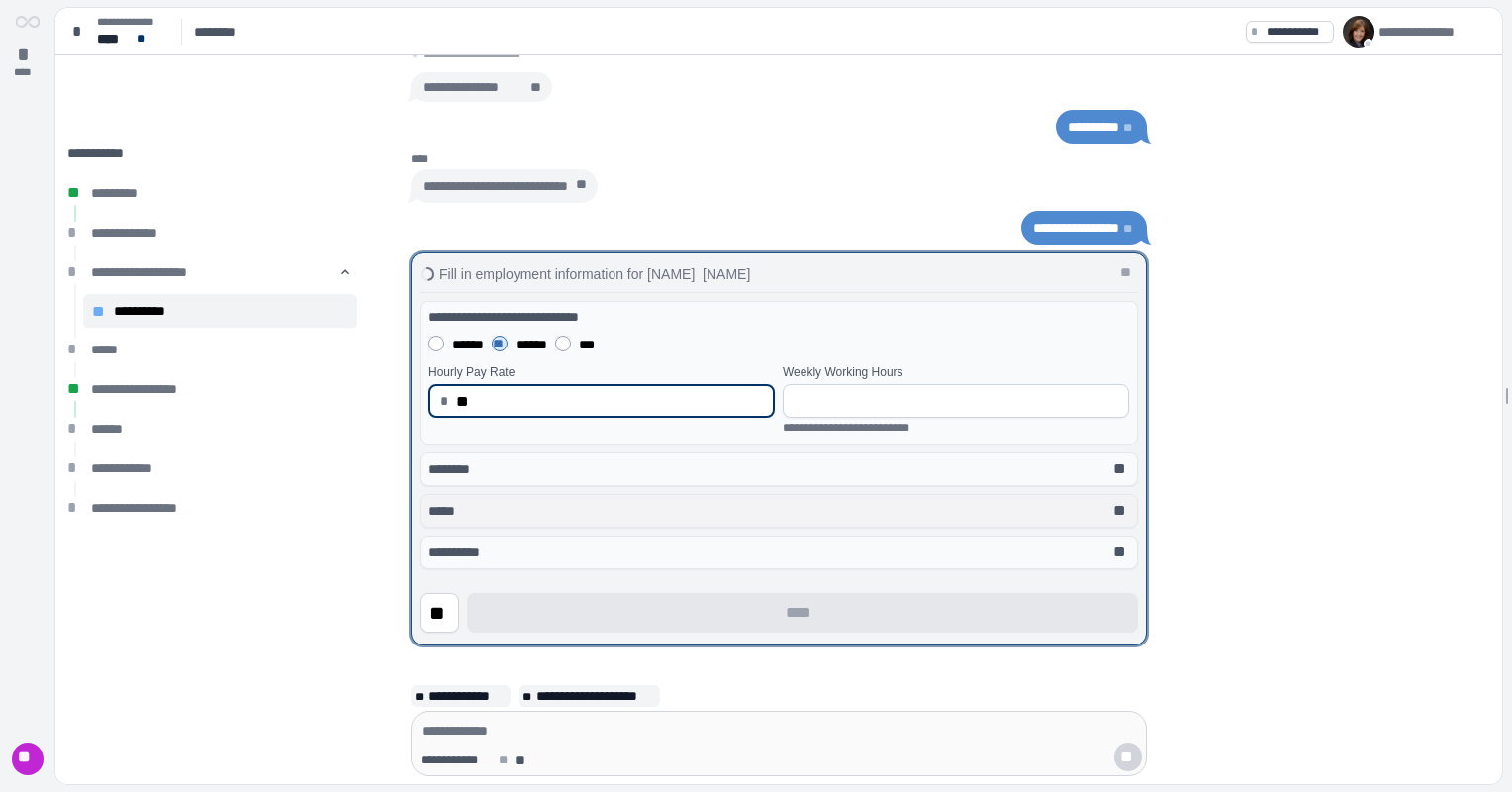 type on "*****" 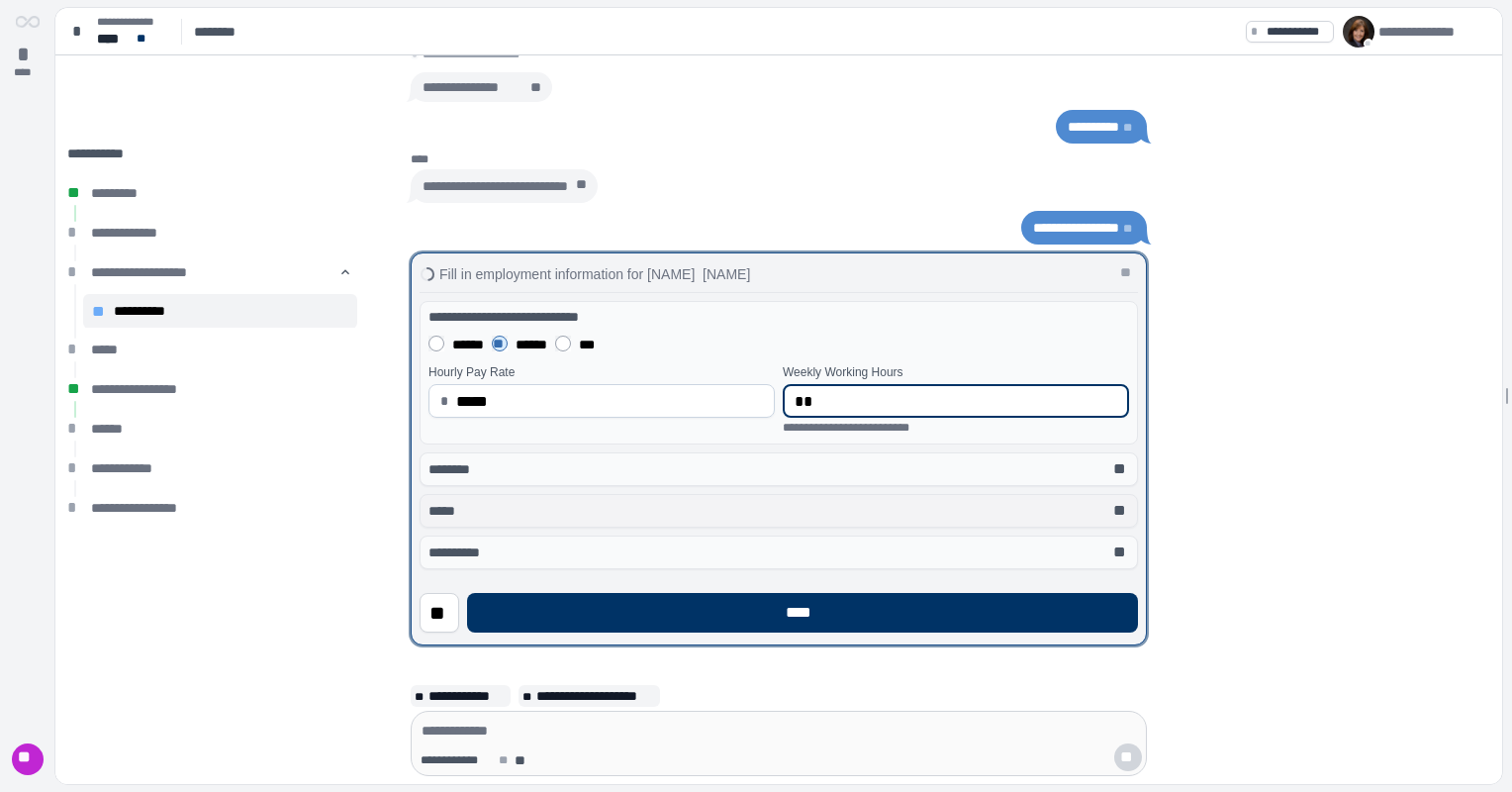 type on "**" 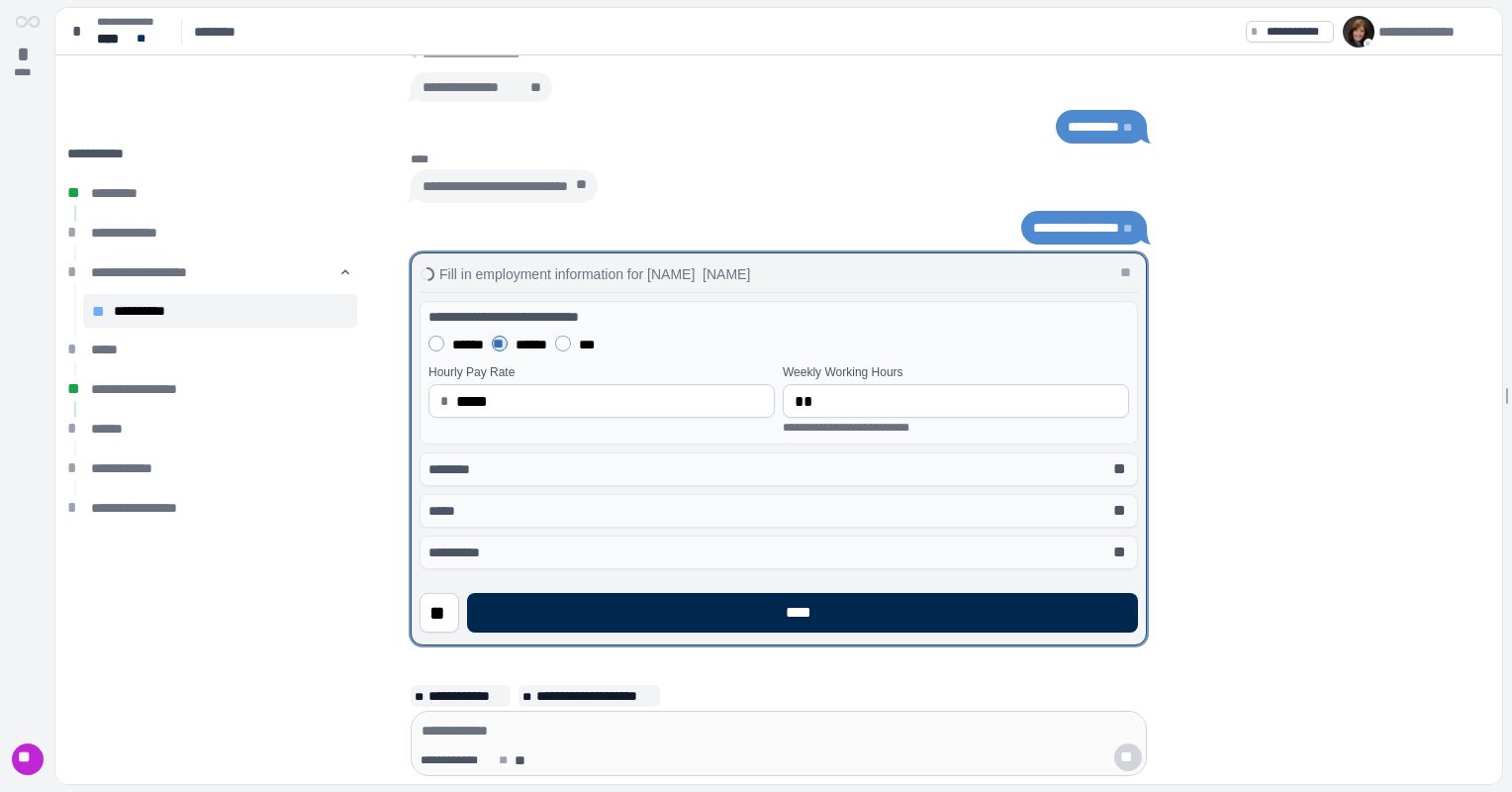 click on "****" at bounding box center [803, 613] 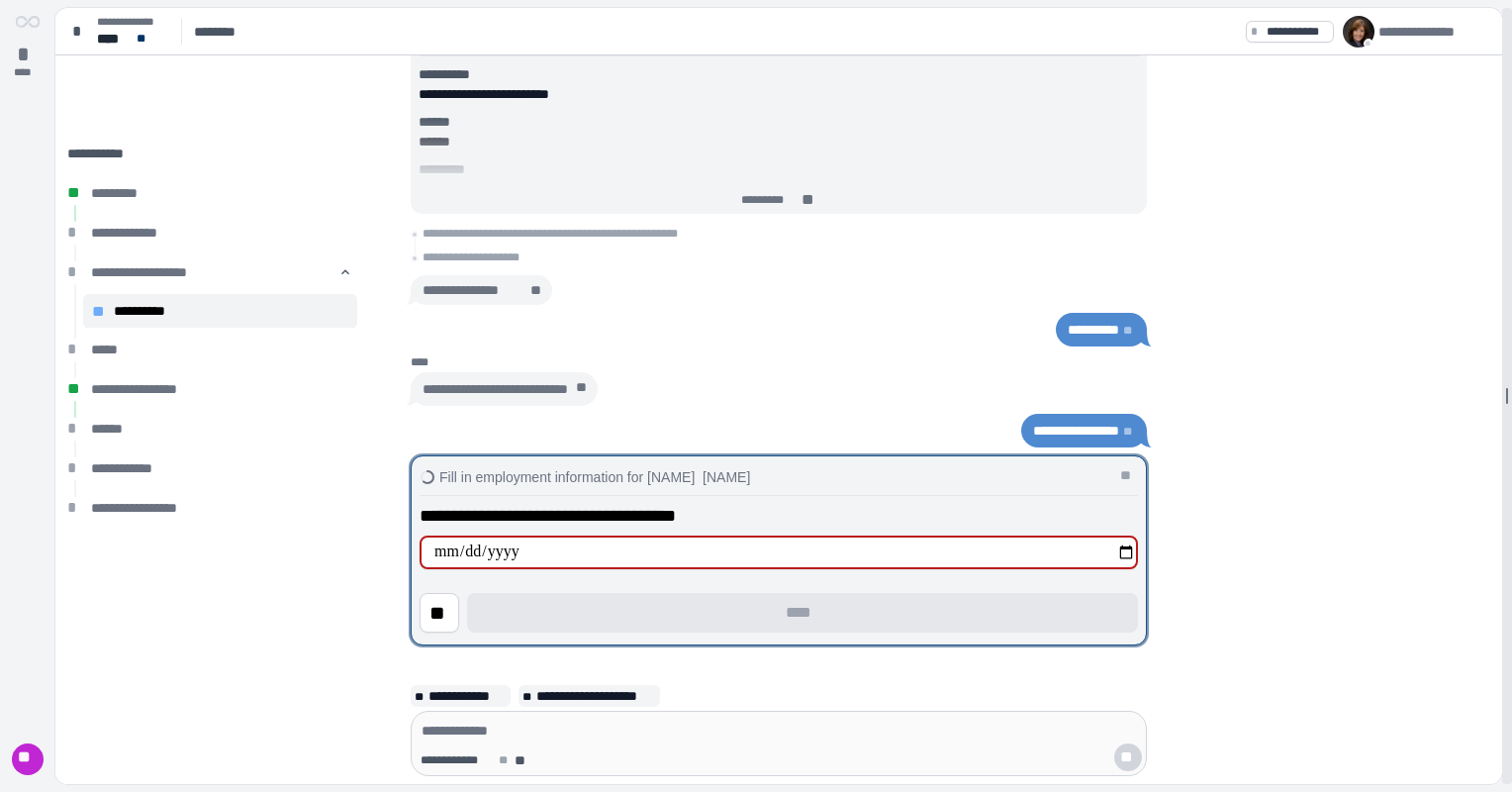 type on "**********" 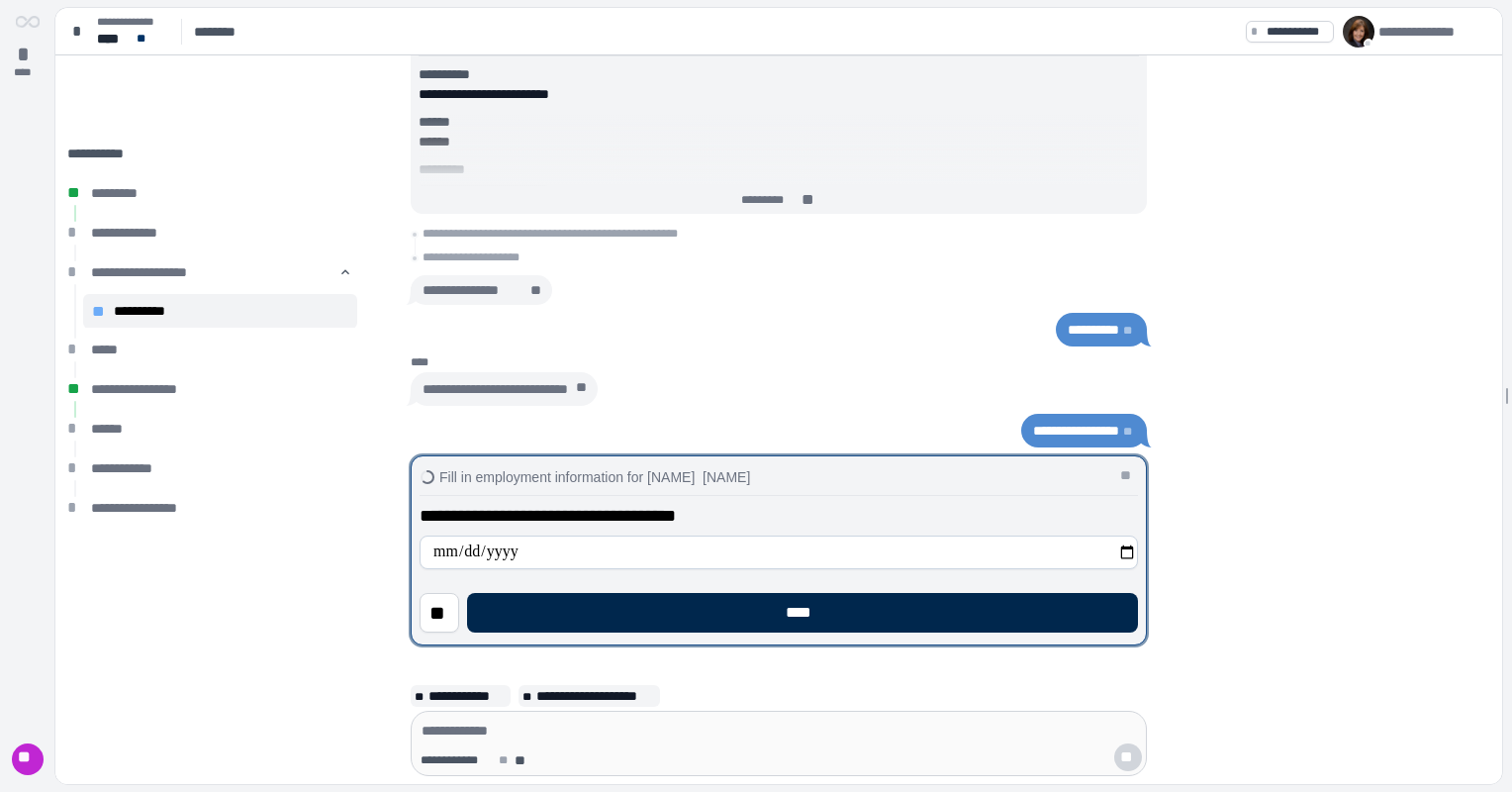 click on "****" at bounding box center (803, 613) 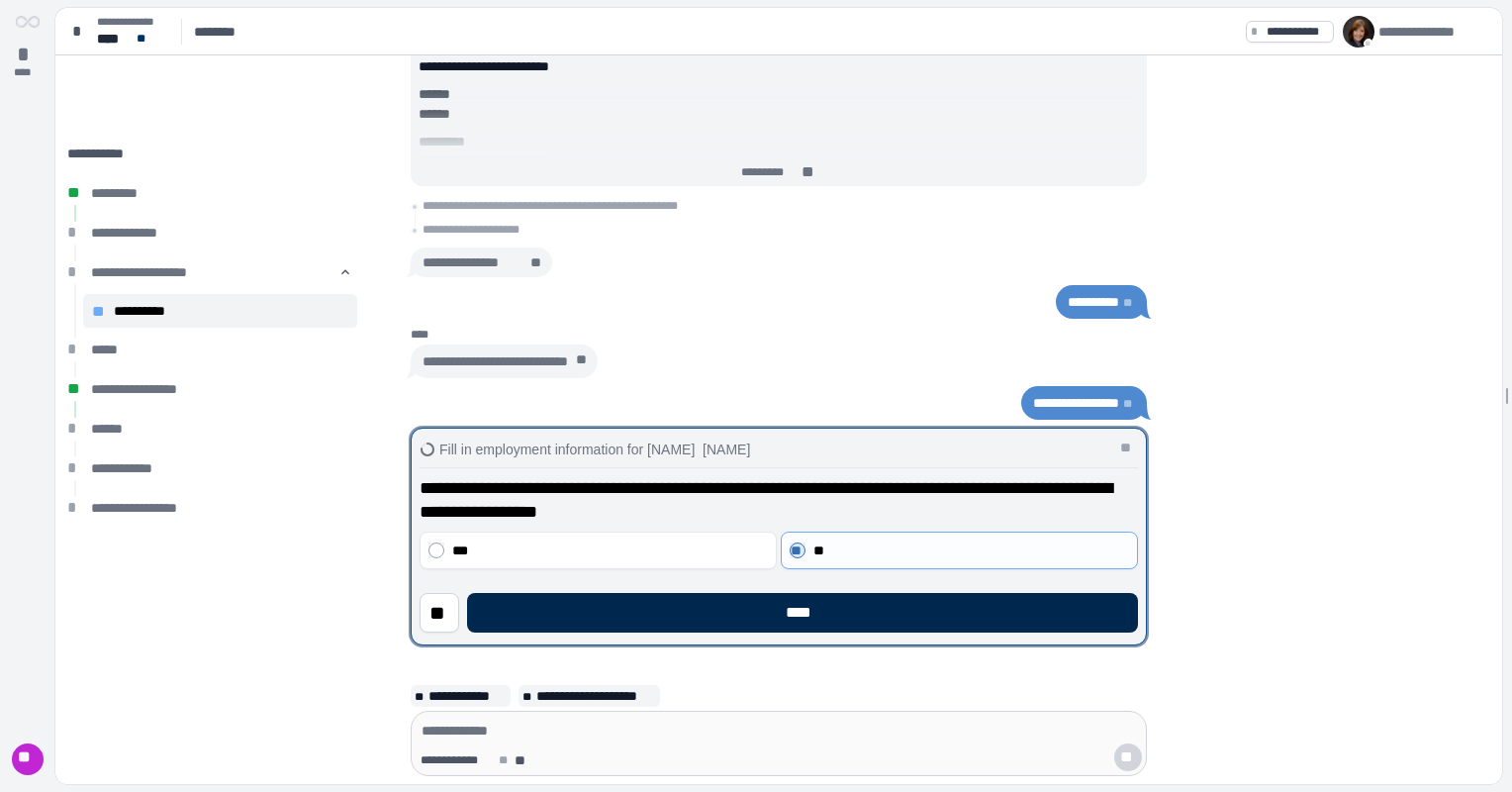 click on "****" at bounding box center [803, 613] 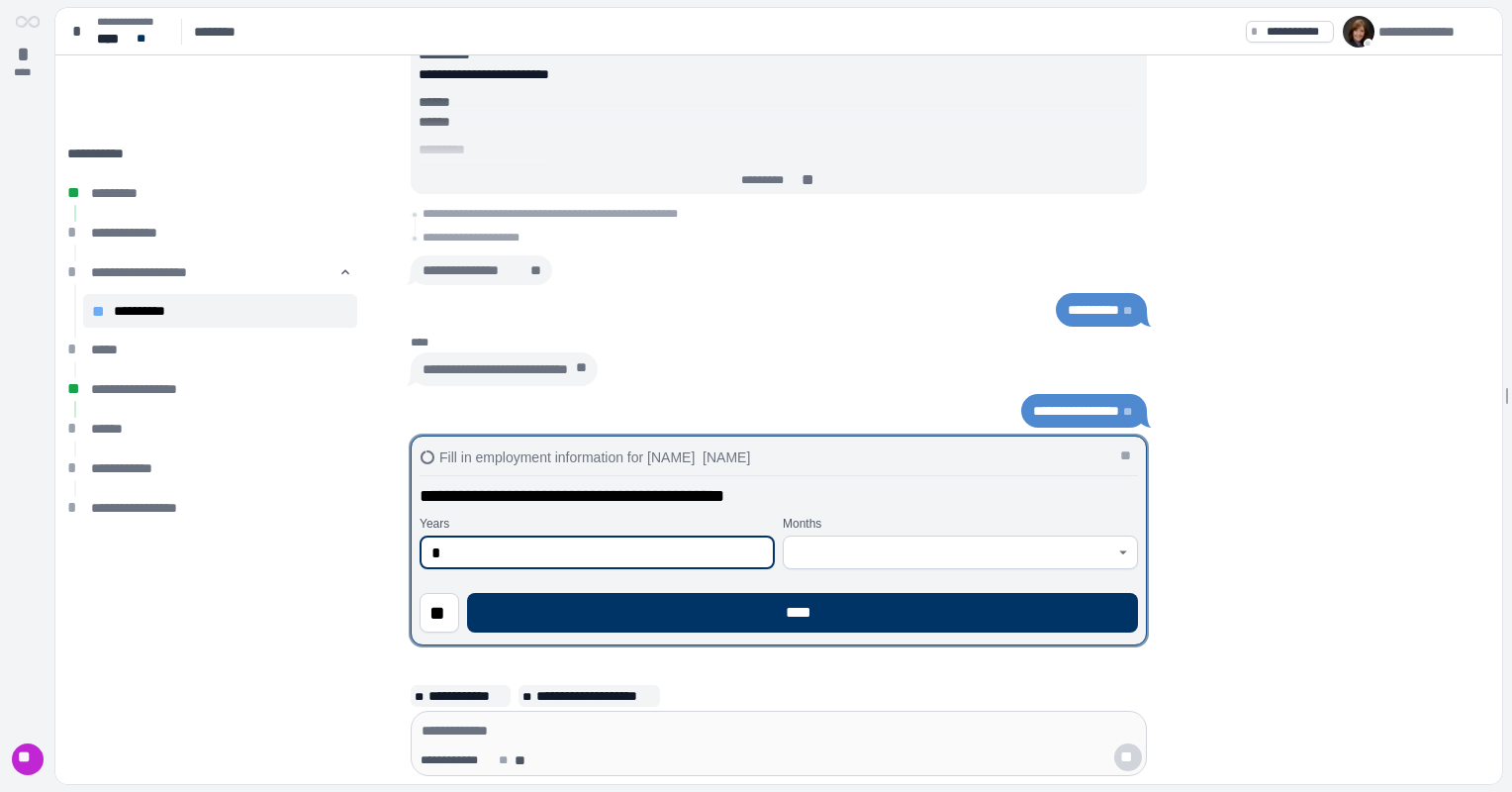 type on "*" 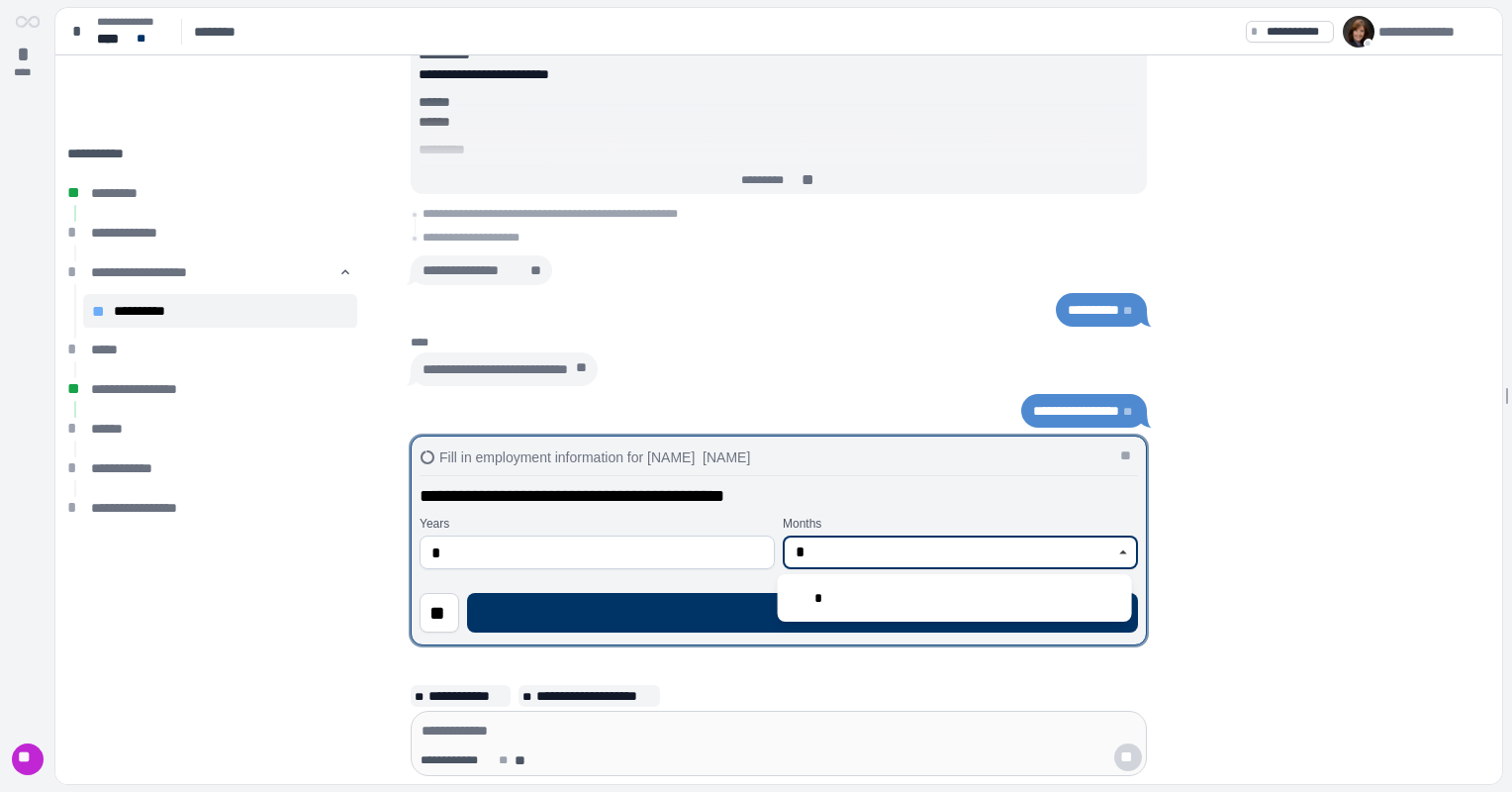 type on "*" 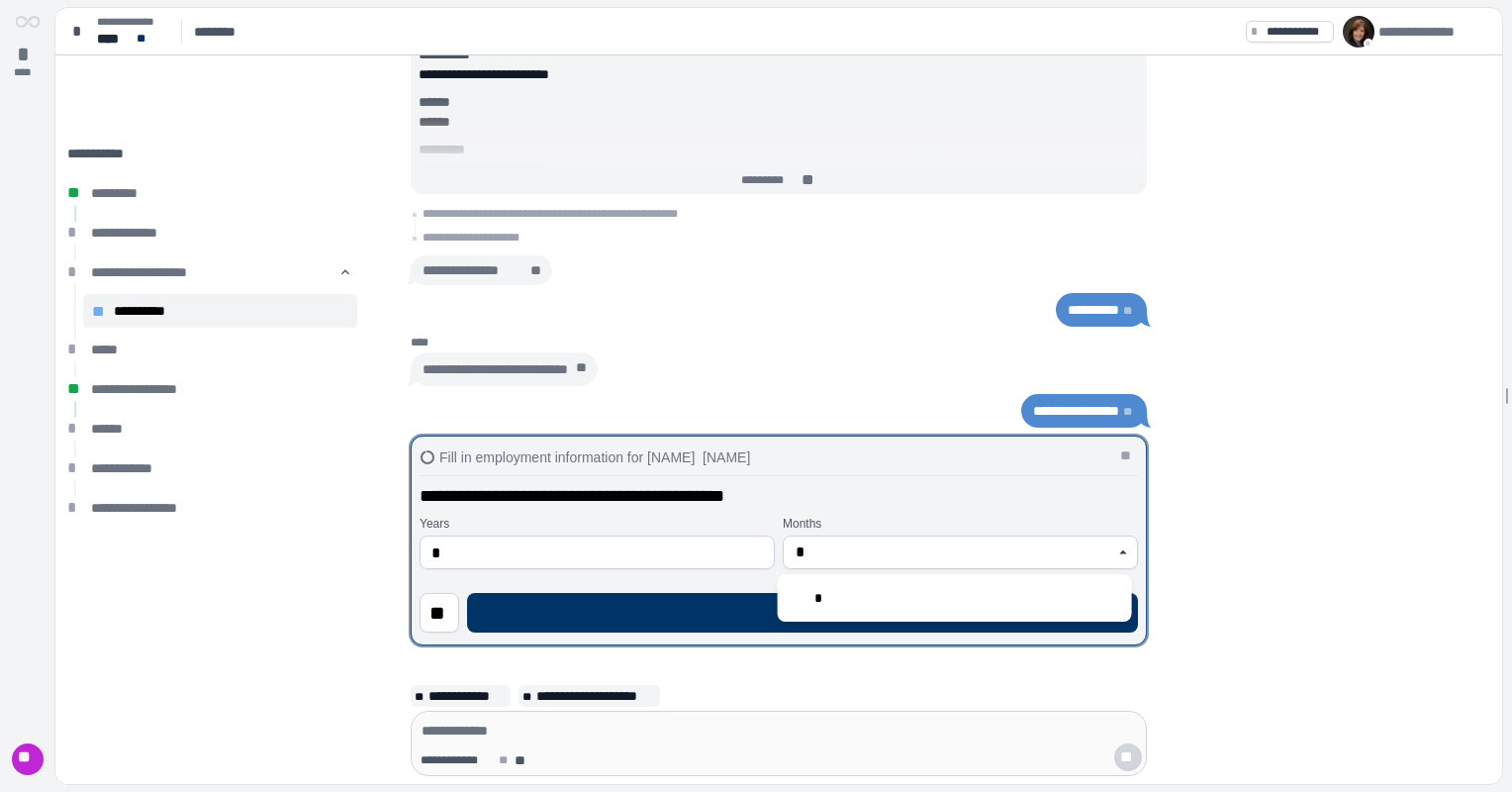 type 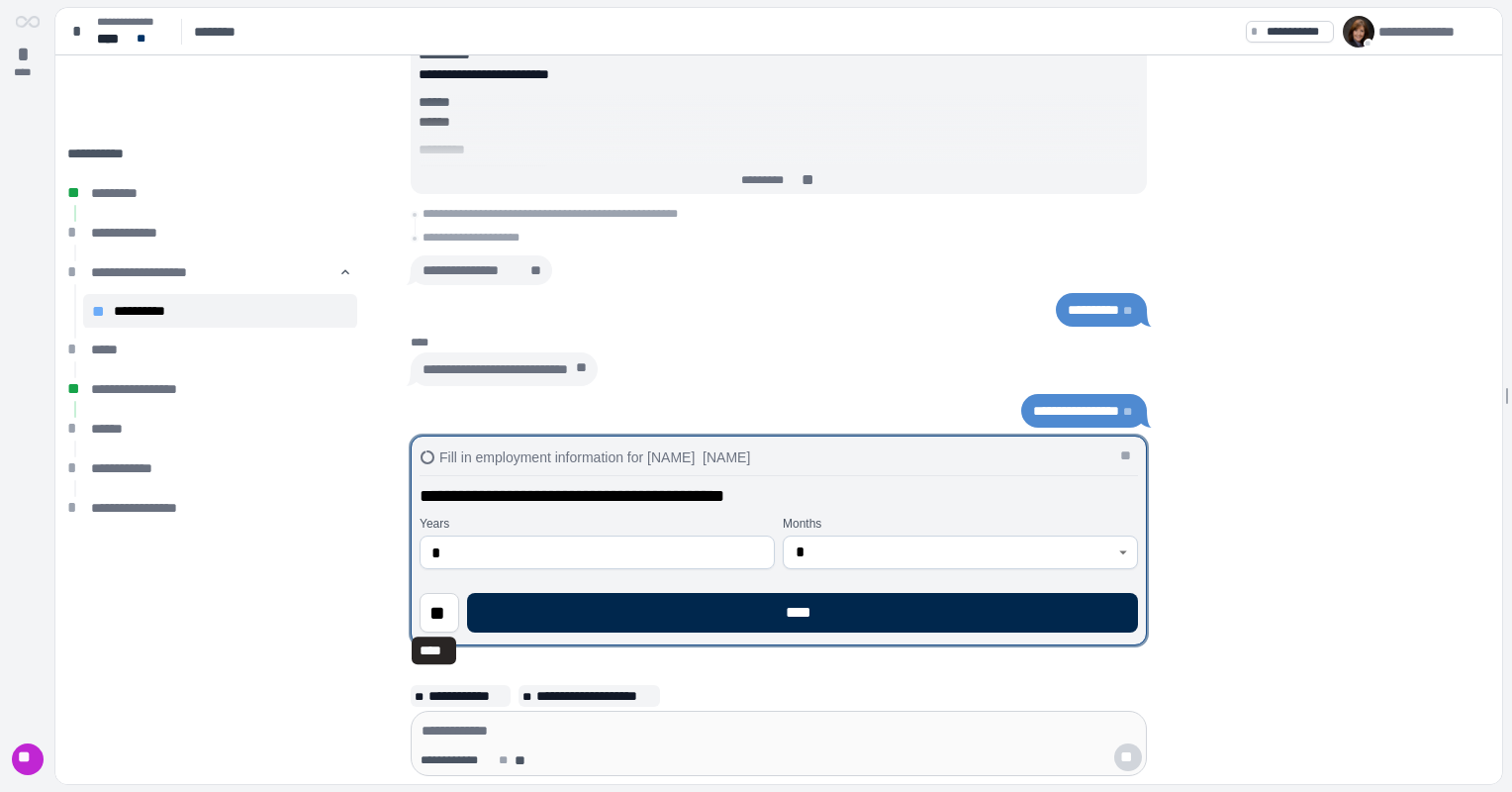 click on "****" at bounding box center [803, 613] 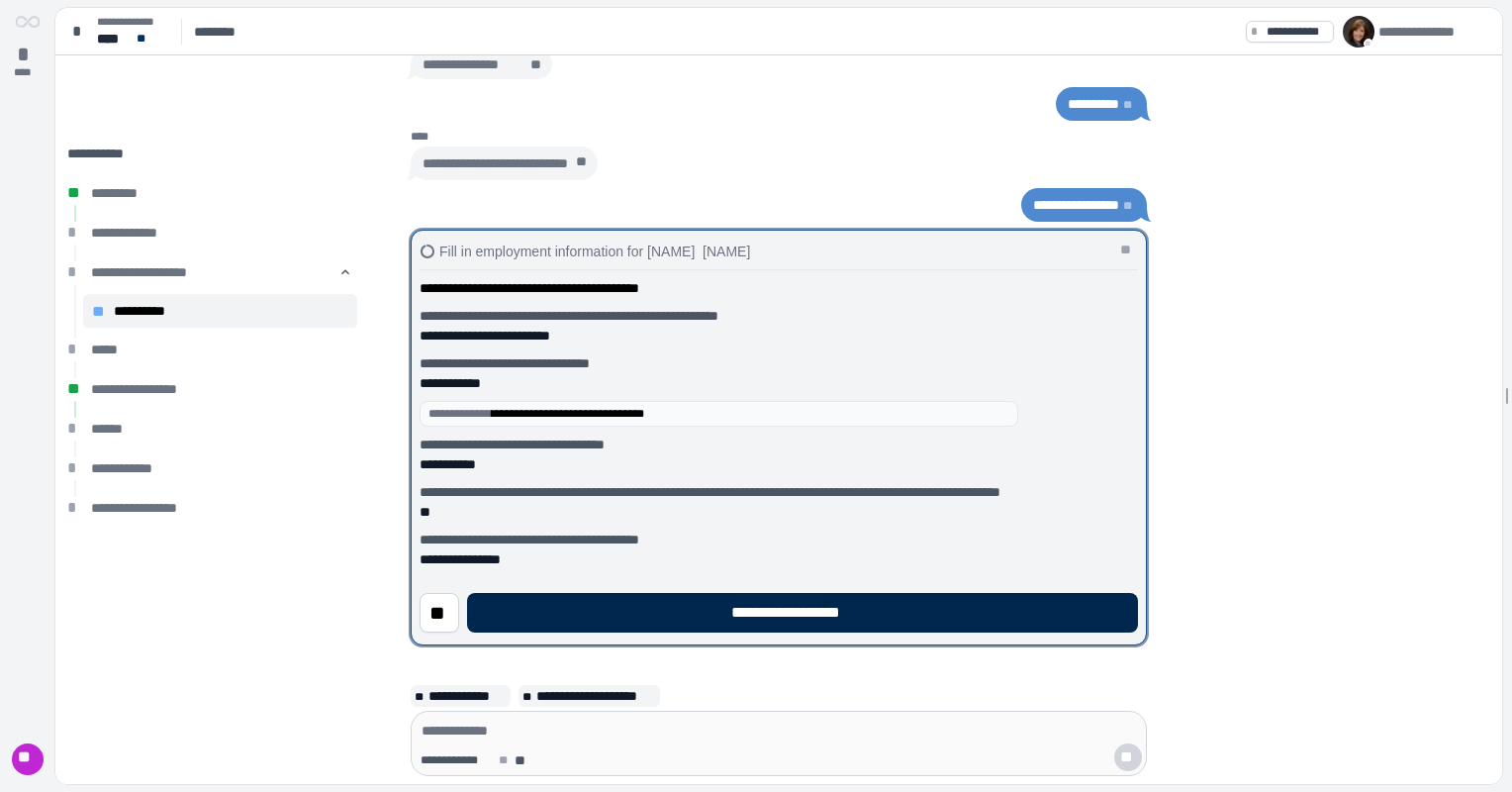 click on "**********" at bounding box center [803, 613] 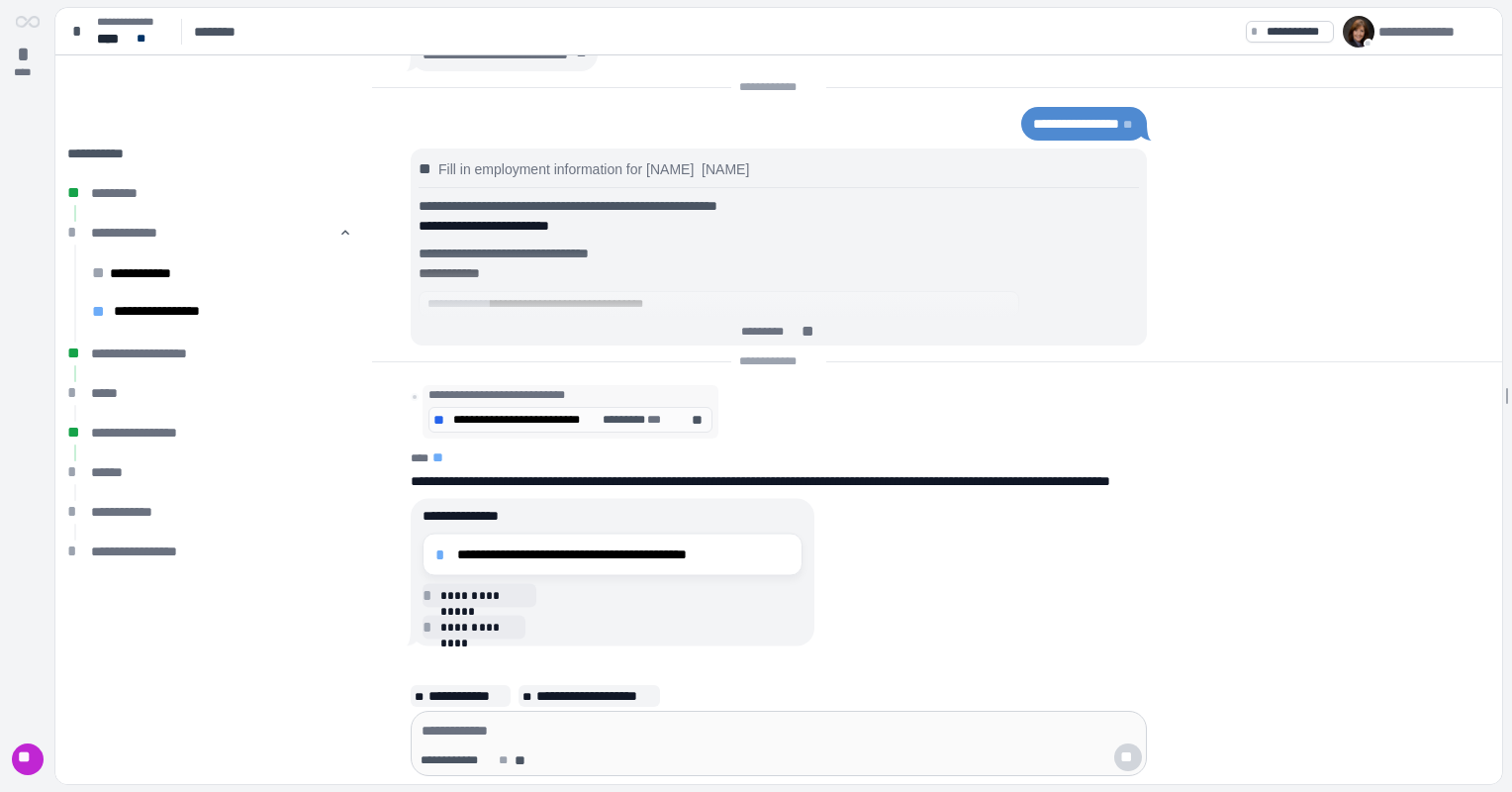 drag, startPoint x: 621, startPoint y: 556, endPoint x: 678, endPoint y: 554, distance: 57.035077 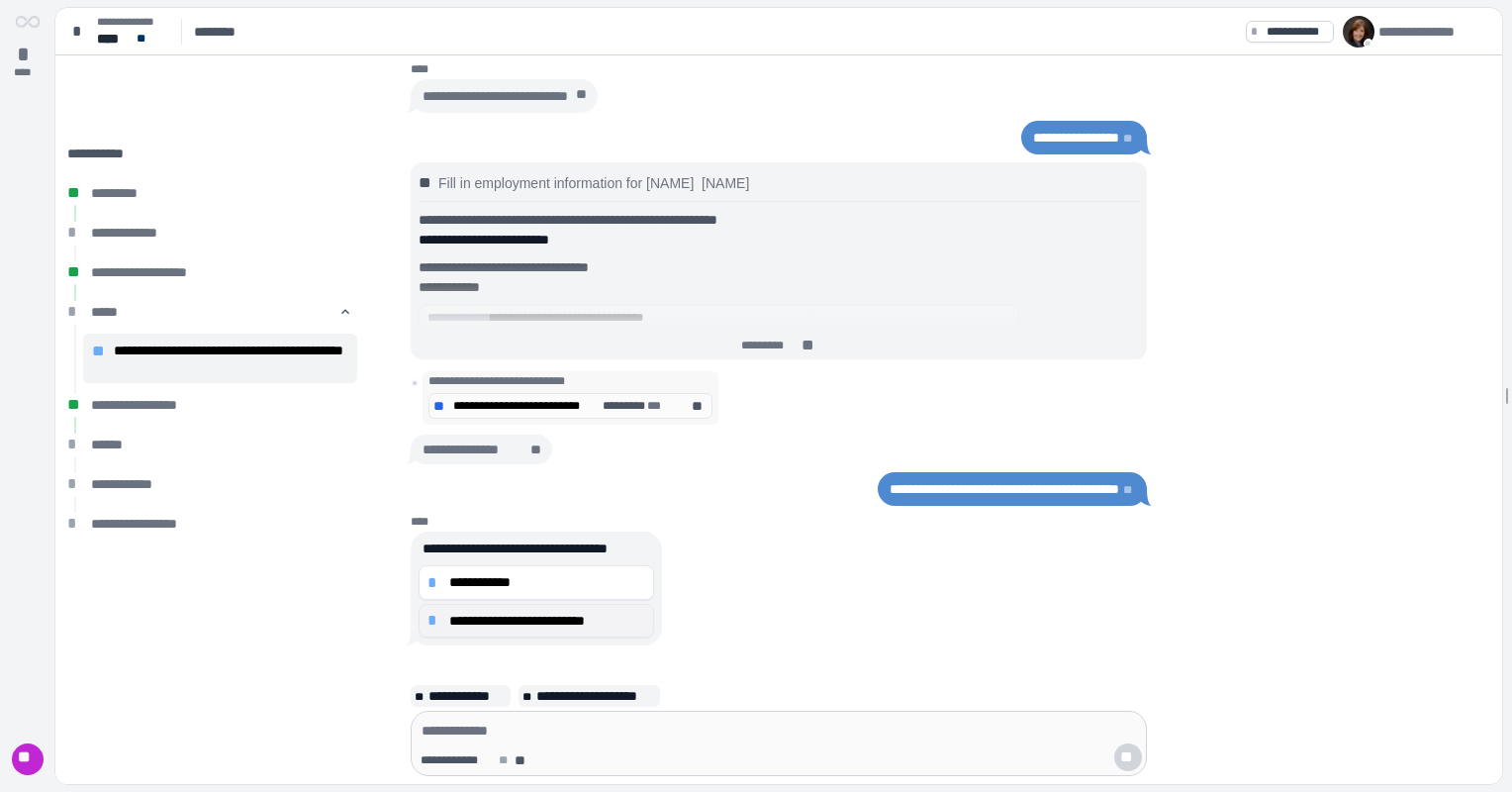 click on "*" at bounding box center (435, 583) 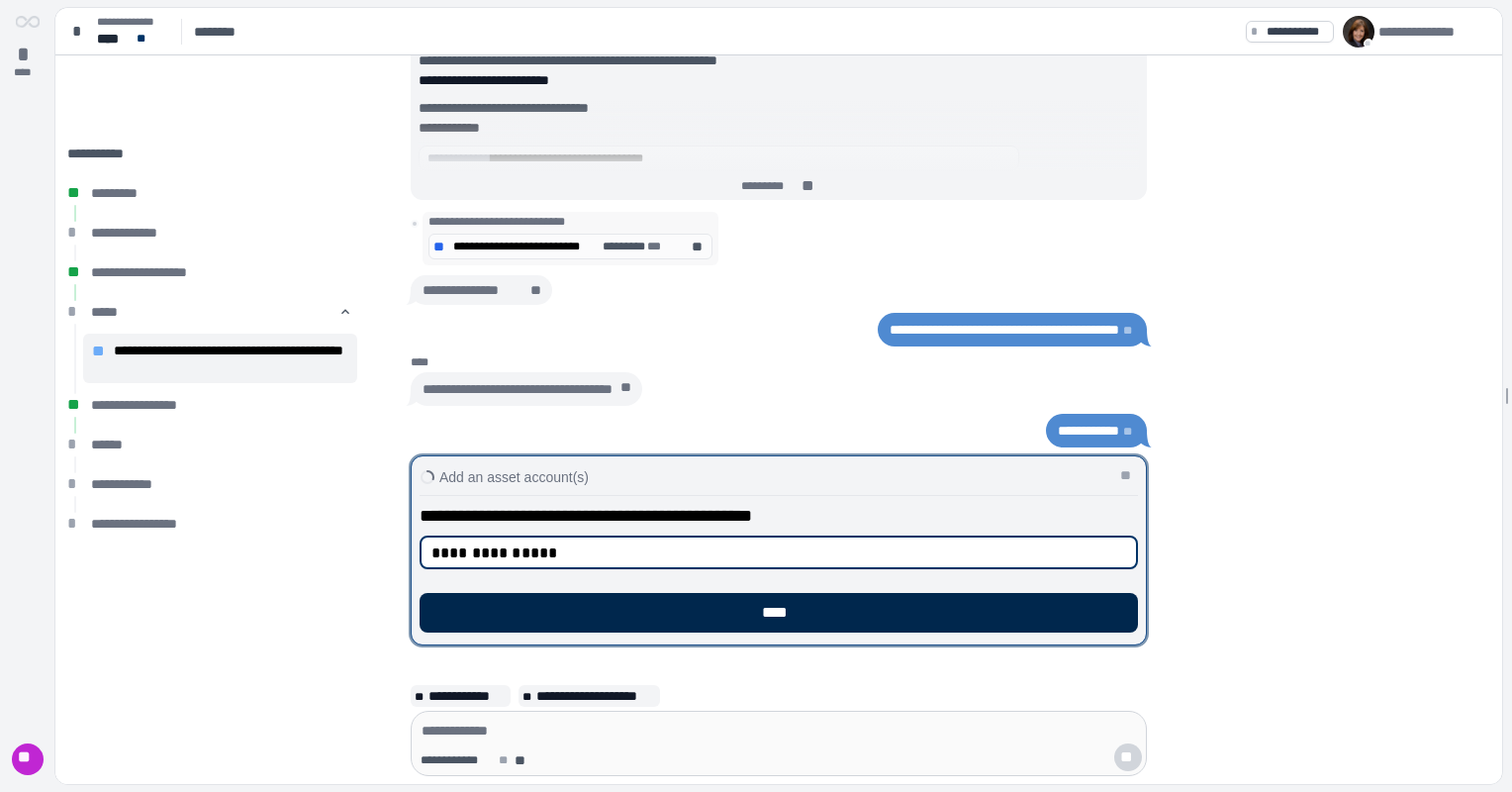 type on "**********" 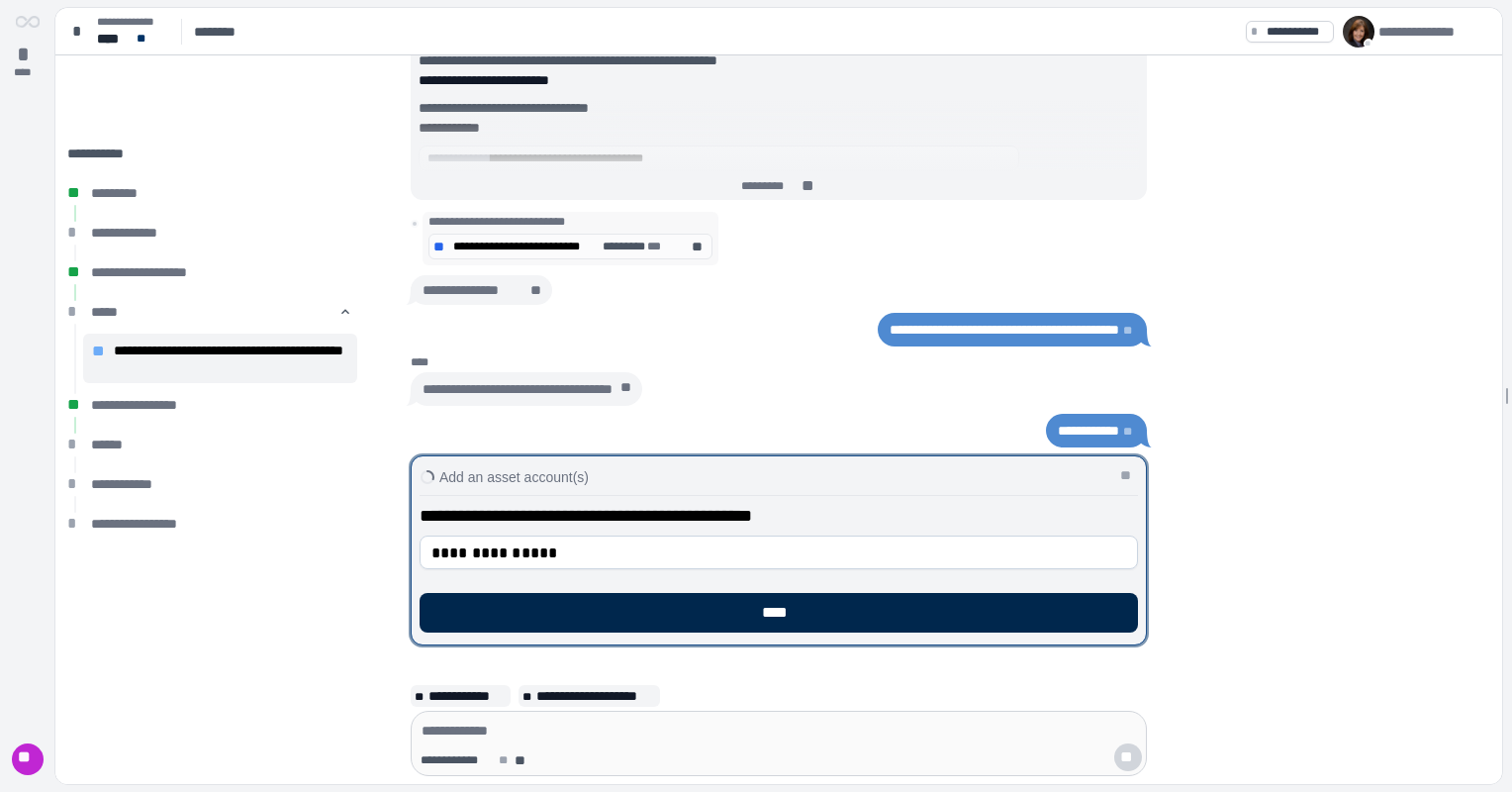 click on "****" at bounding box center [779, 613] 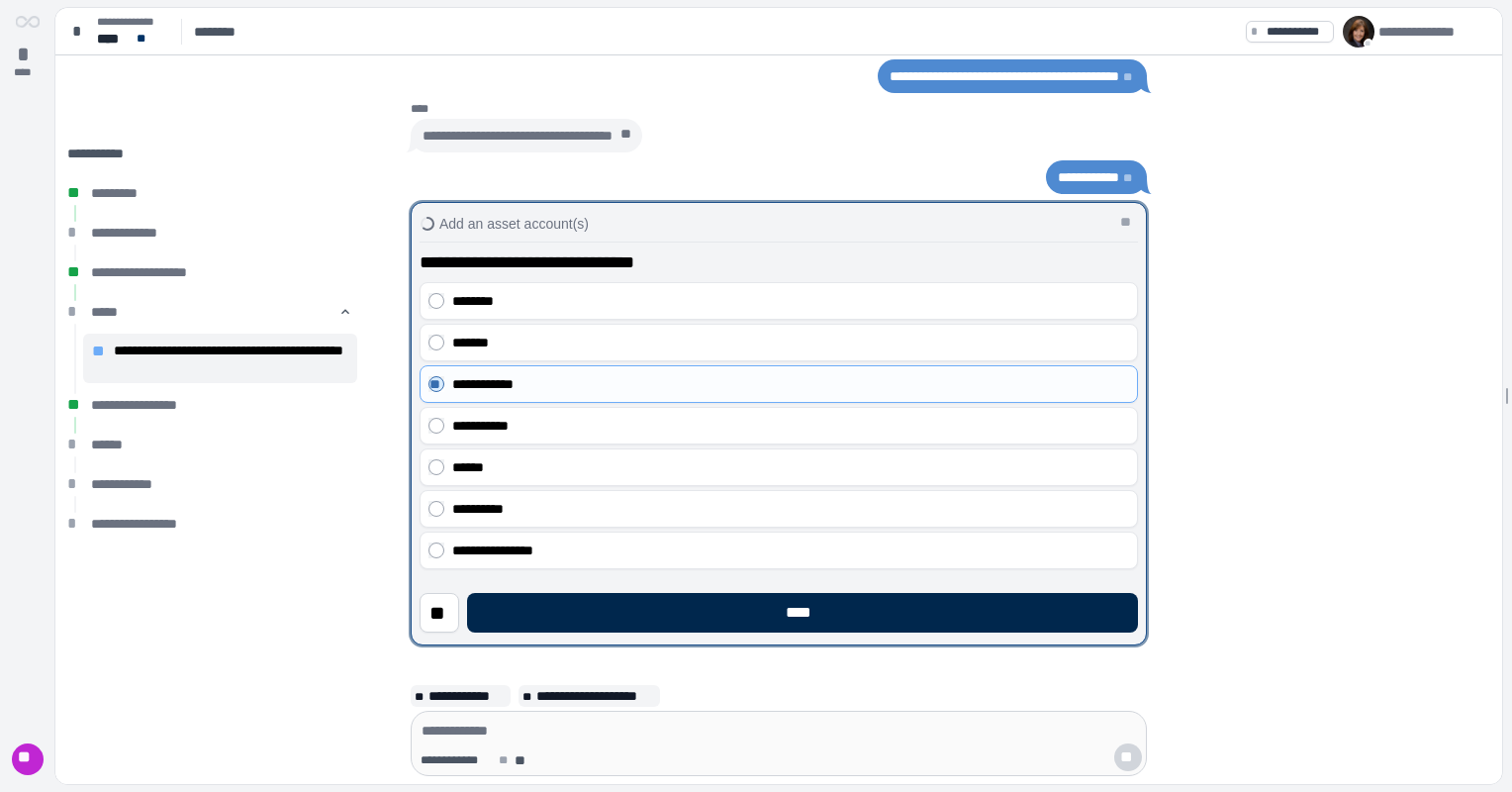 click on "****" at bounding box center (803, 613) 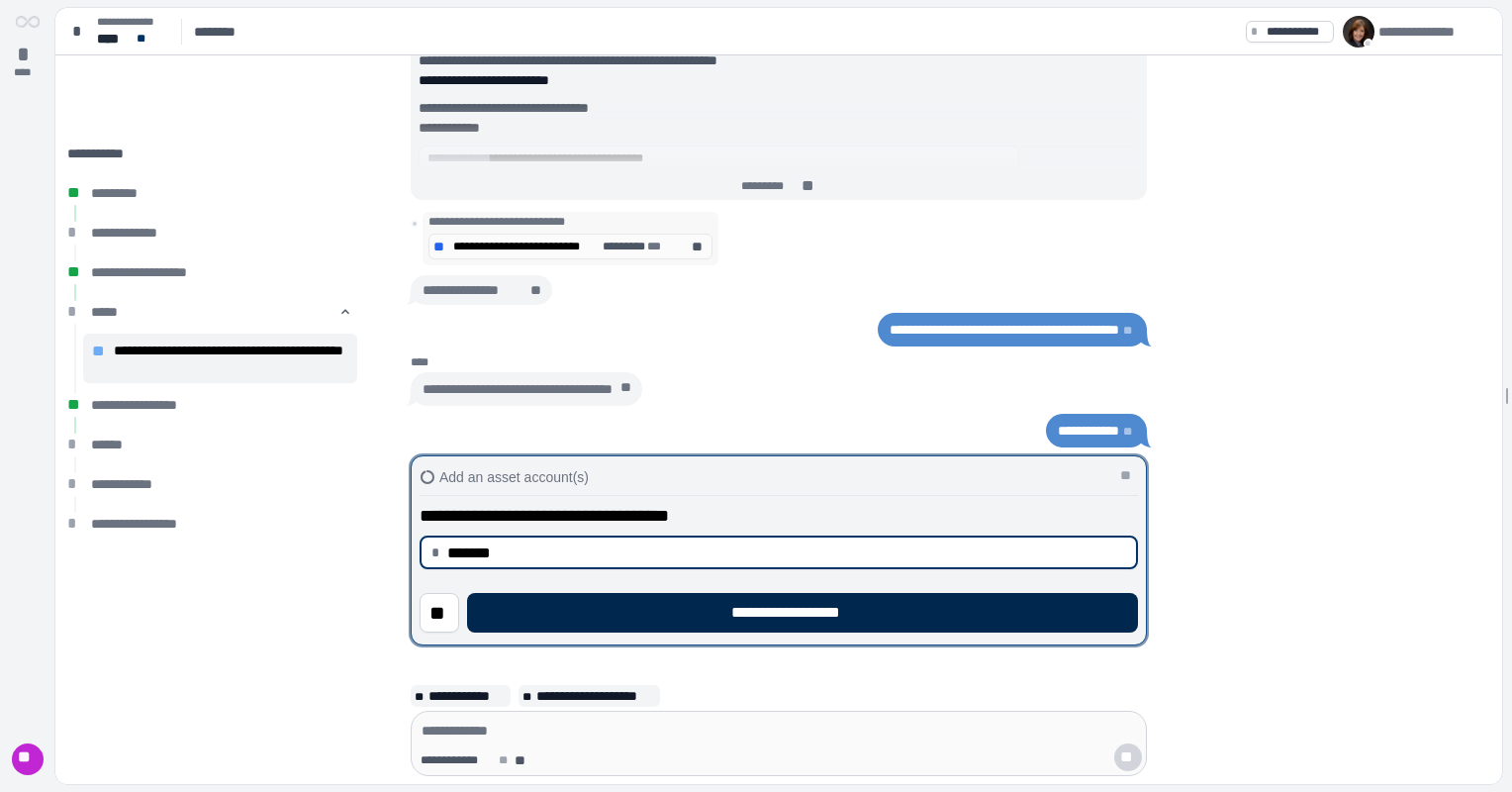 type on "**********" 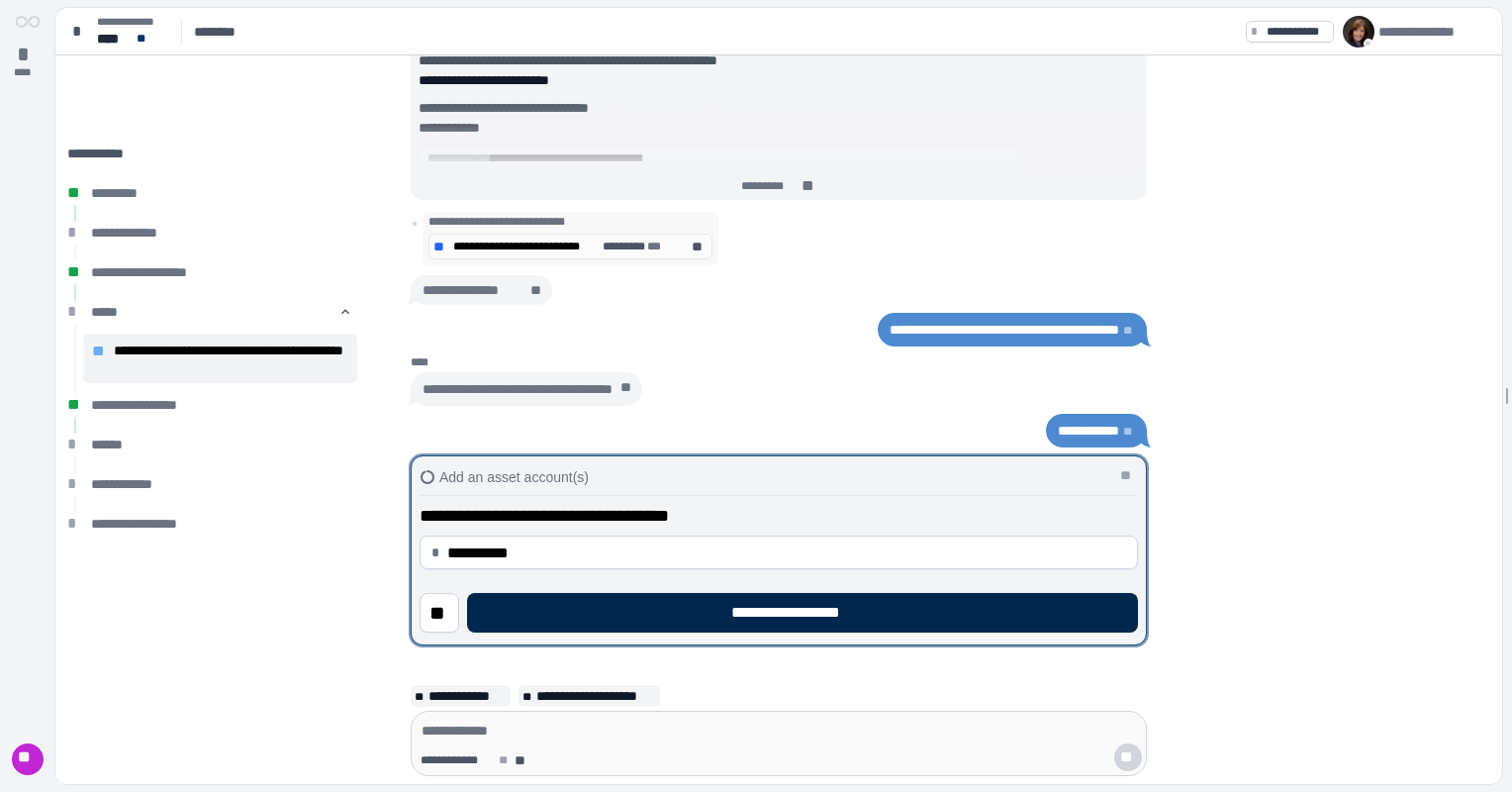 click on "**********" at bounding box center (803, 613) 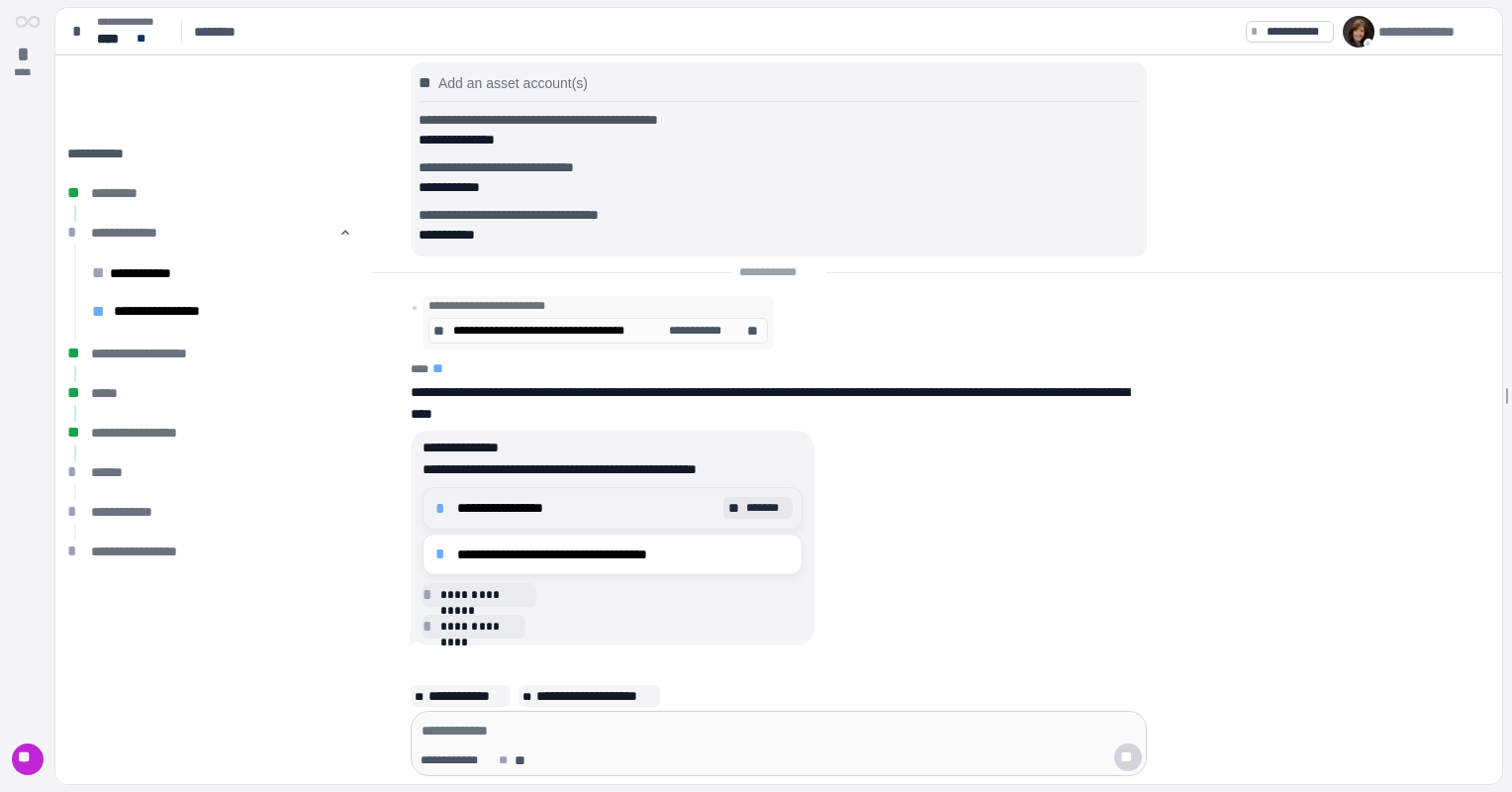 click on "**********" at bounding box center [588, 508] 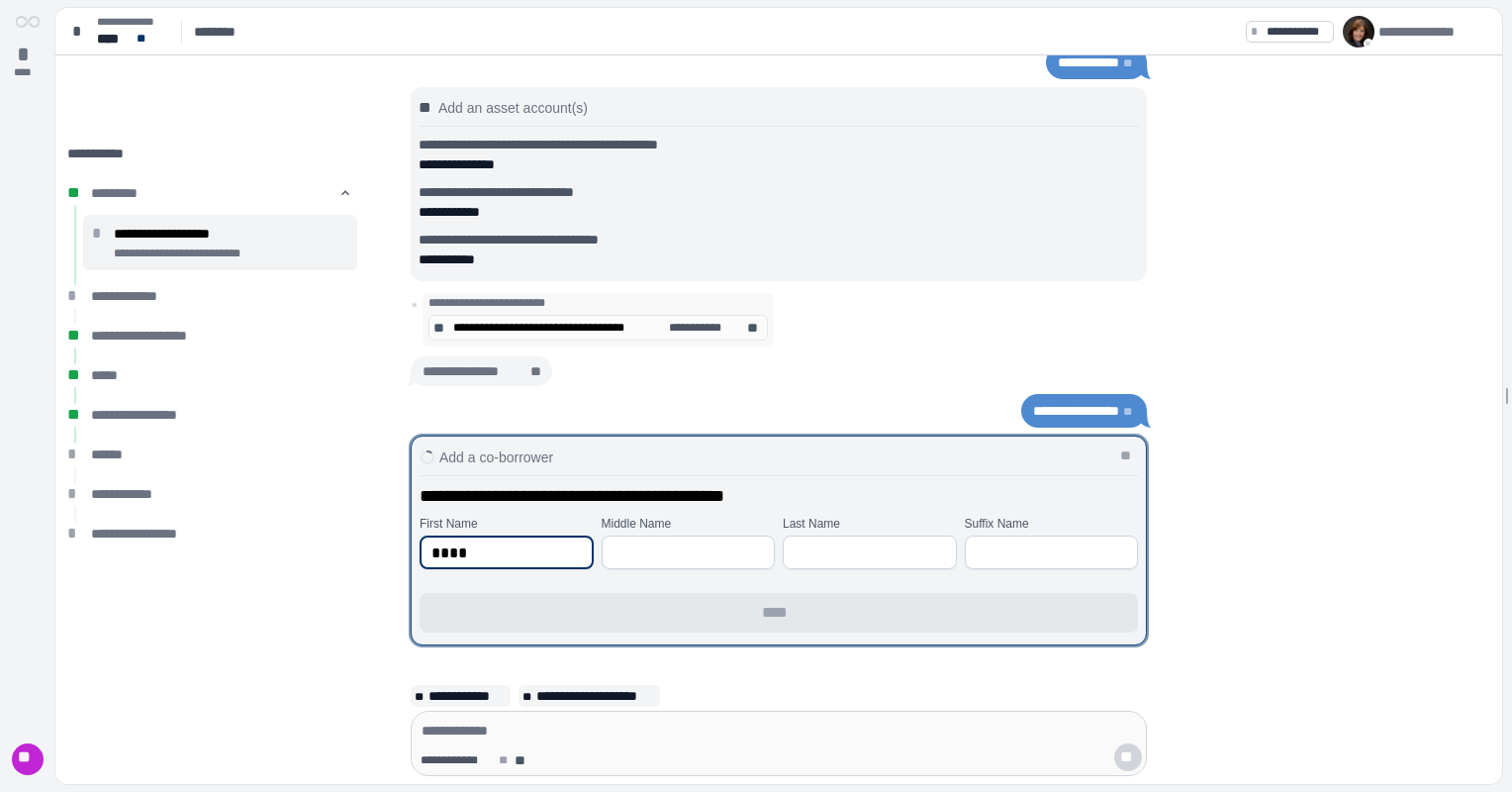 type on "****" 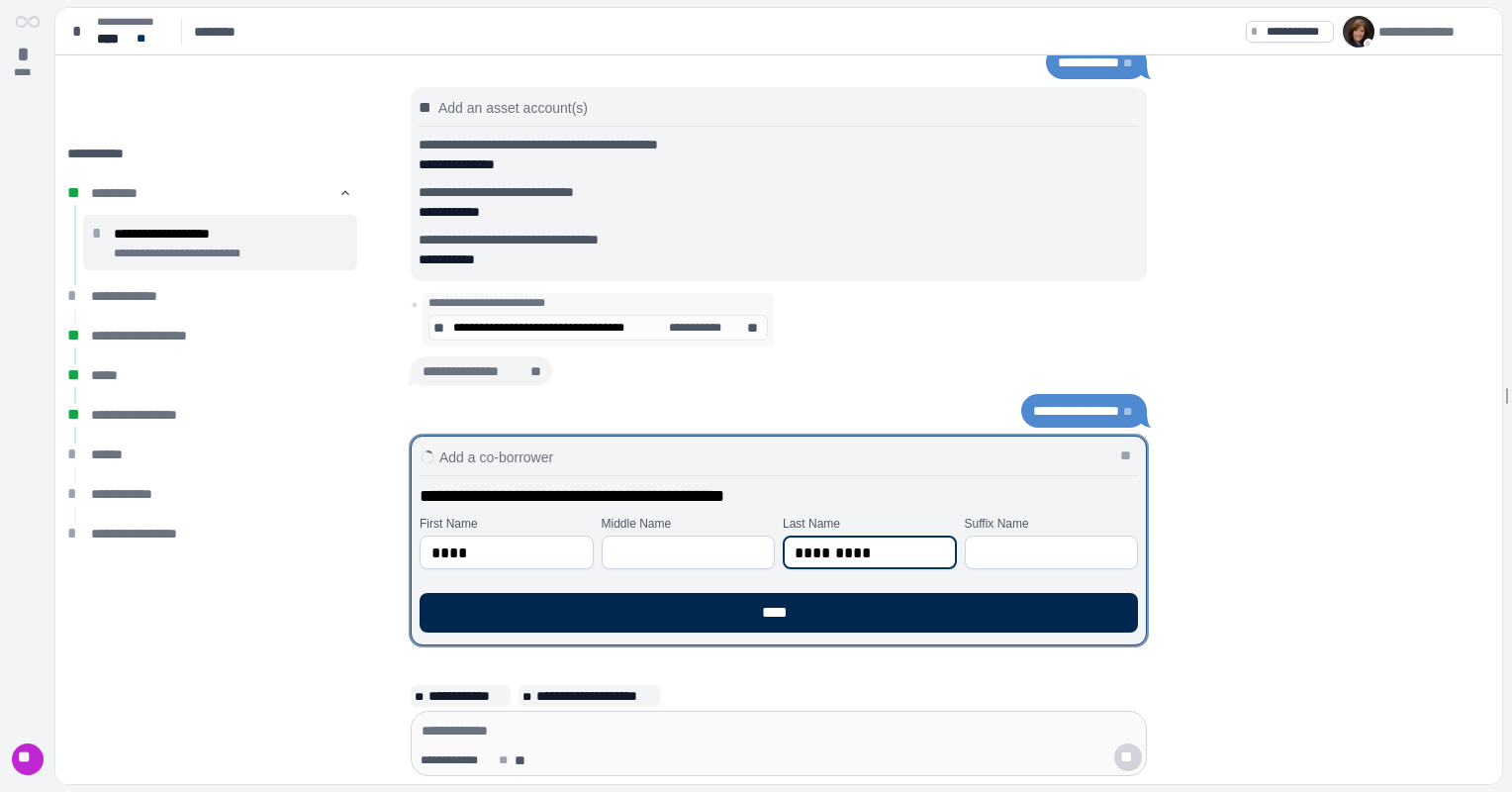 type on "*********" 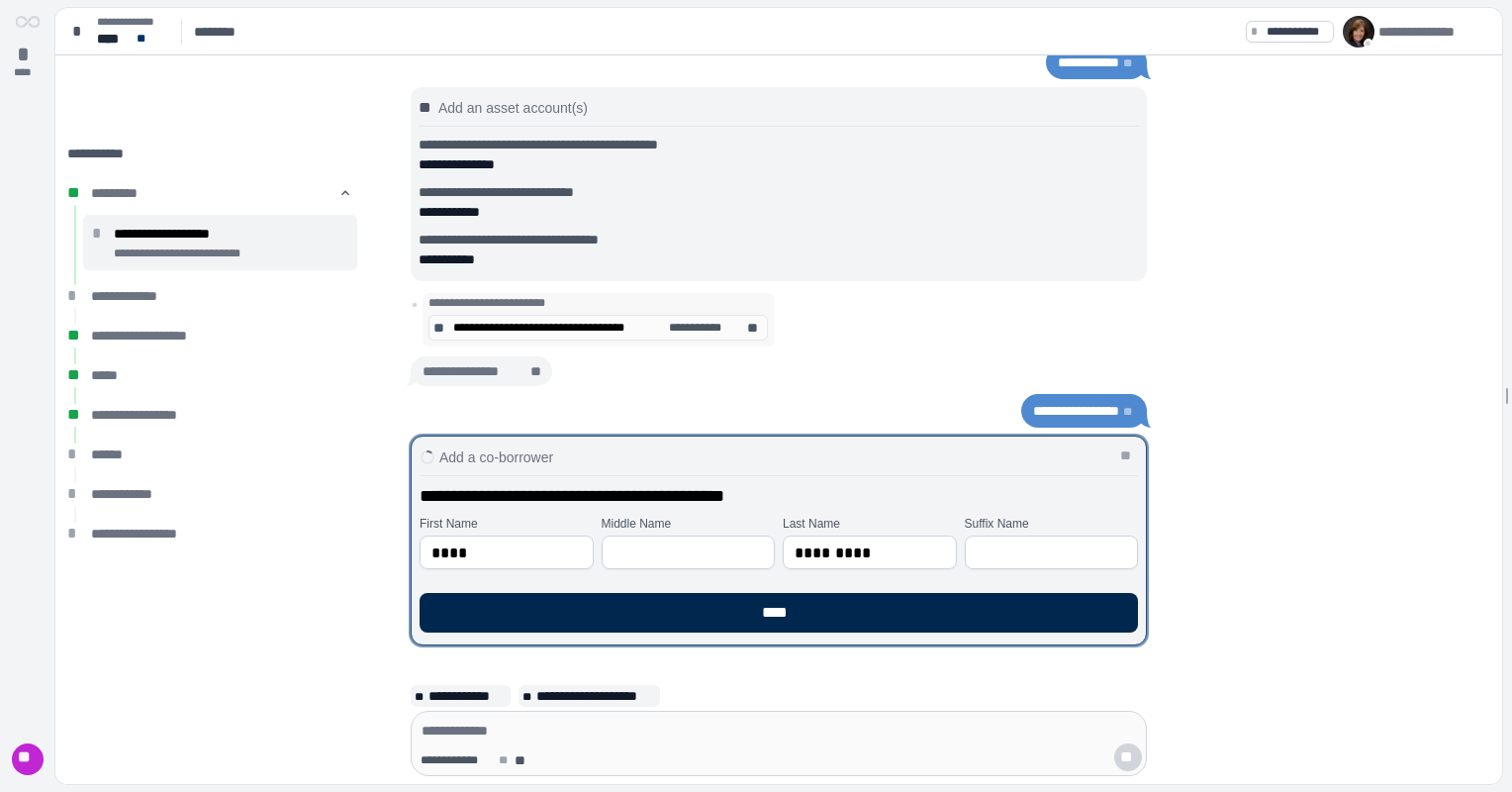 click on "****" at bounding box center (779, 613) 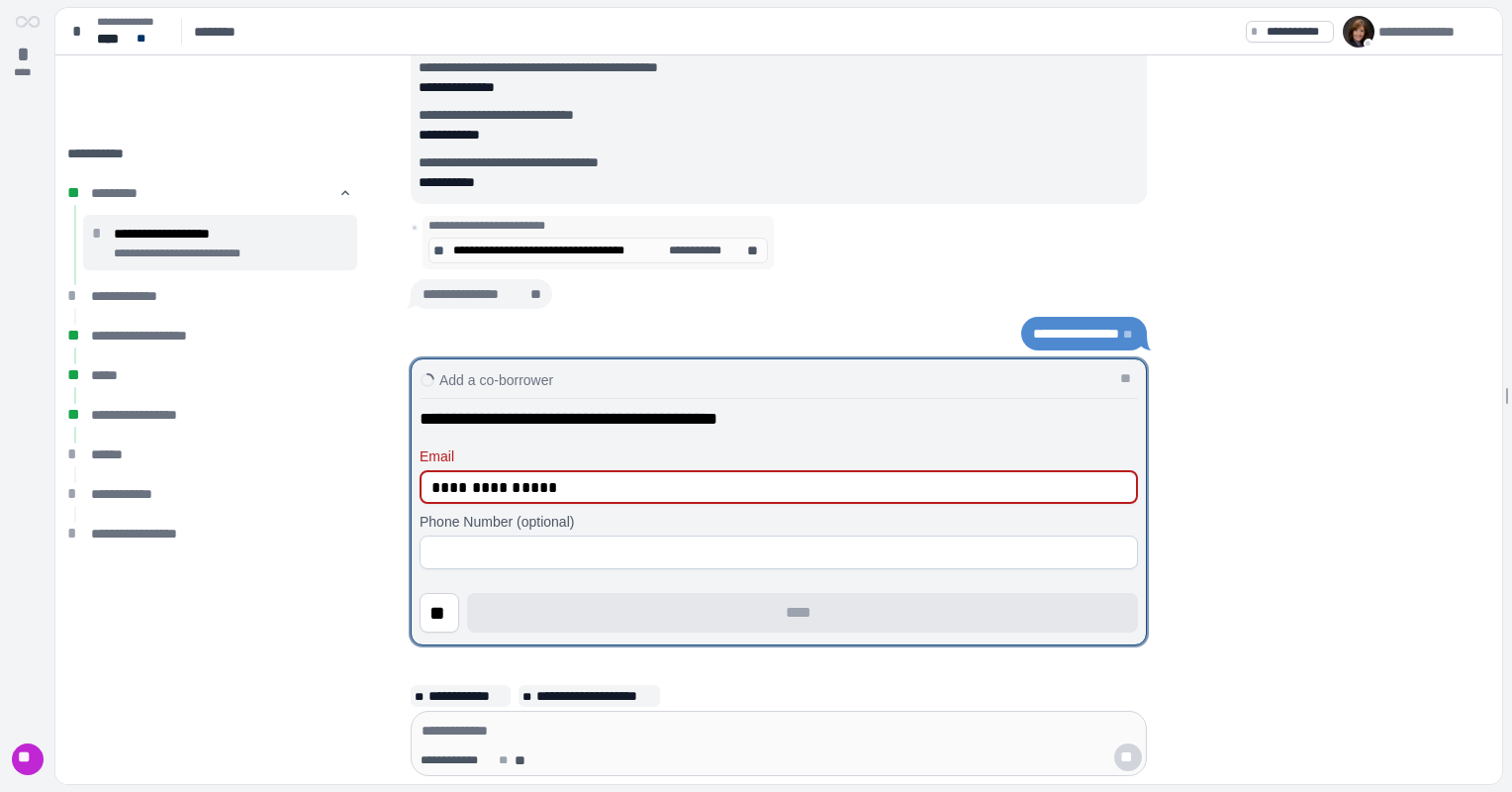 click on "**********" at bounding box center [598, 250] 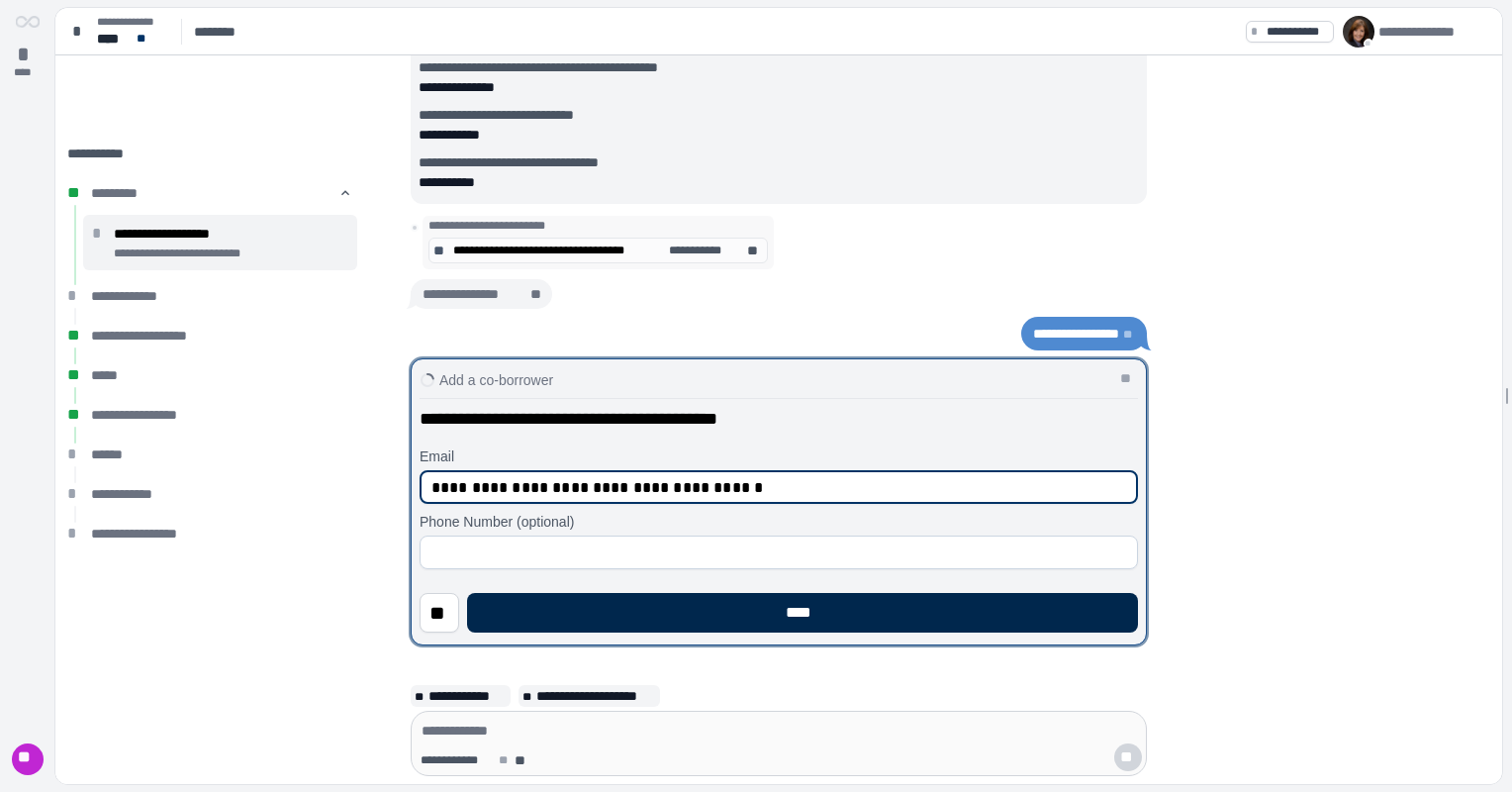 type on "**********" 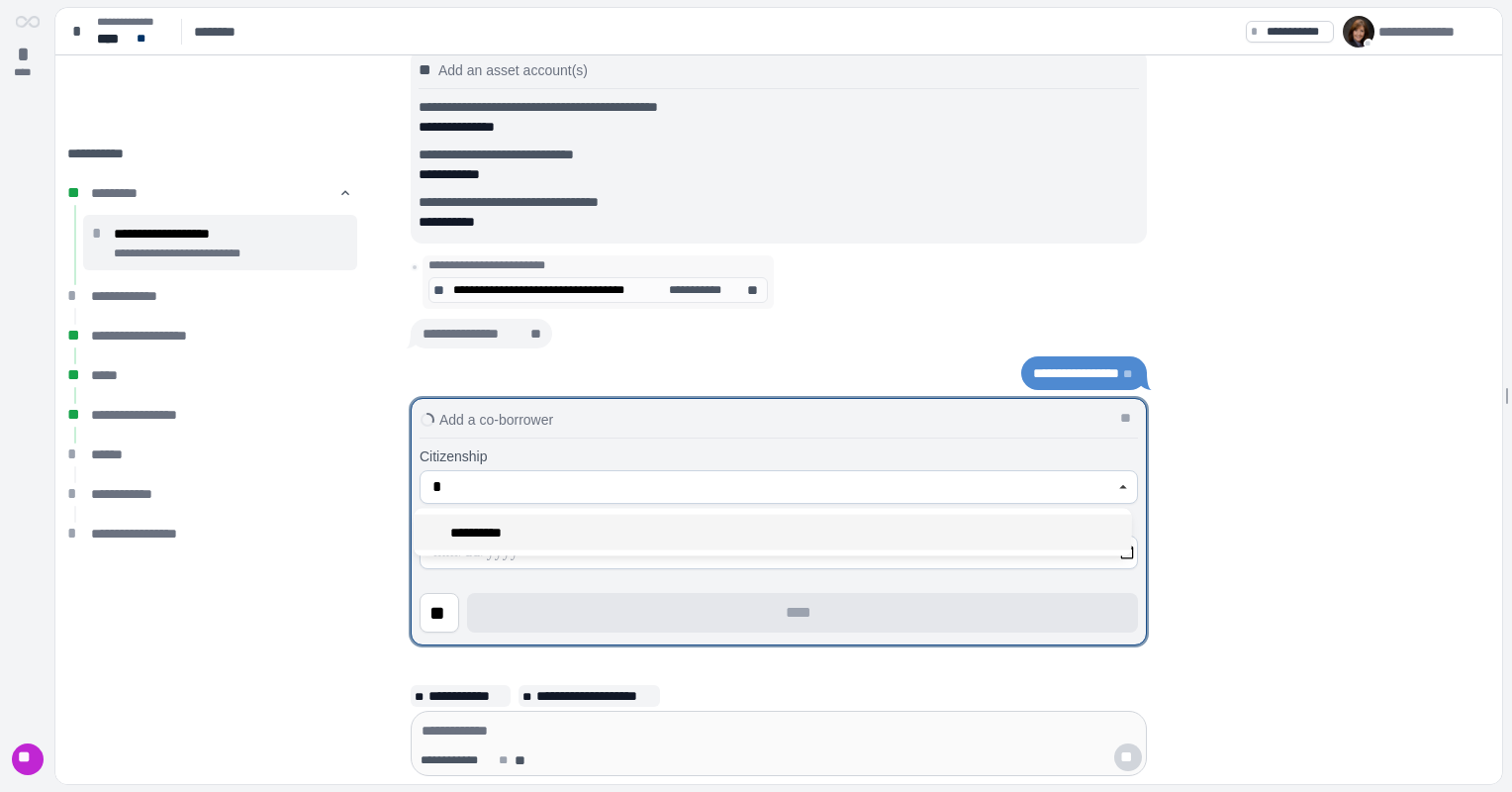 click on "**********" at bounding box center [481, 533] 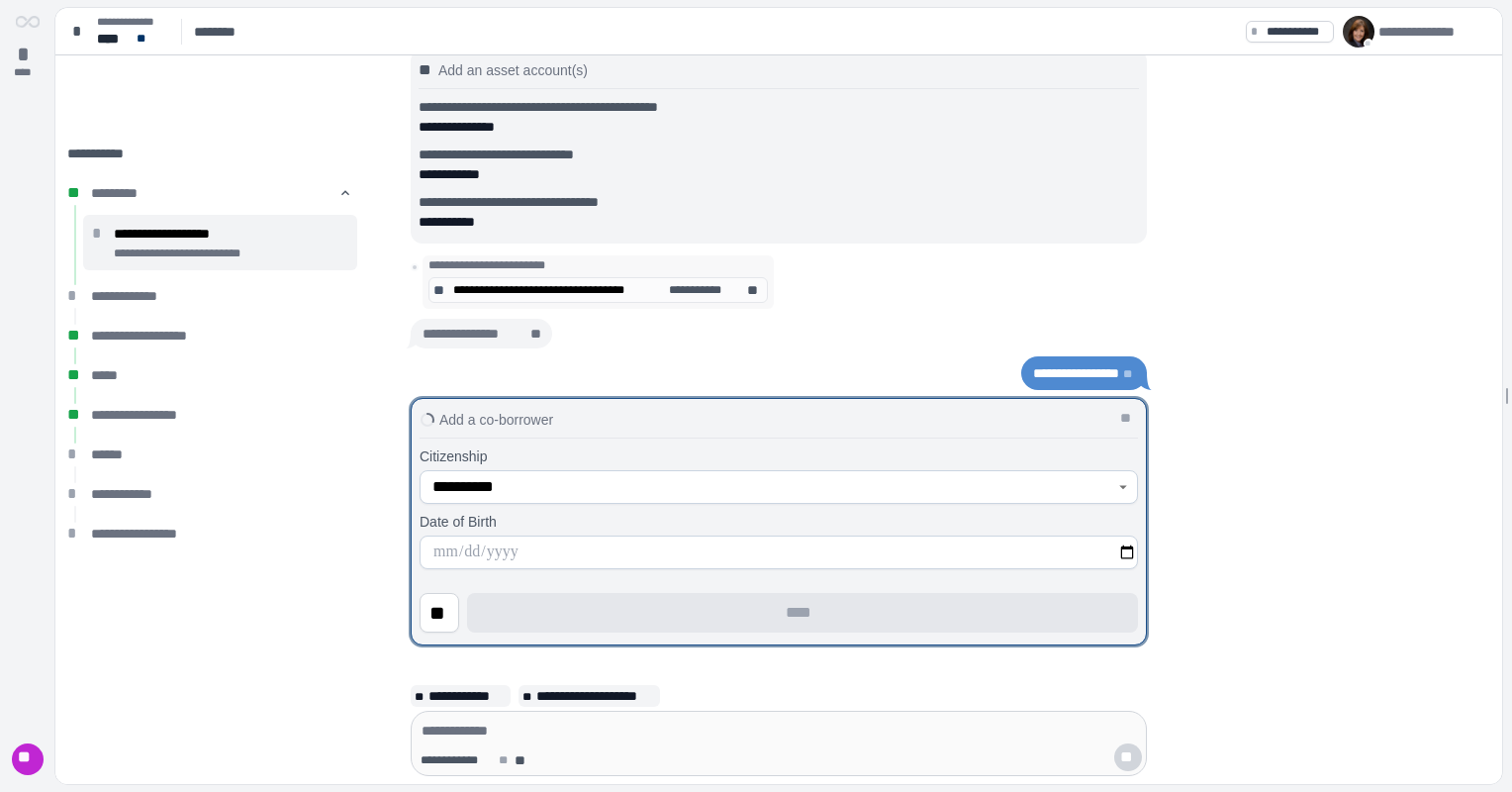 type on "**********" 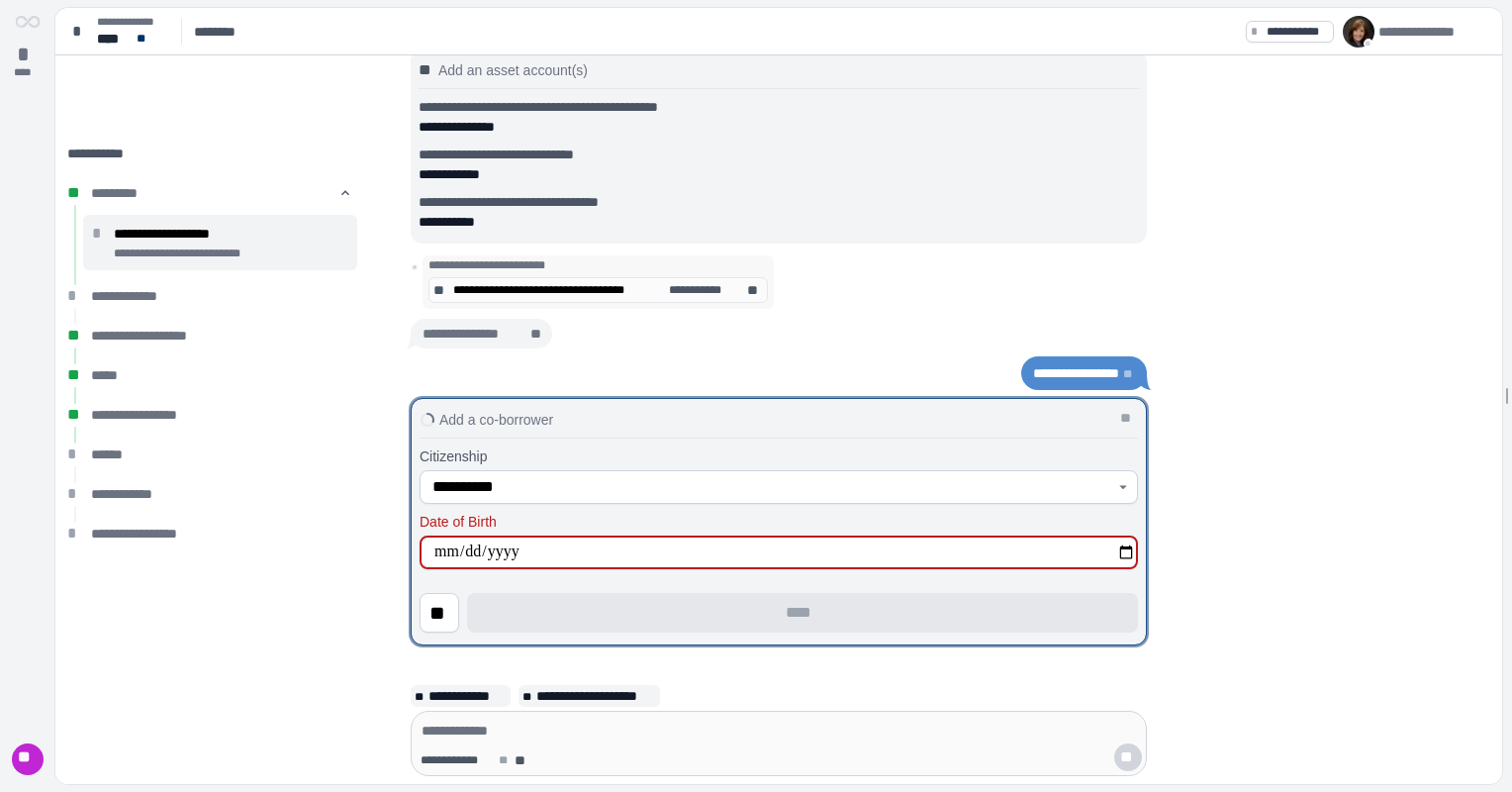 type on "**********" 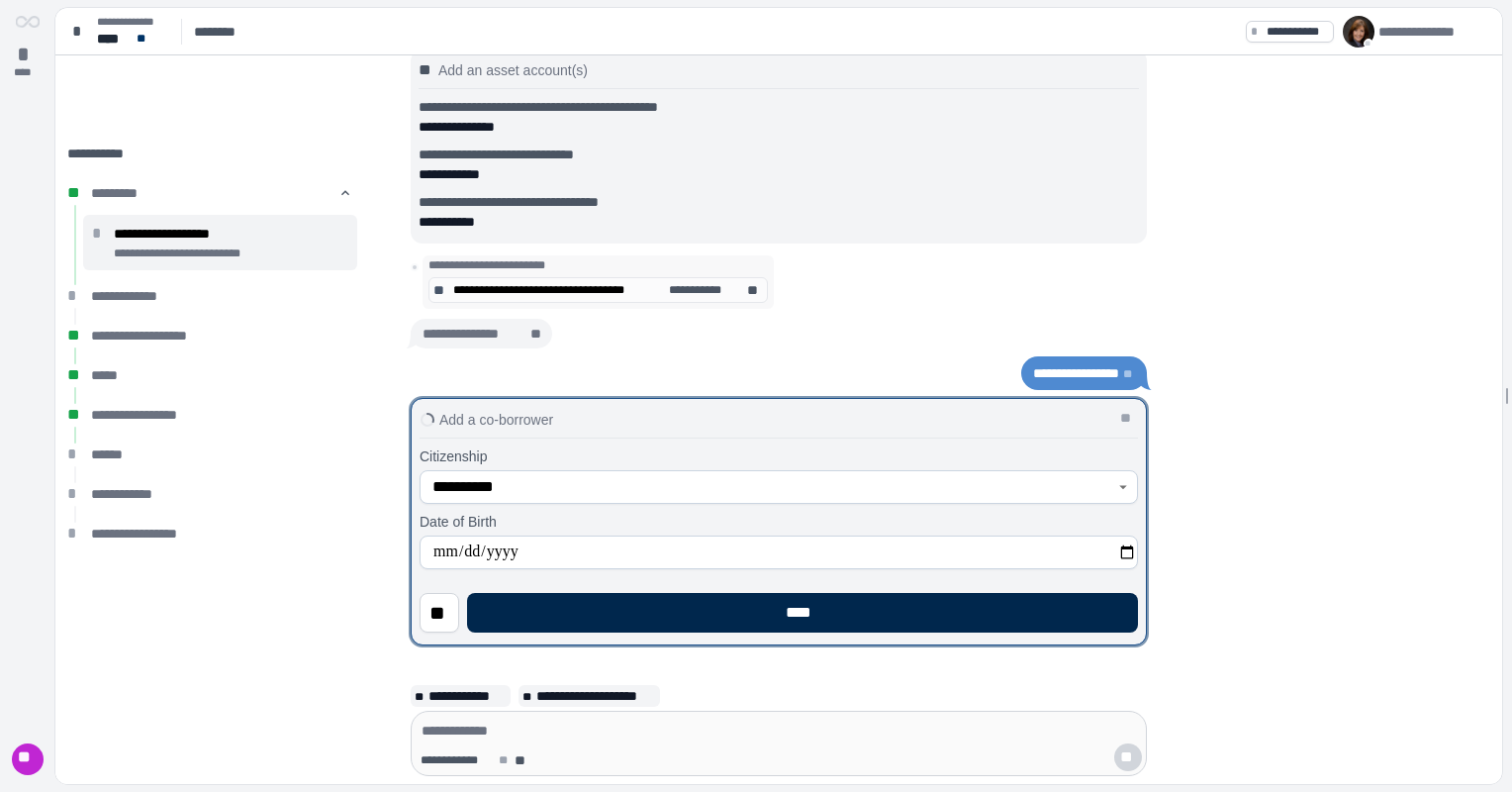 click on "****" at bounding box center [803, 613] 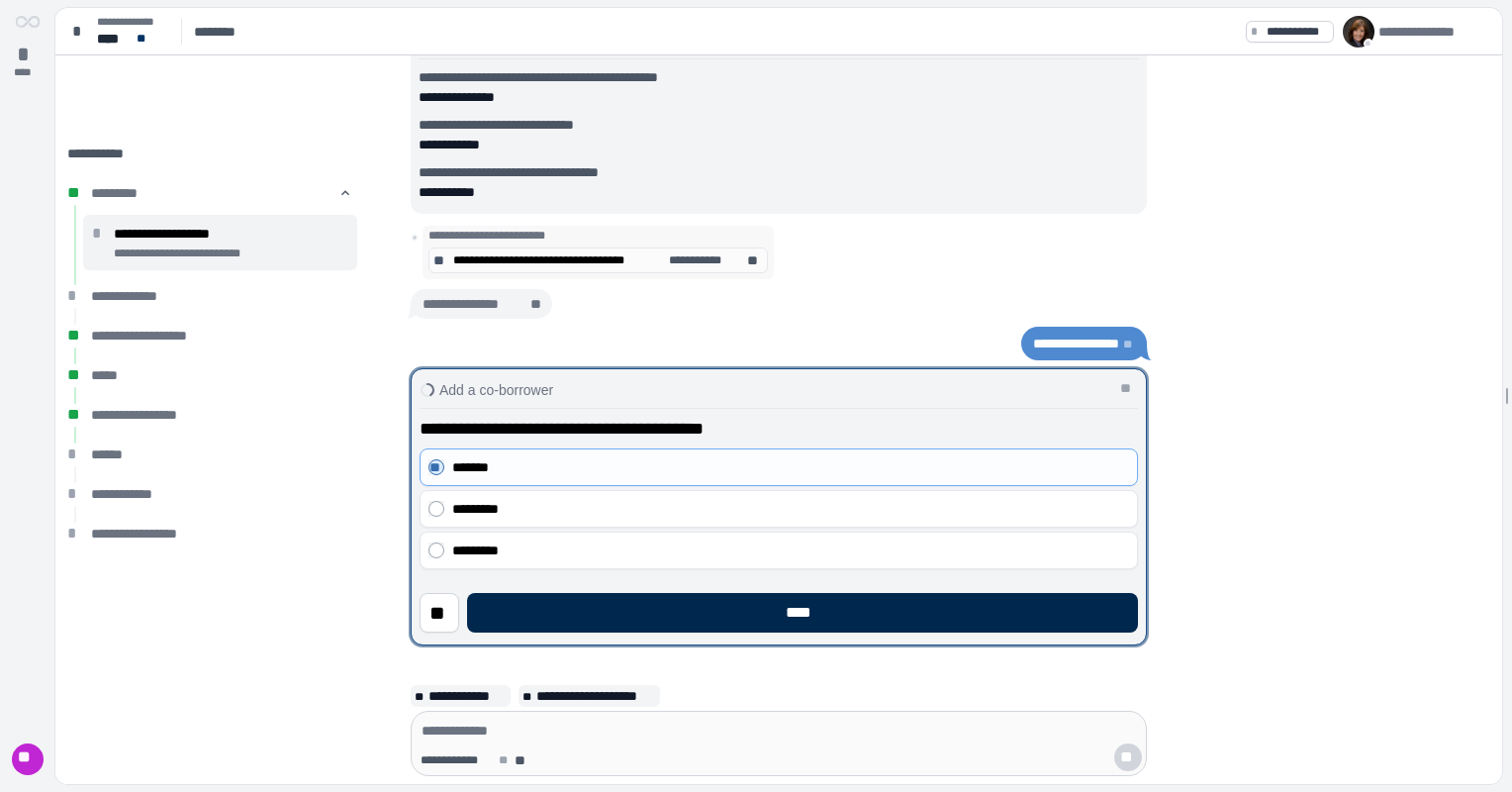 click on "****" at bounding box center [803, 613] 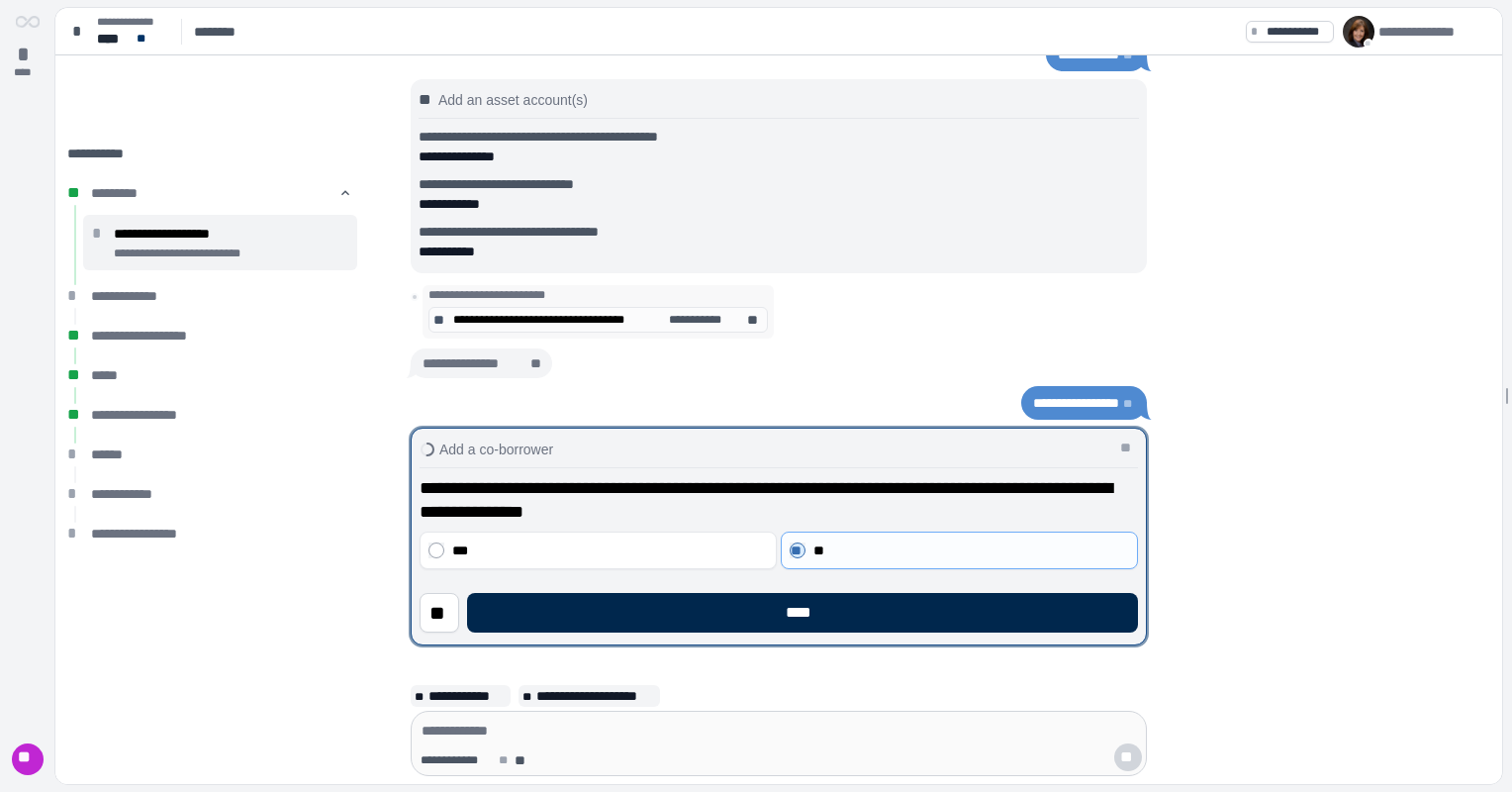 click on "****" at bounding box center (803, 613) 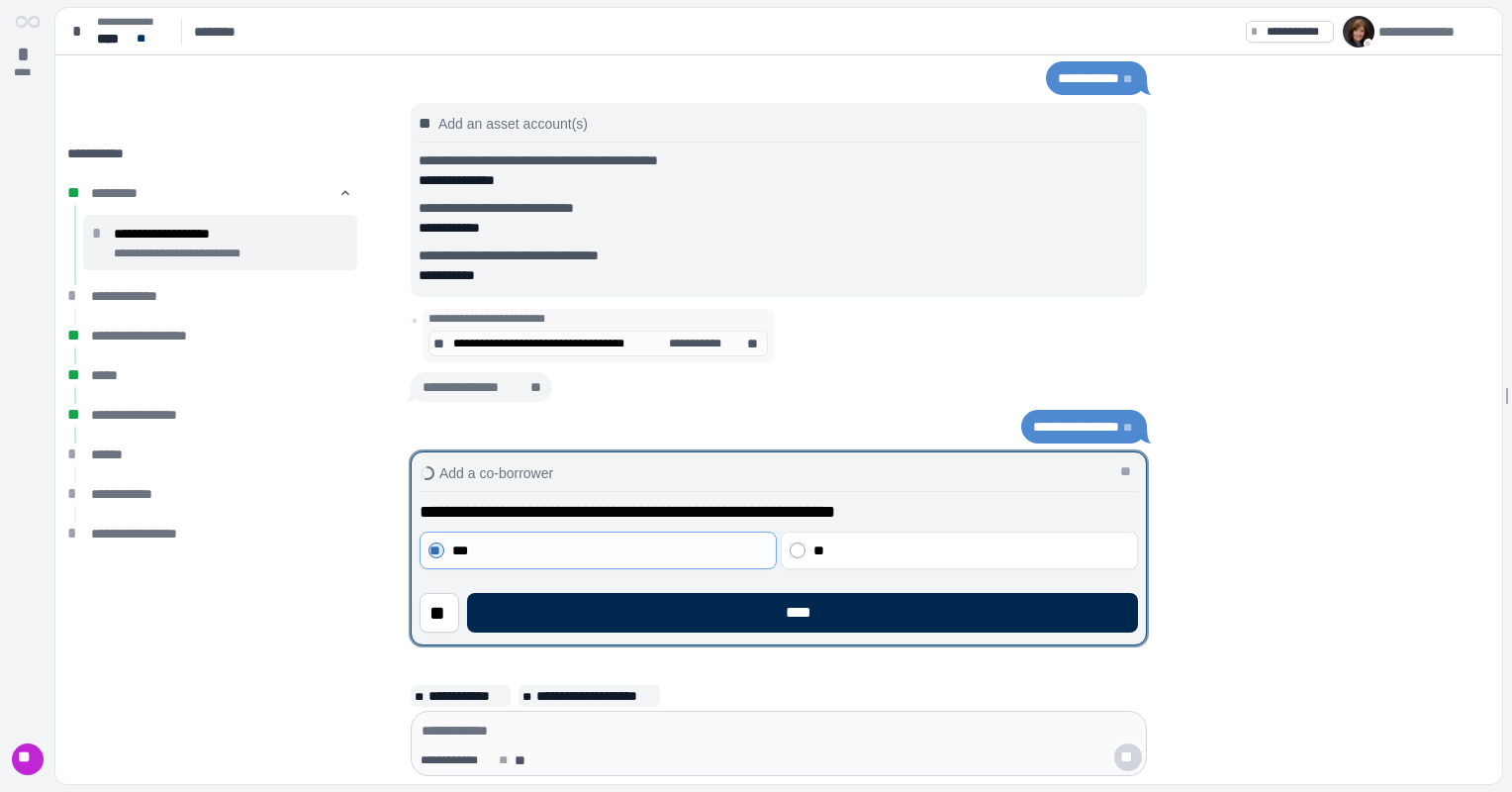 click on "****" at bounding box center [803, 613] 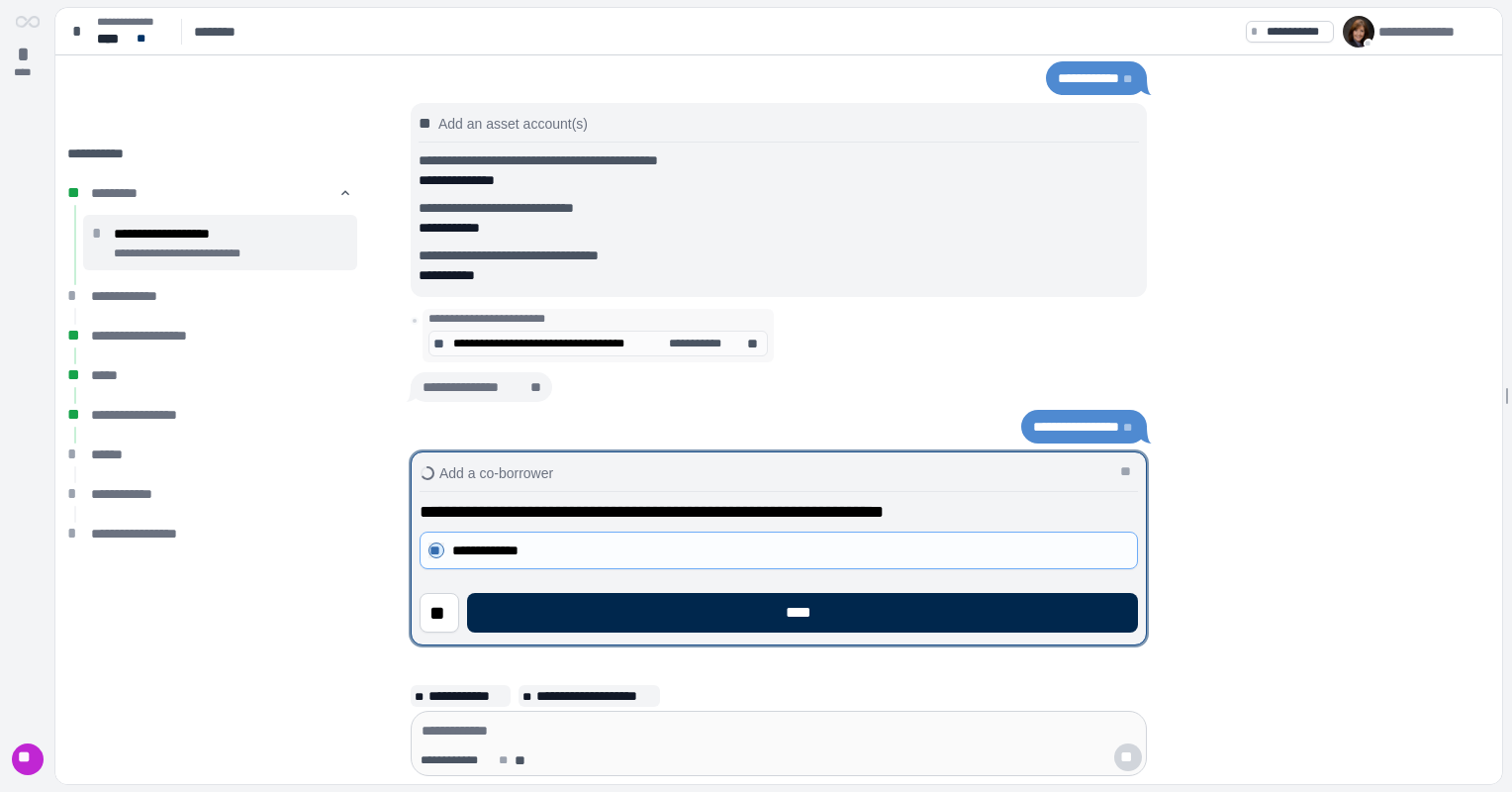 click on "****" at bounding box center (803, 613) 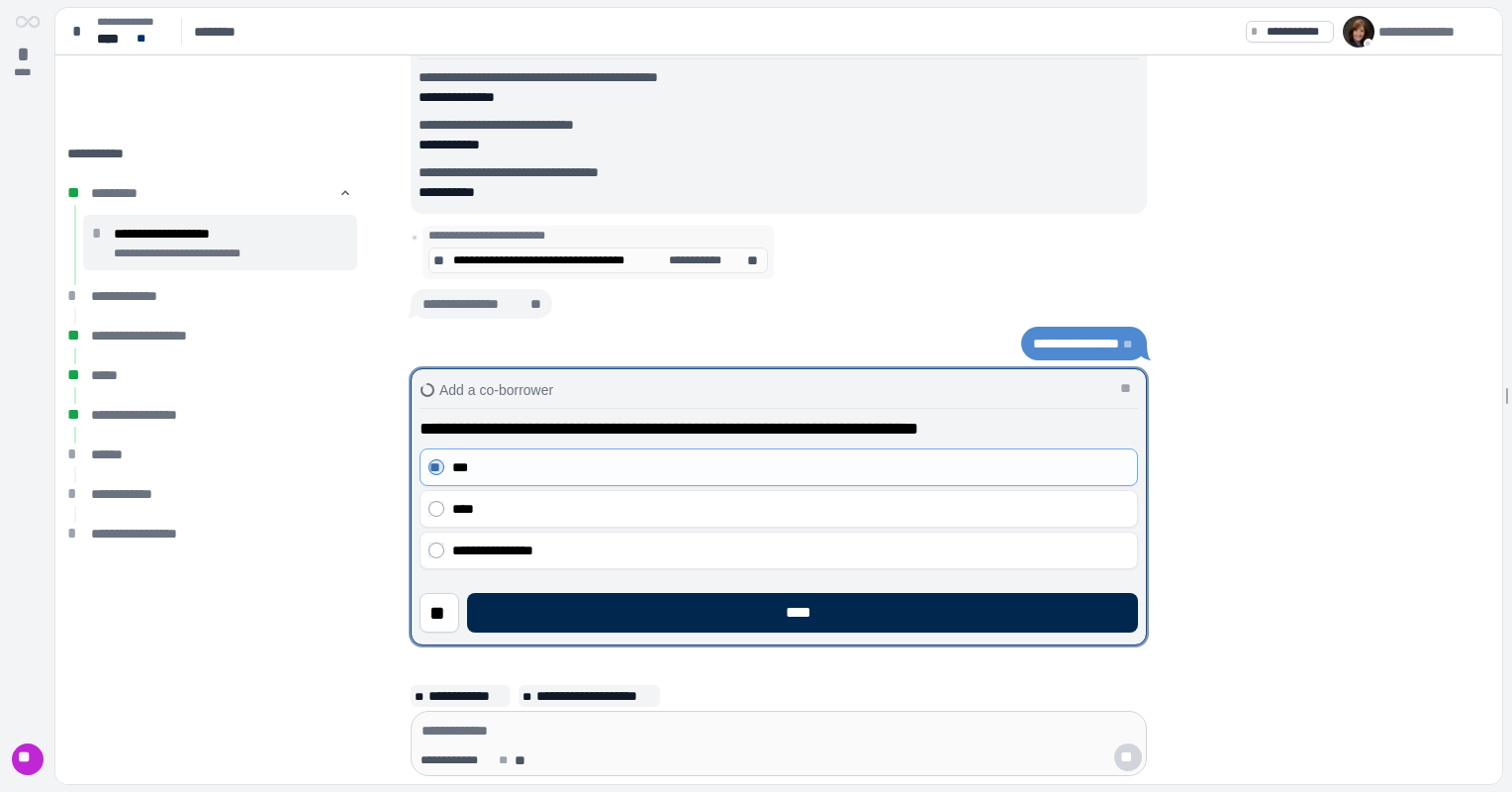 click on "****" at bounding box center (803, 613) 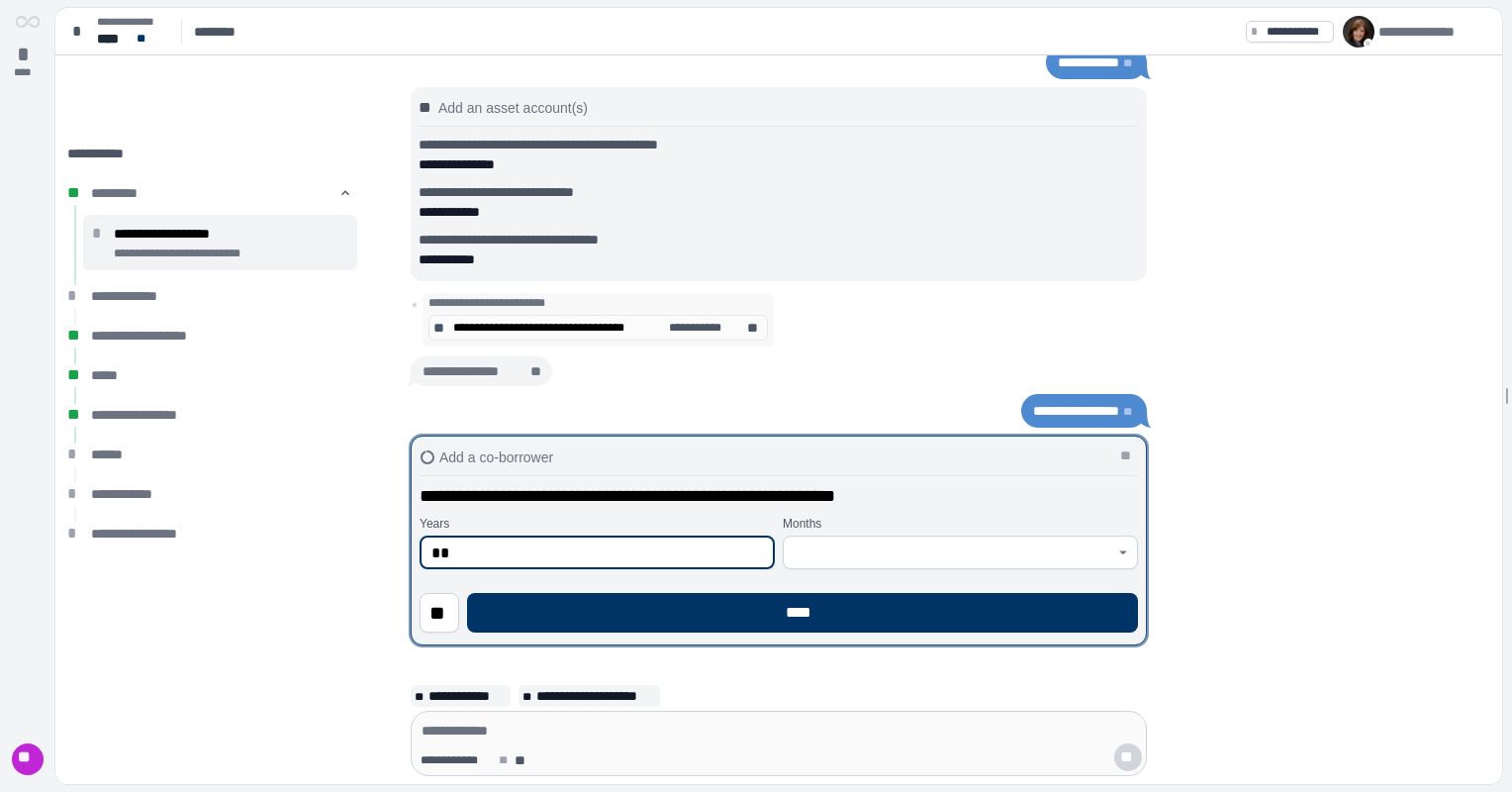 type on "**" 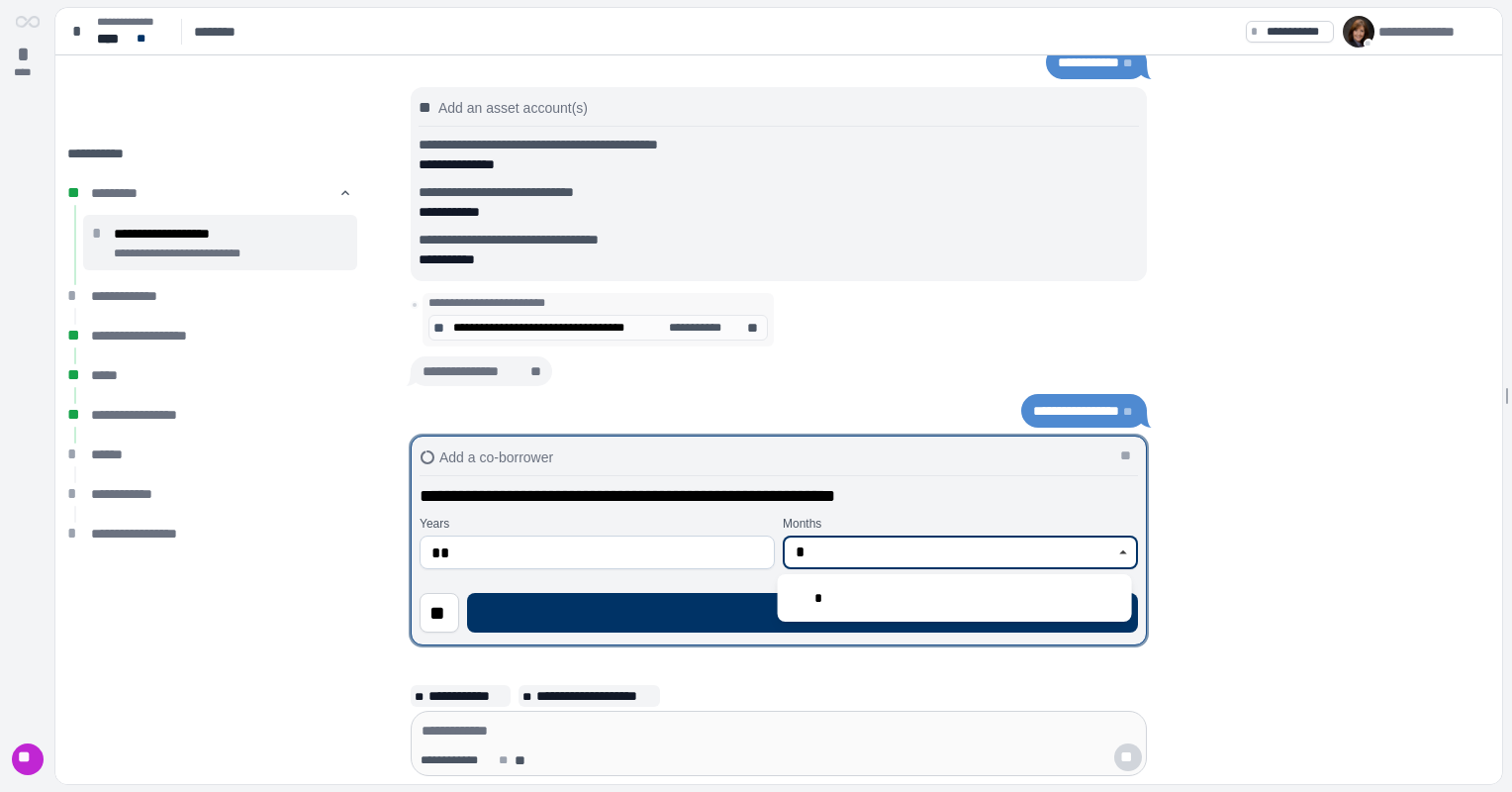 type on "*" 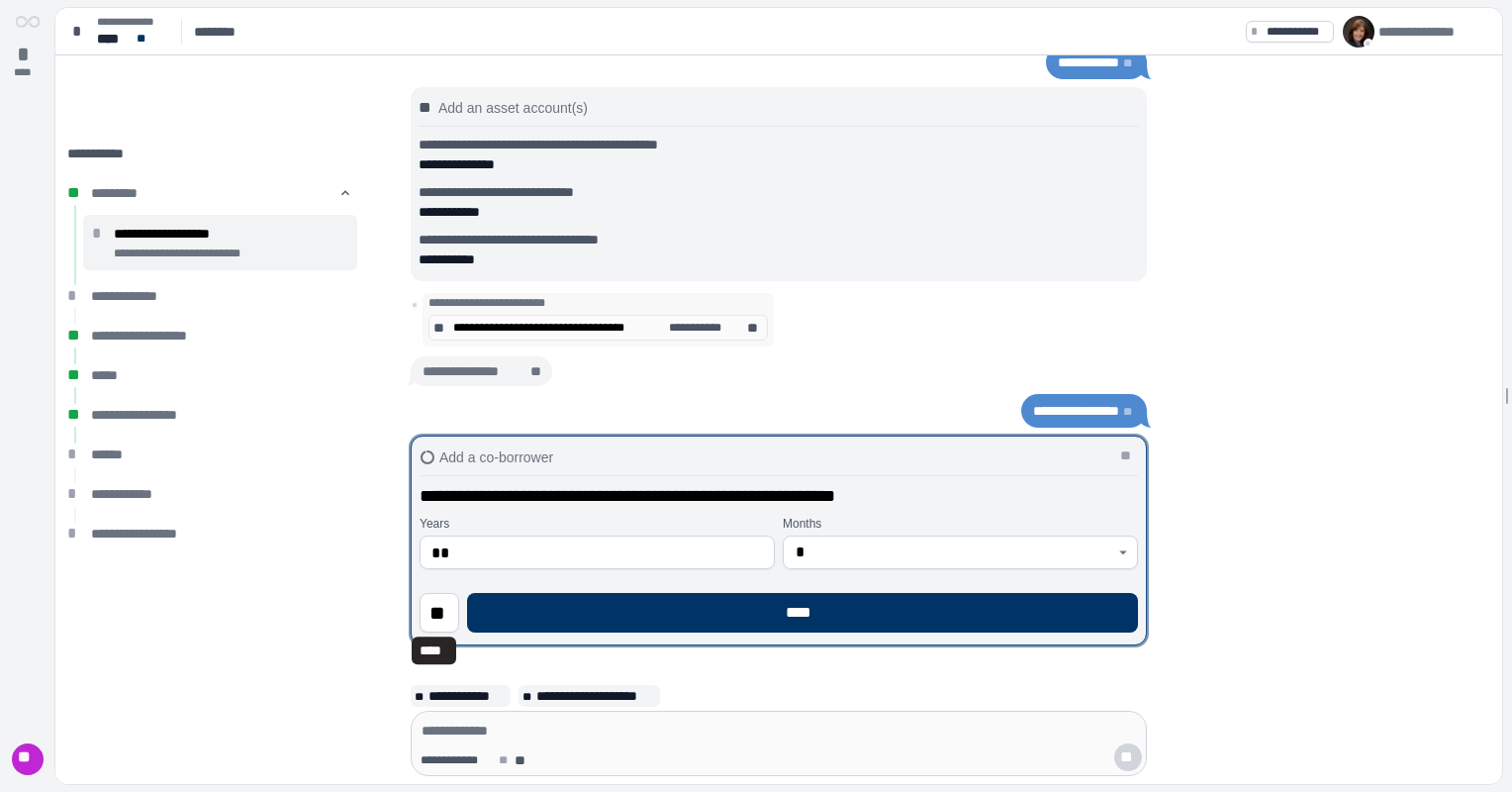 type 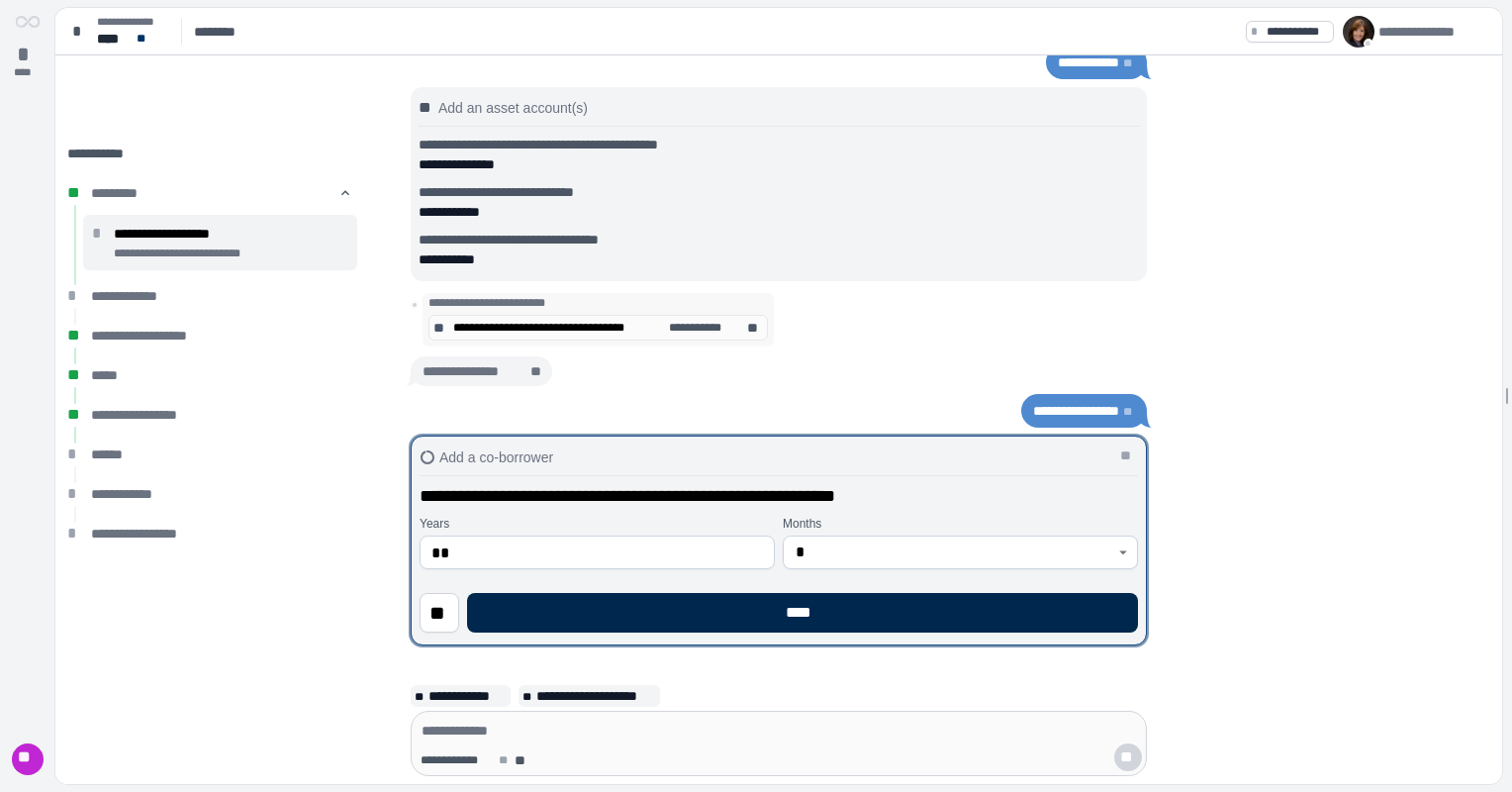 click on "****" at bounding box center (803, 613) 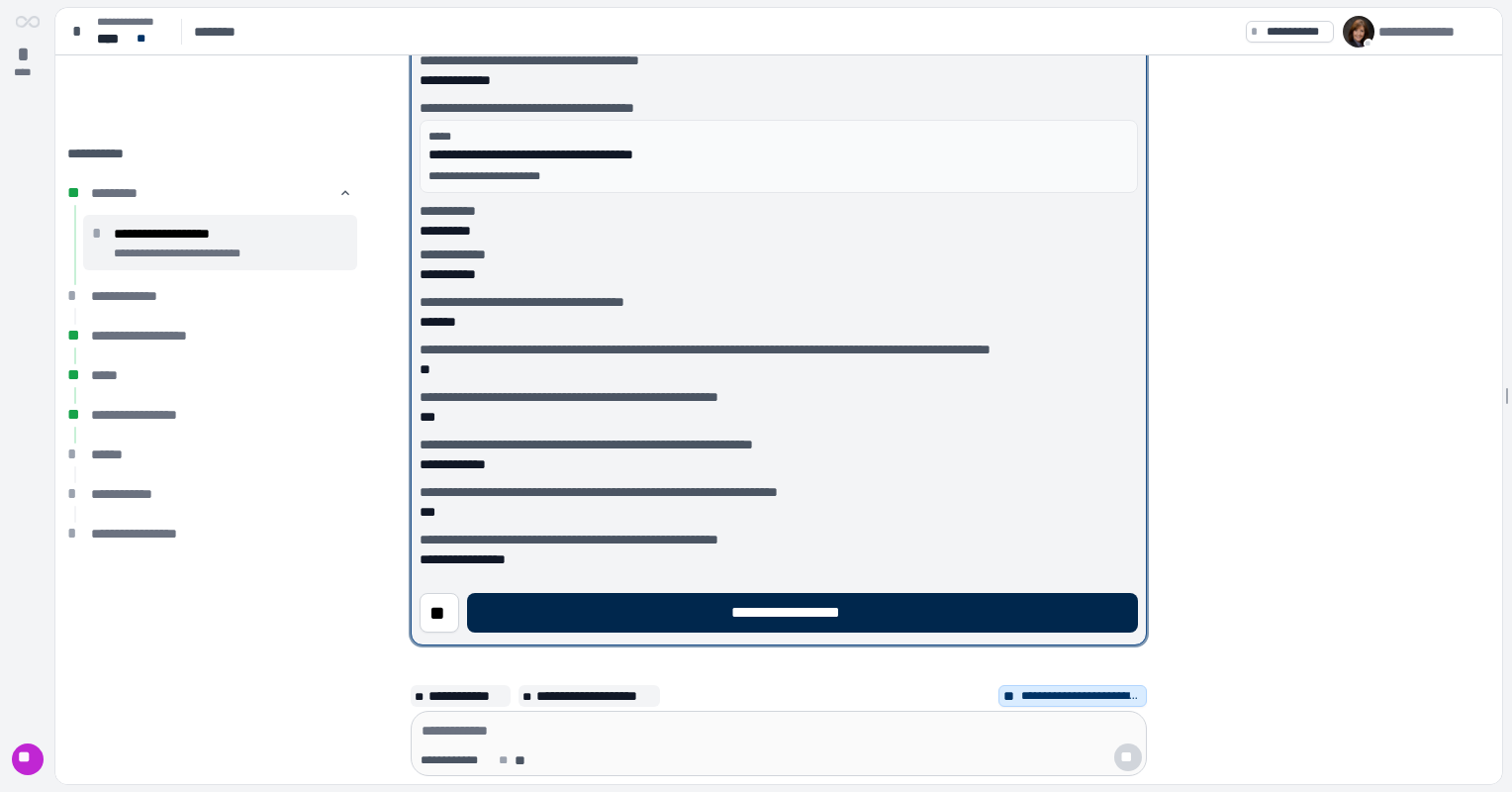 click on "**********" at bounding box center (803, 613) 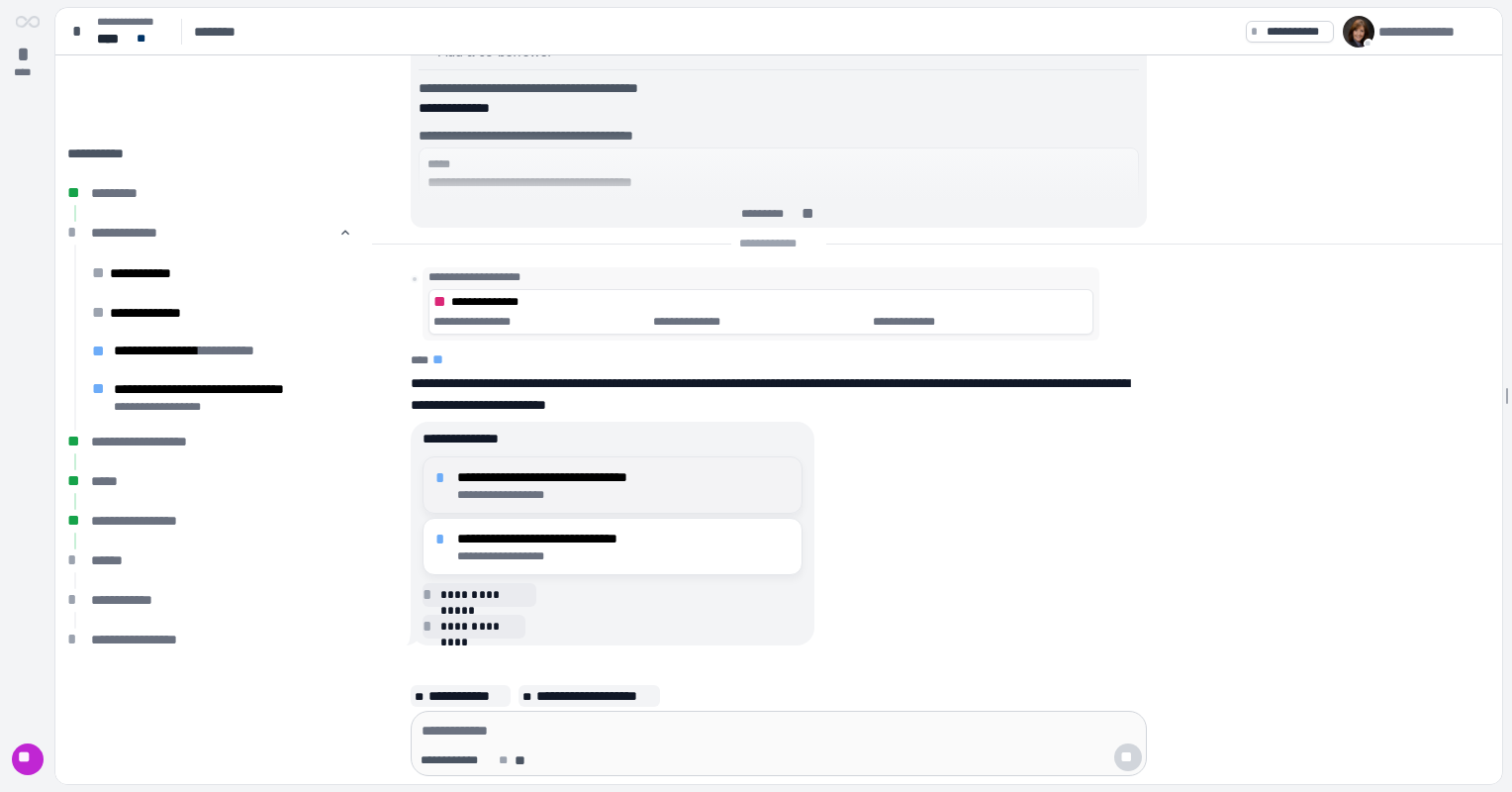 click on "**********" at bounding box center (623, 495) 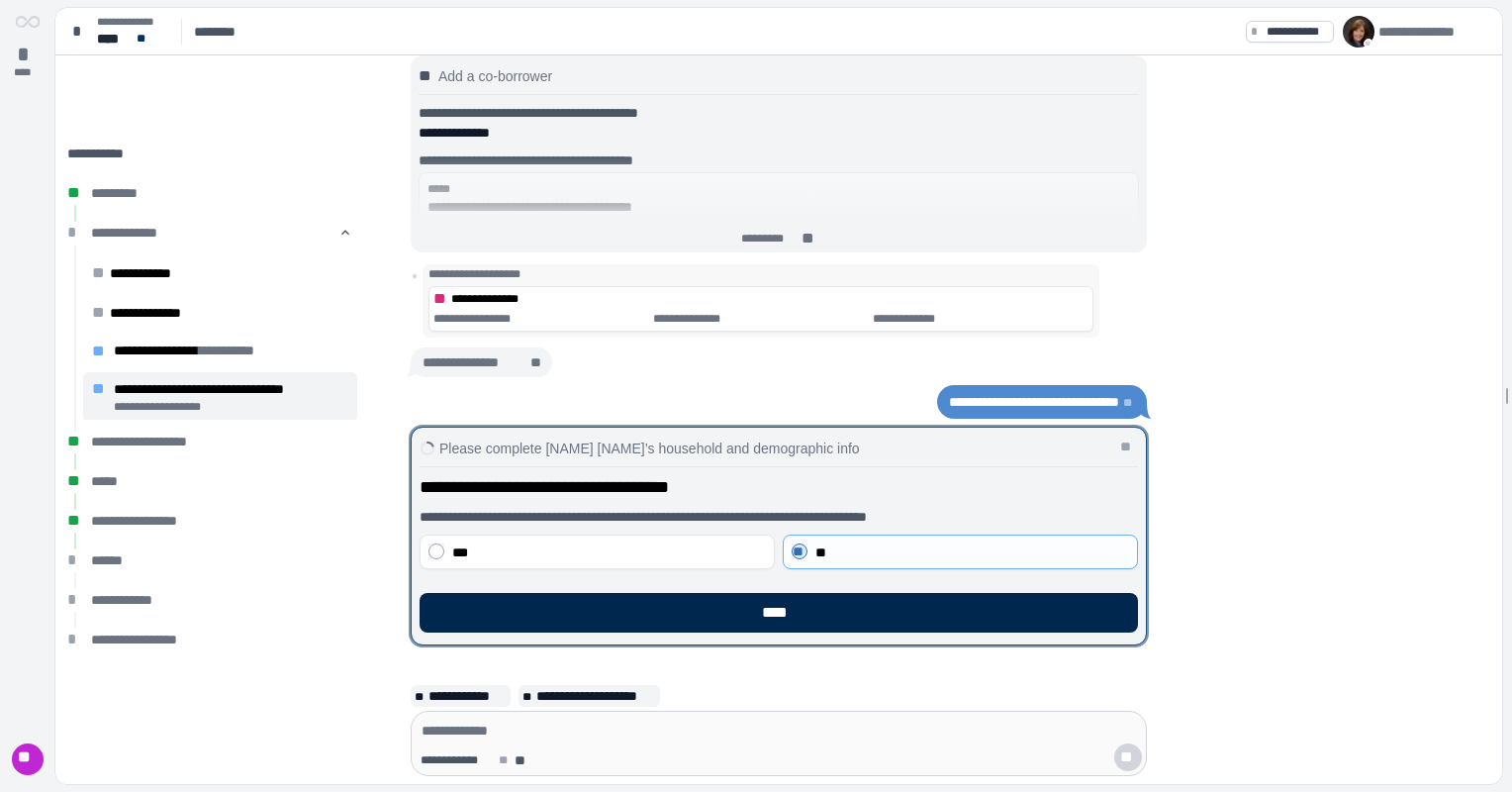 click on "****" at bounding box center [779, 613] 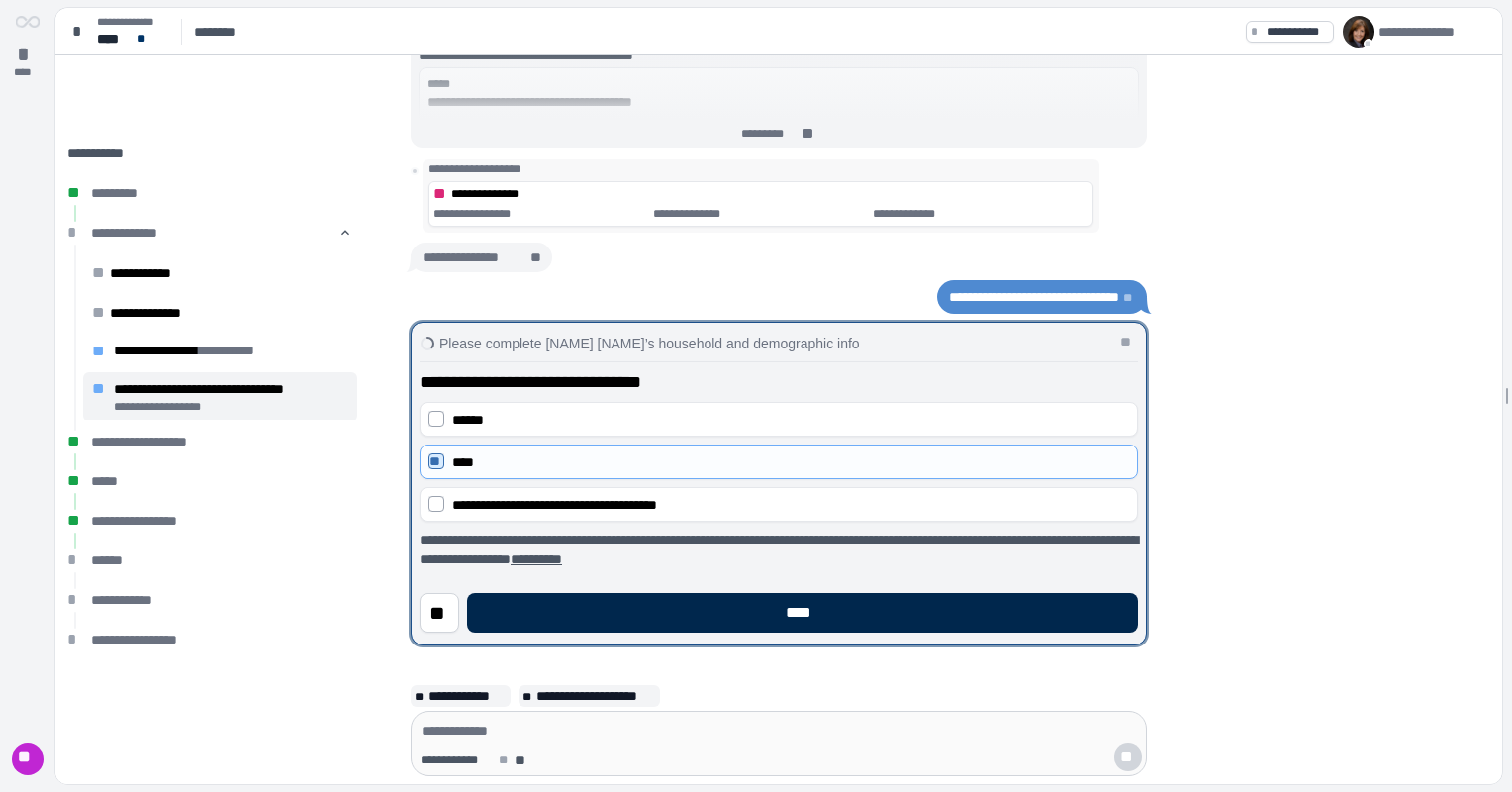 click on "****" at bounding box center (803, 613) 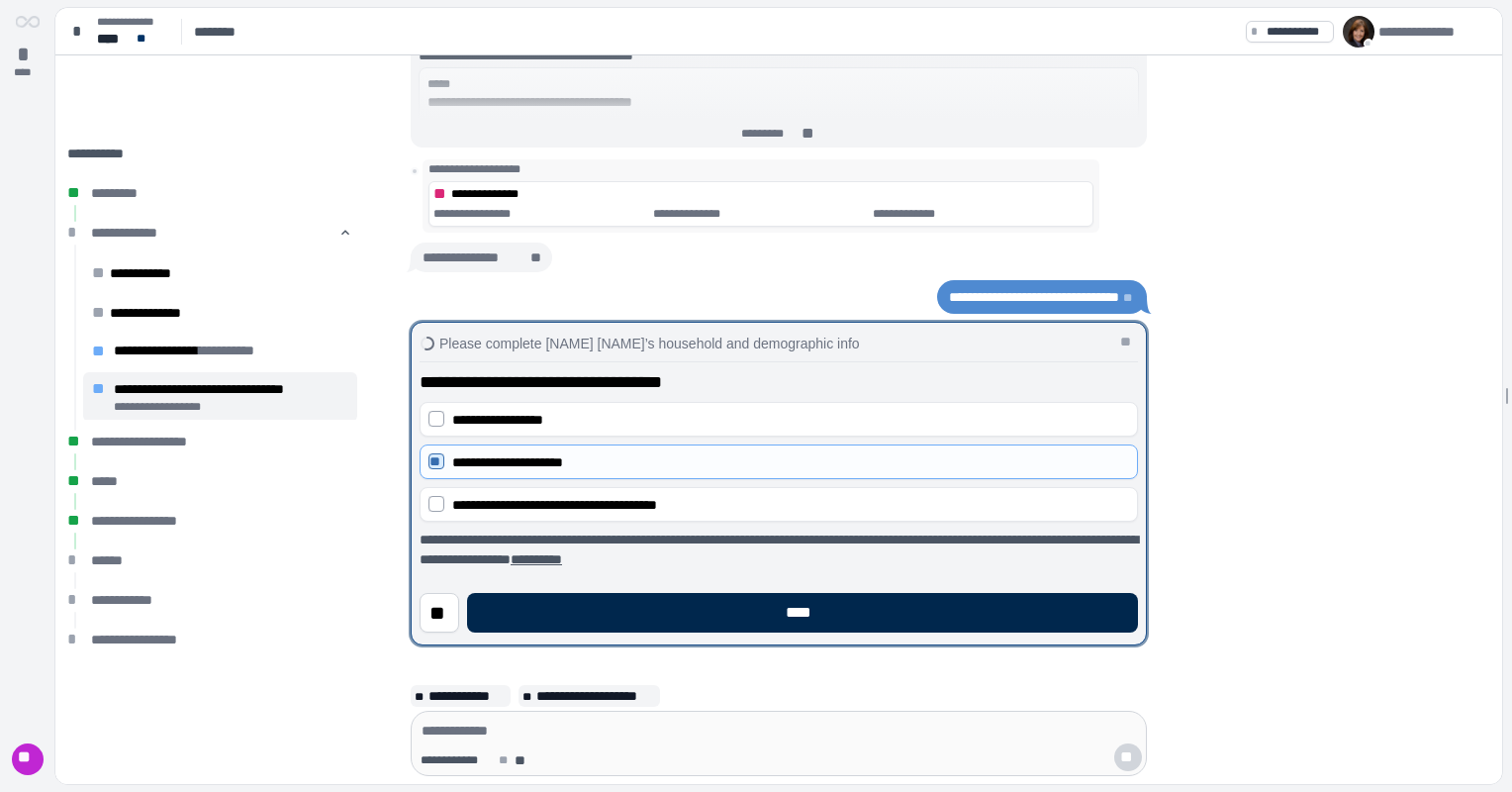 click on "****" at bounding box center [803, 613] 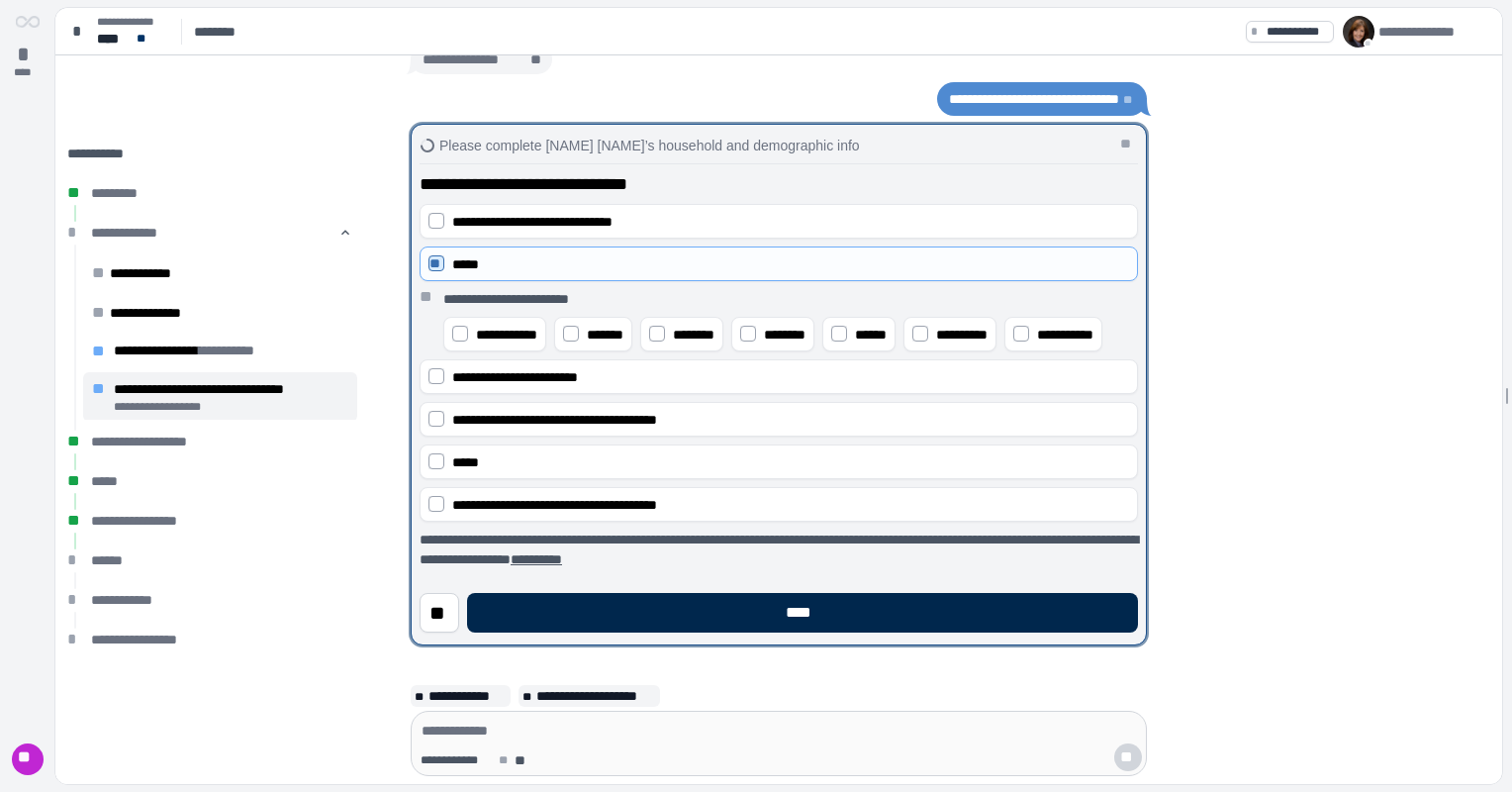 click on "****" at bounding box center (803, 613) 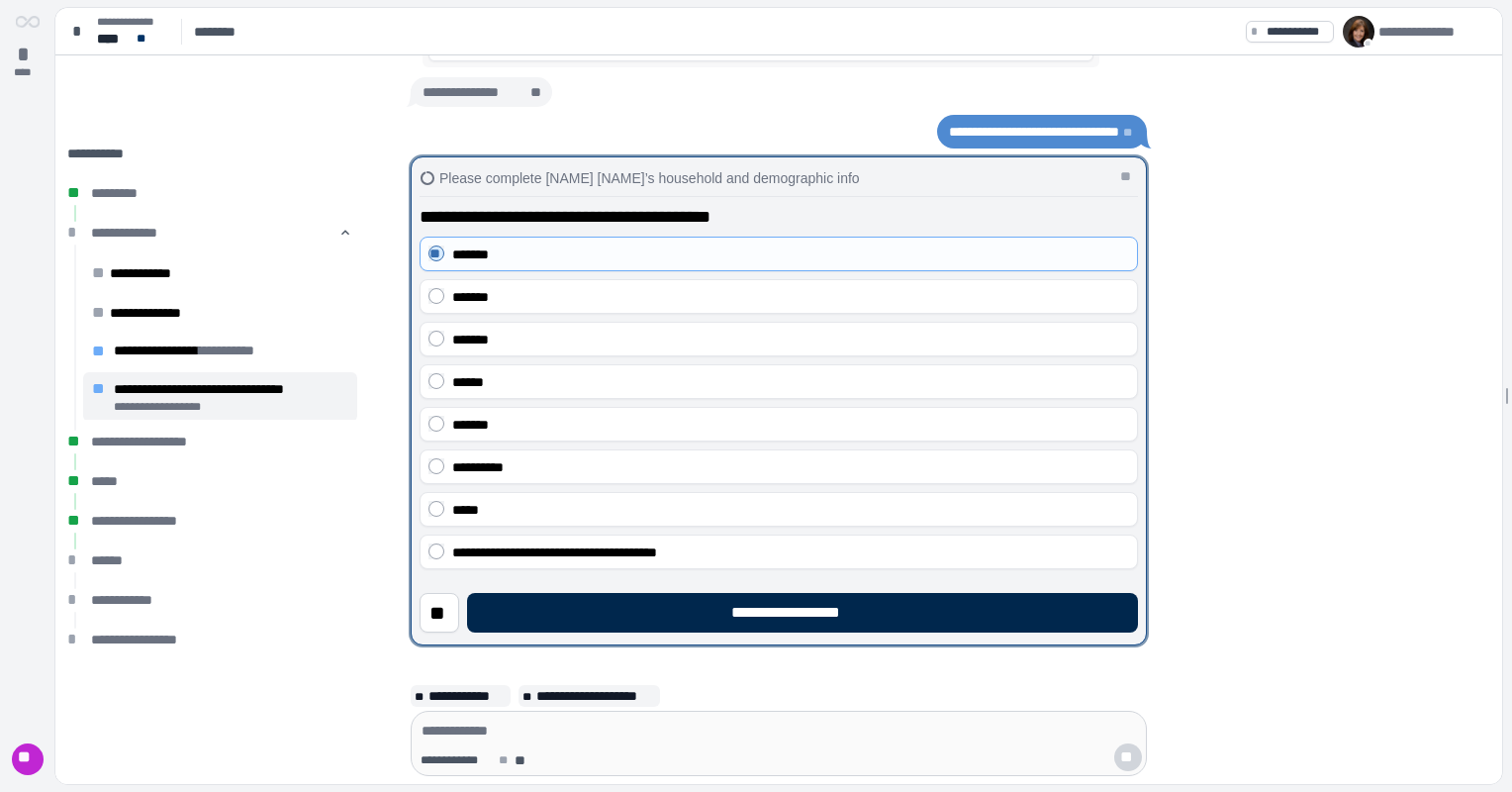 click on "**********" at bounding box center [803, 613] 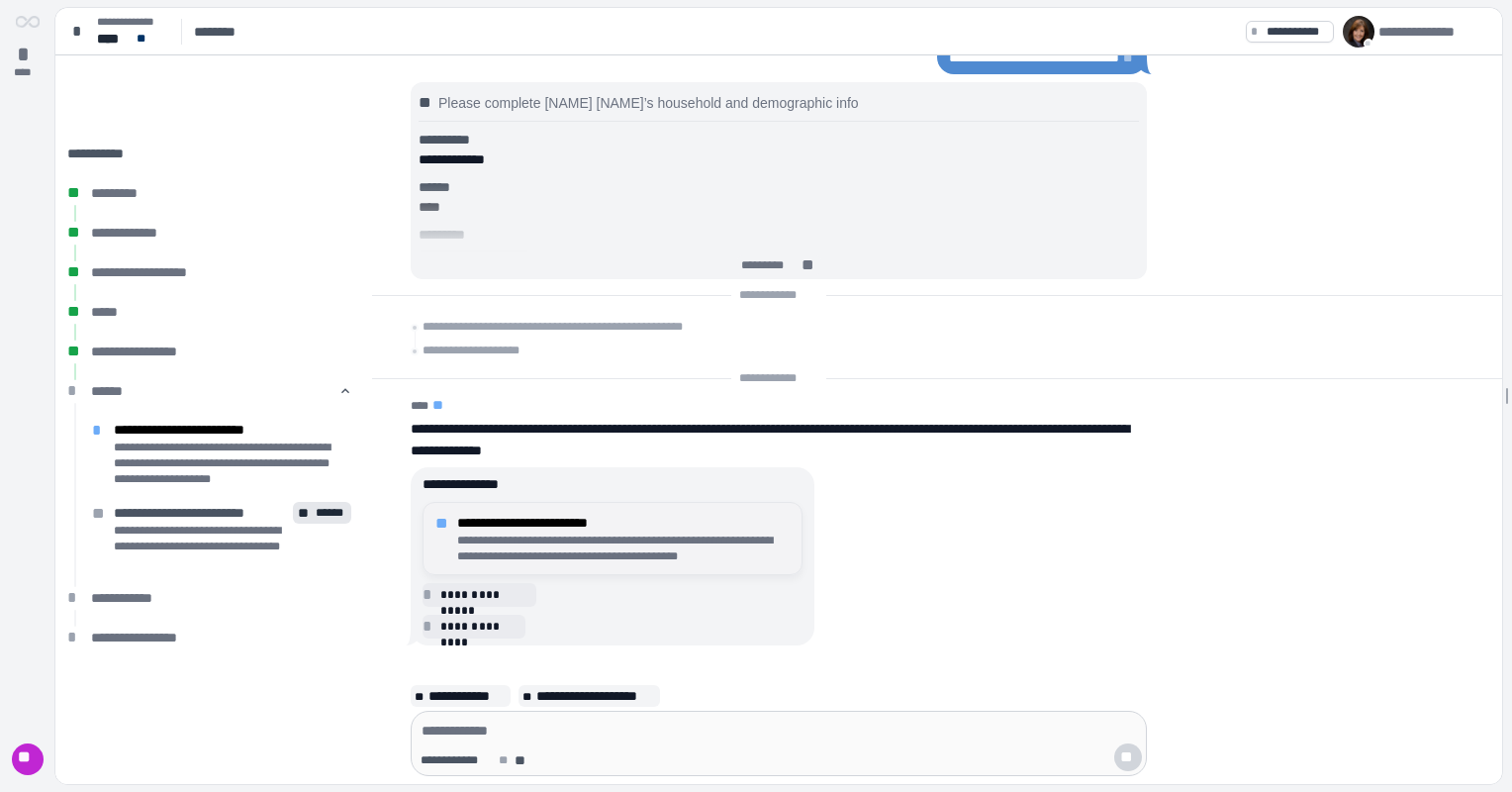 click on "**********" at bounding box center [623, 548] 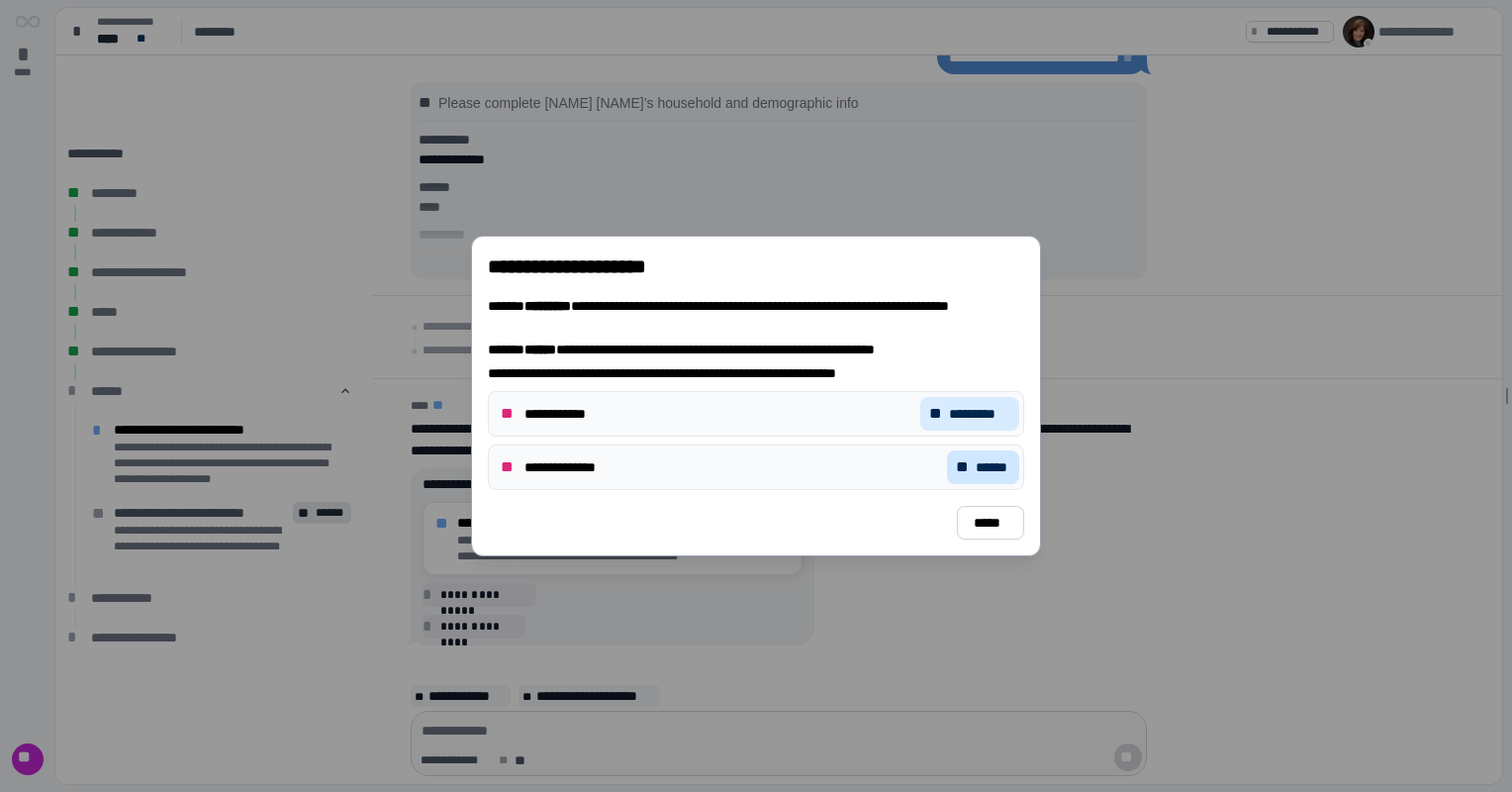 click on "******" at bounding box center [992, 467] 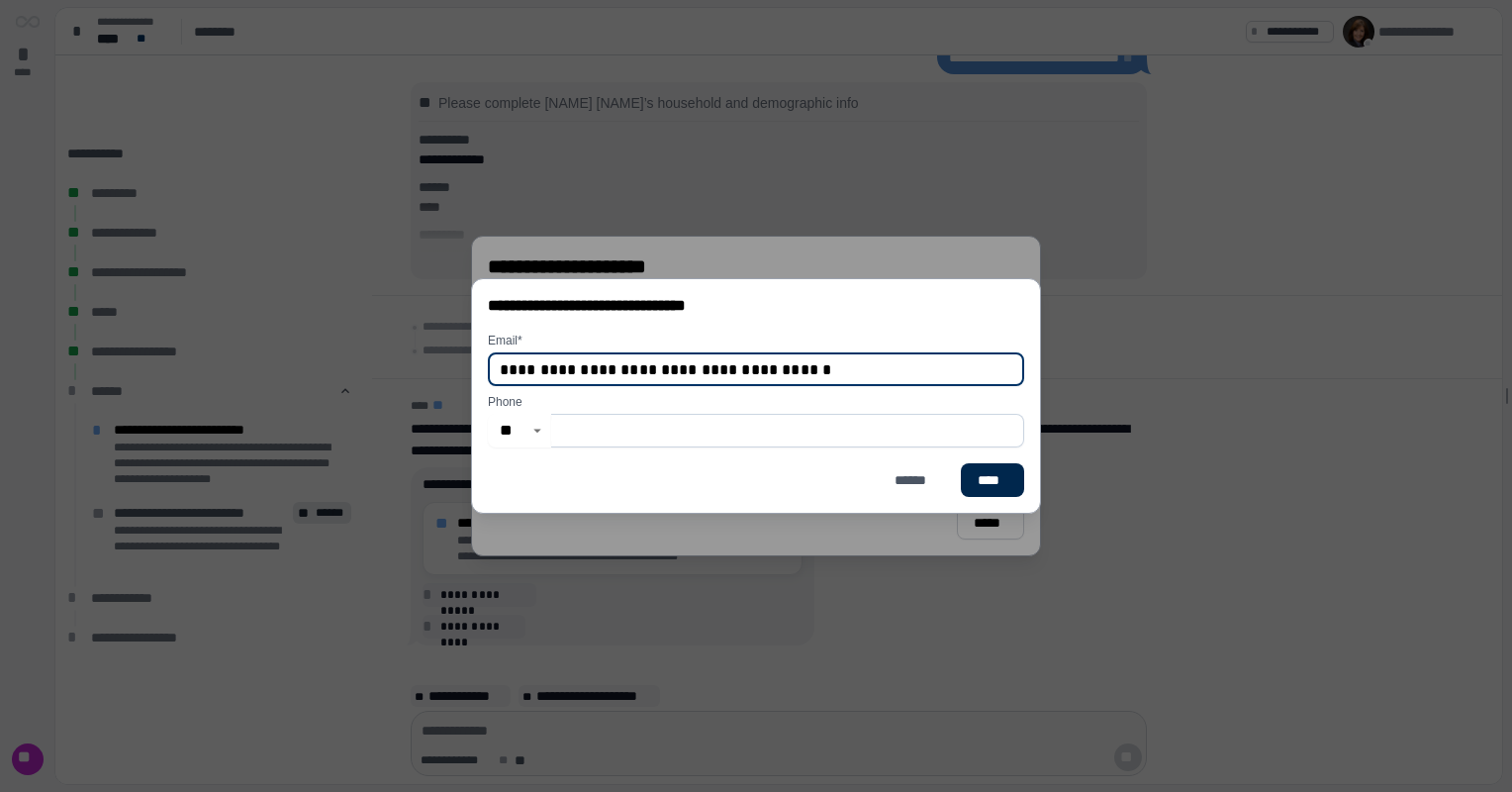 click on "****" at bounding box center [992, 480] 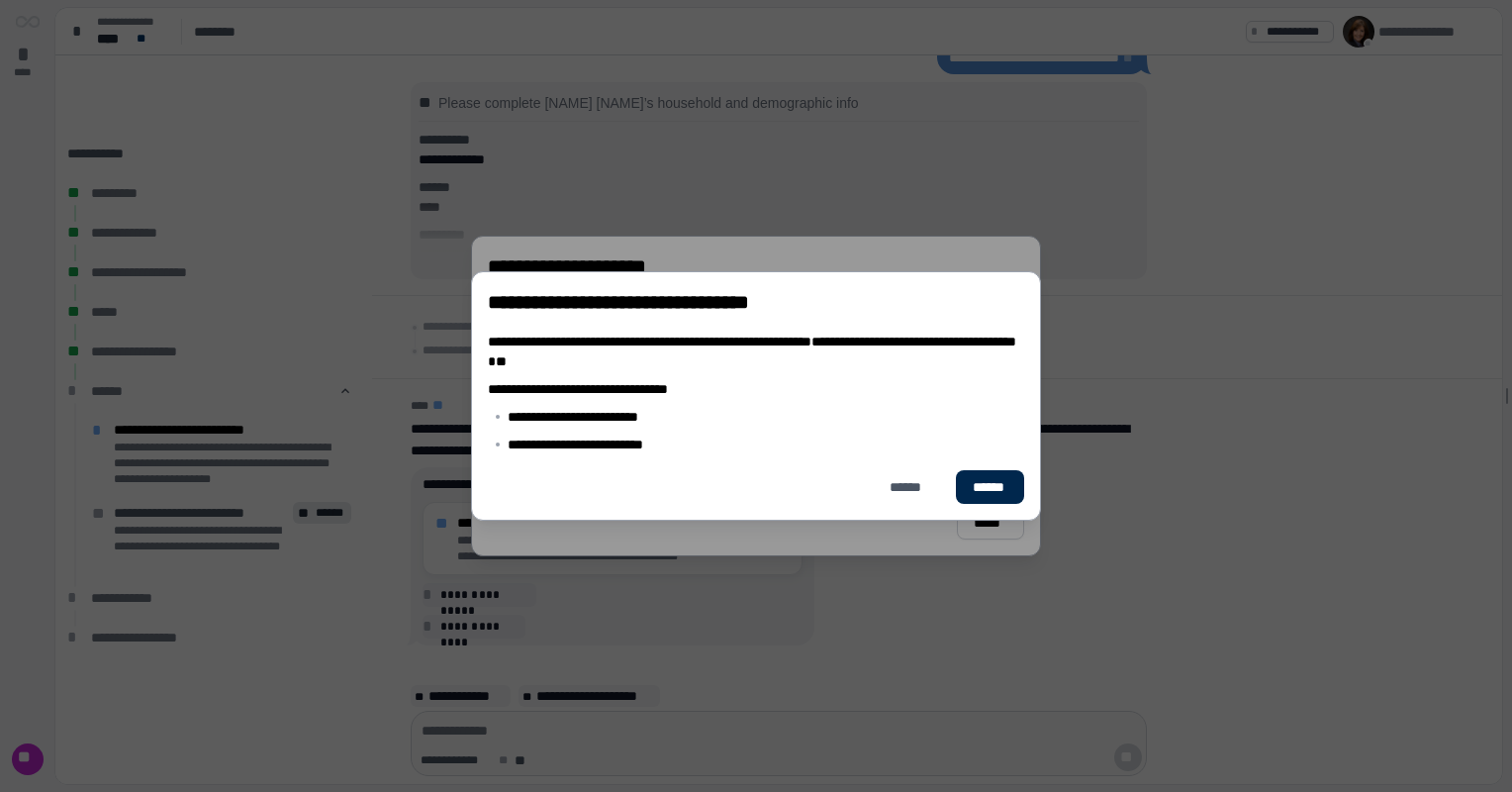 click on "******" at bounding box center [990, 487] 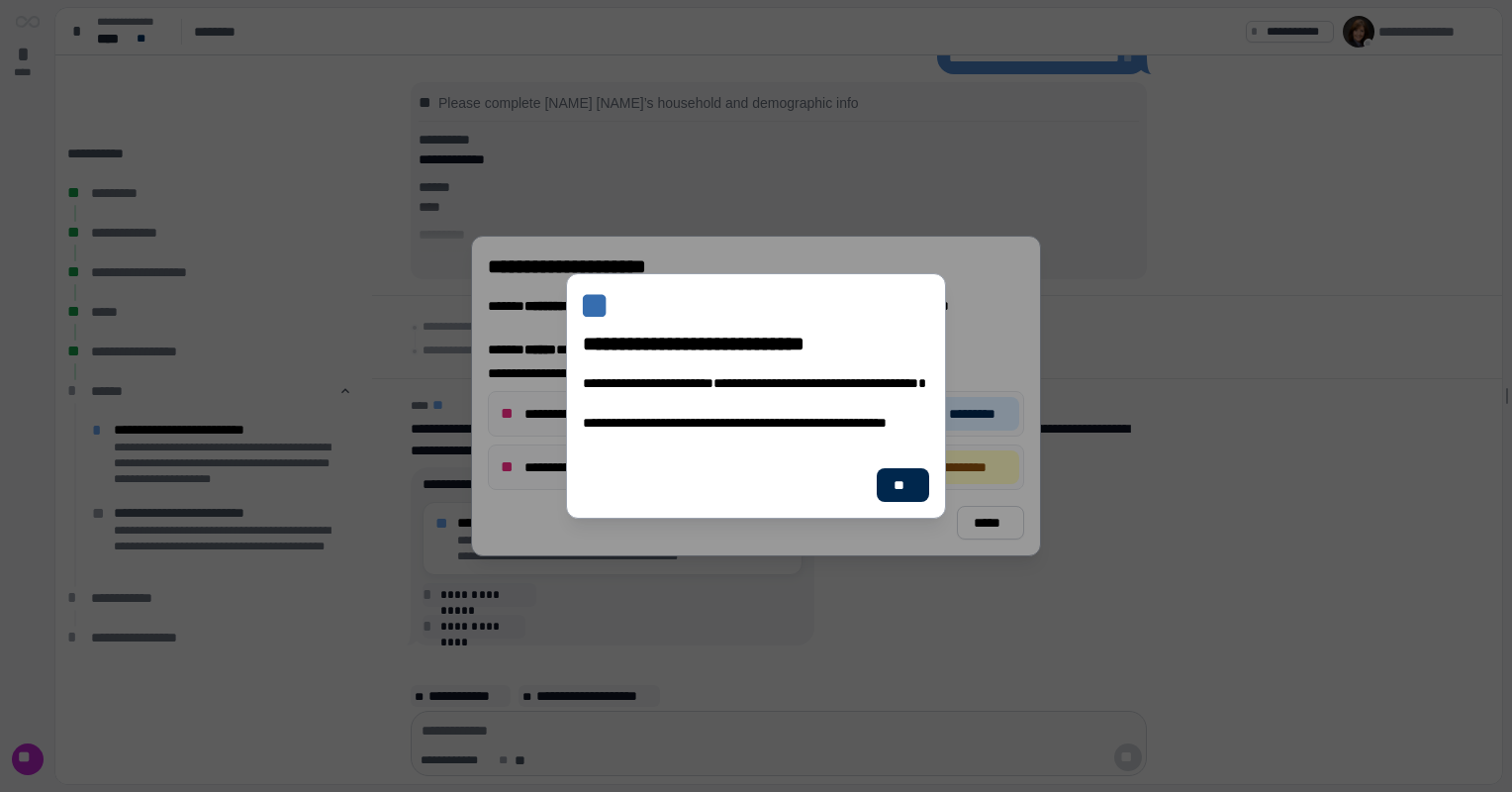 click on "**" at bounding box center (902, 485) 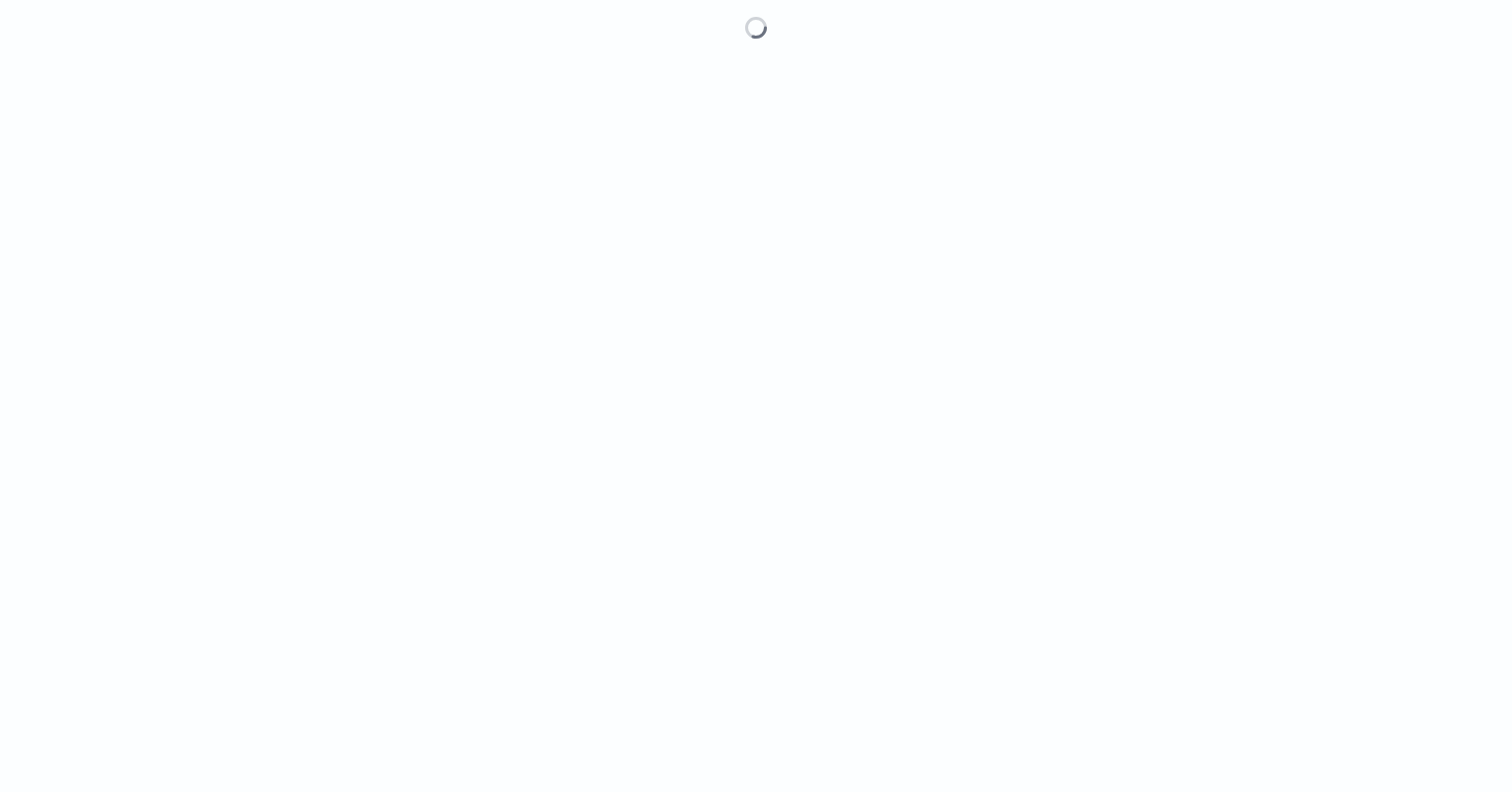 scroll, scrollTop: 0, scrollLeft: 0, axis: both 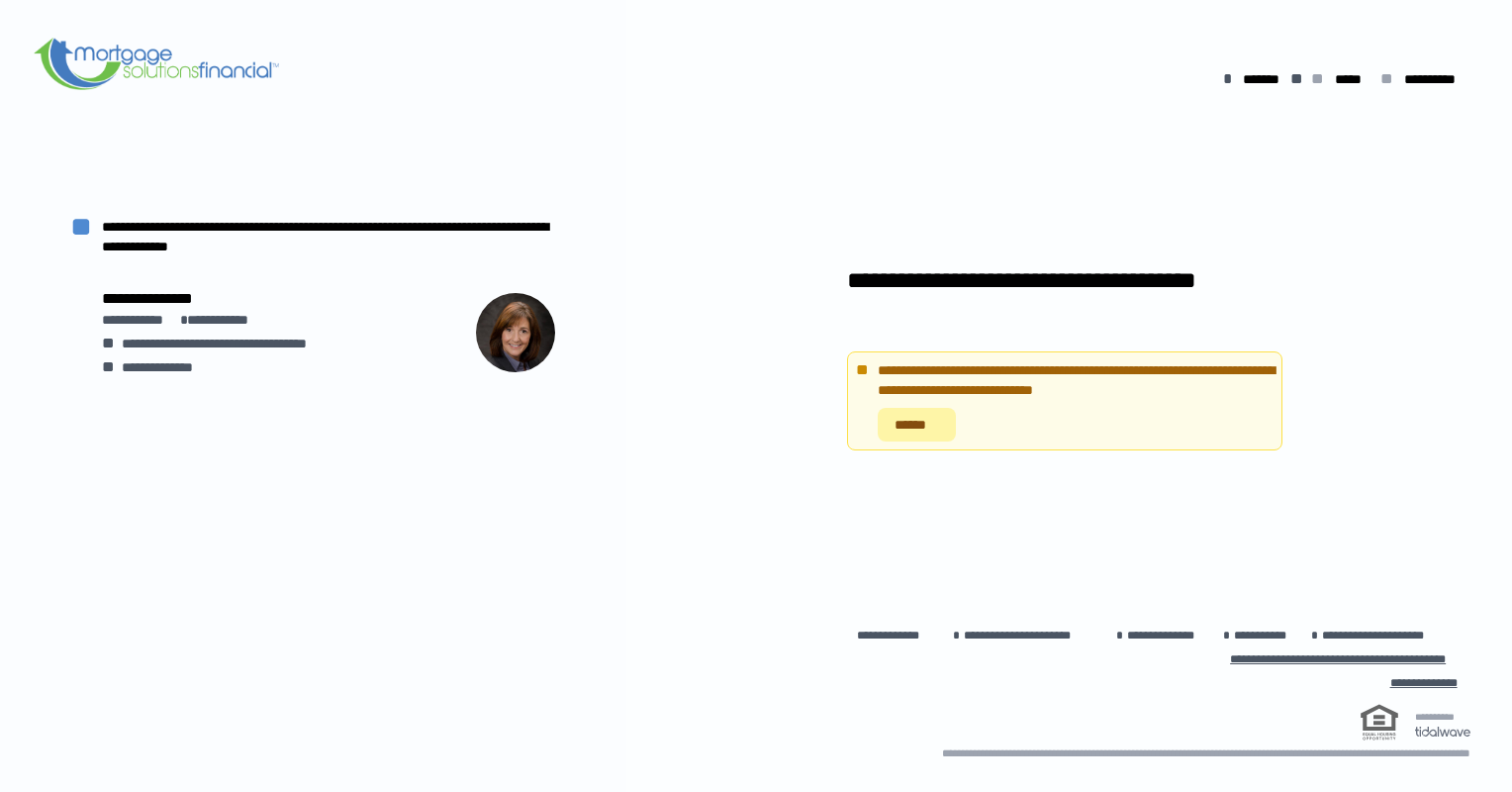 click on "******" at bounding box center [916, 425] 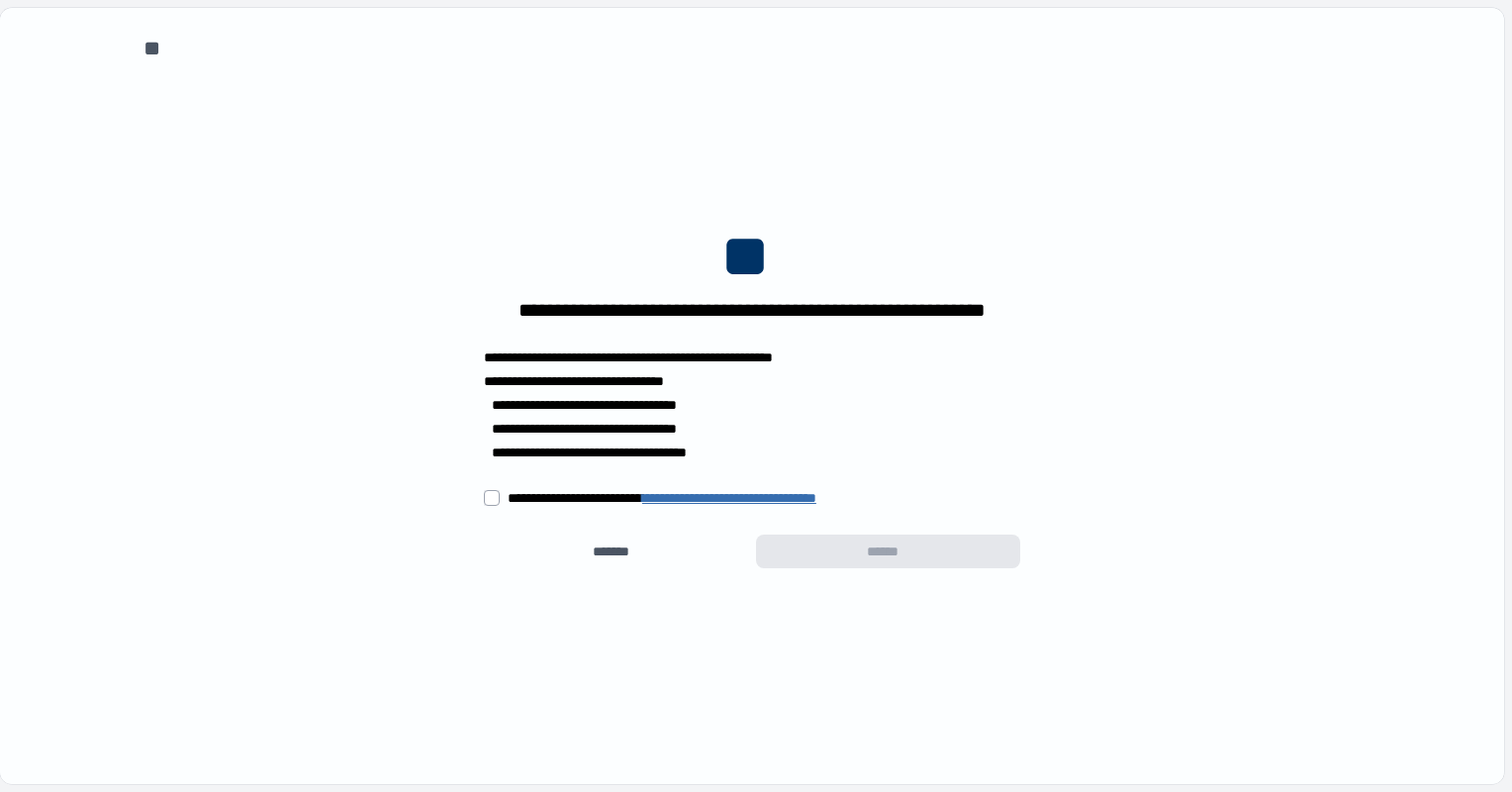scroll, scrollTop: 0, scrollLeft: 0, axis: both 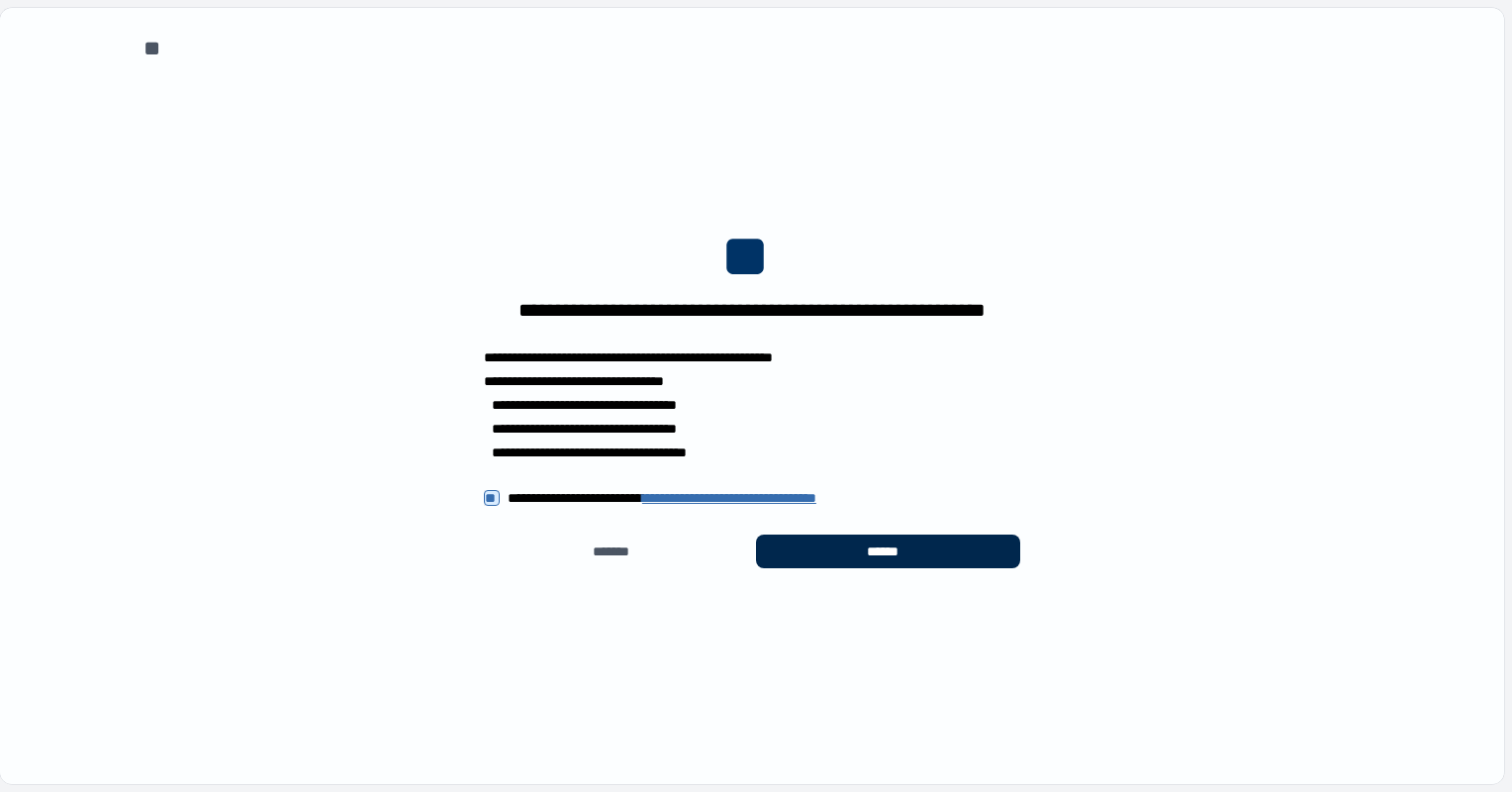 click on "******" at bounding box center [889, 551] 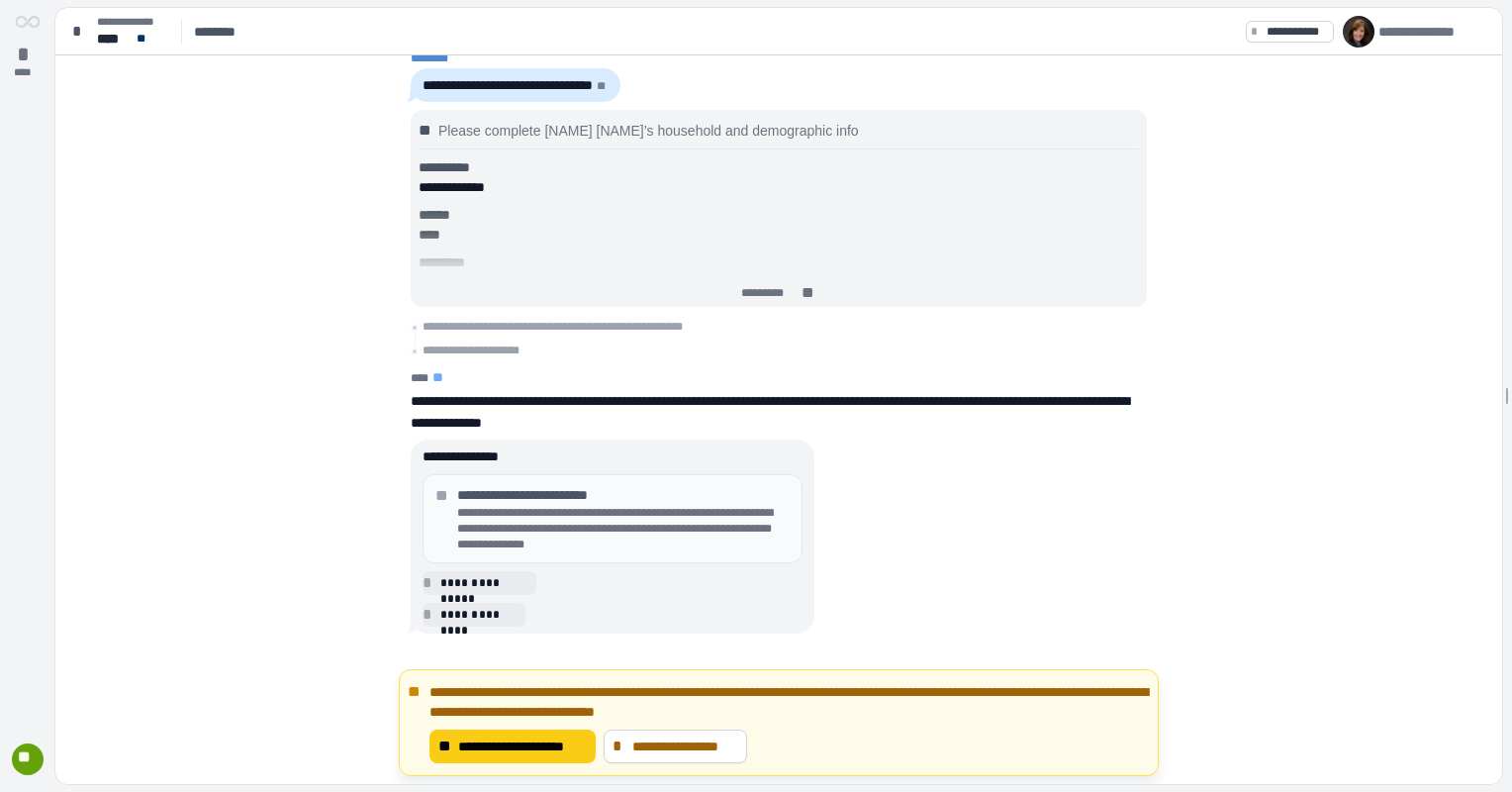 click on "**********" at bounding box center [623, 529] 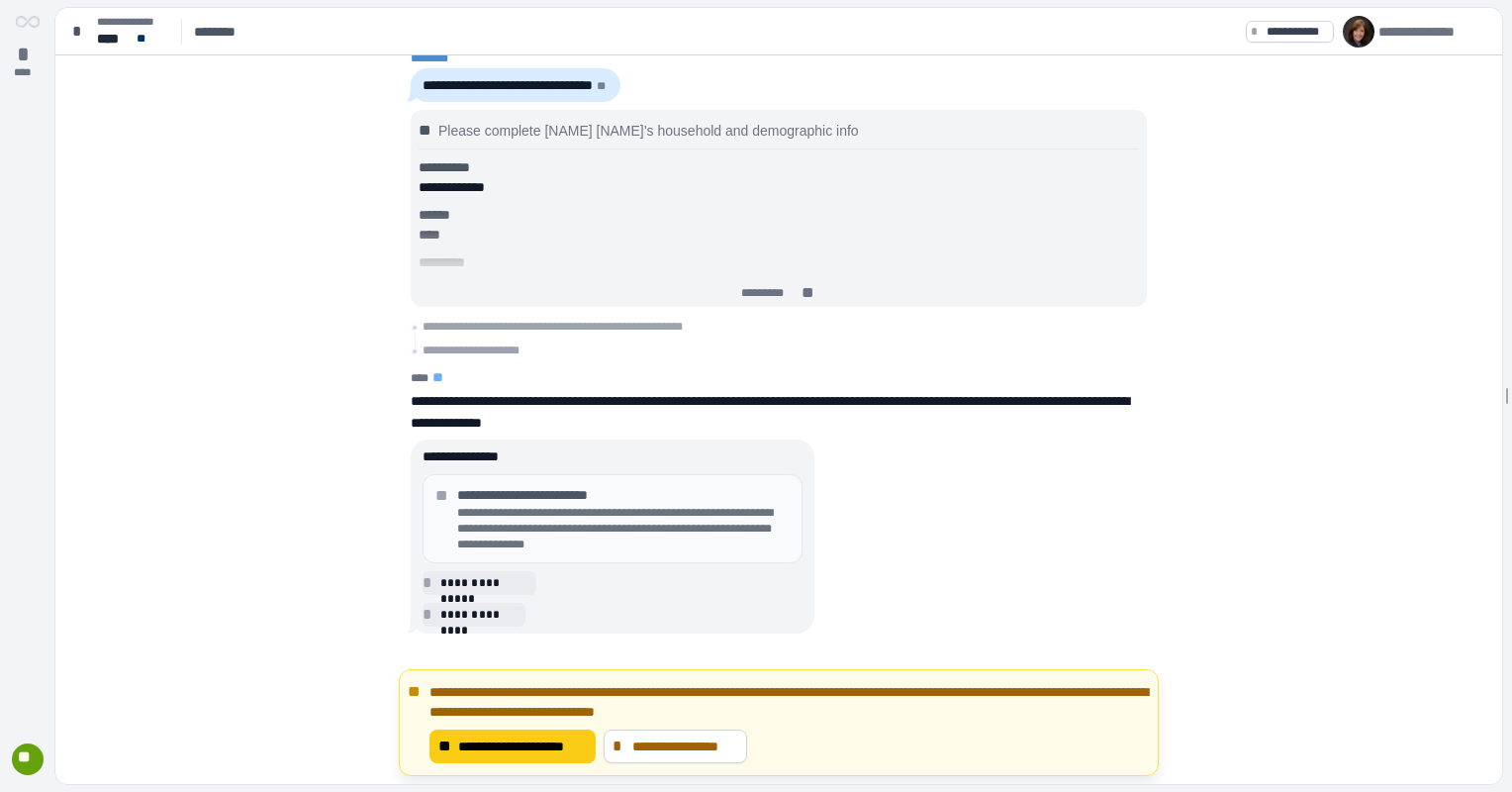click on "**********" at bounding box center [623, 529] 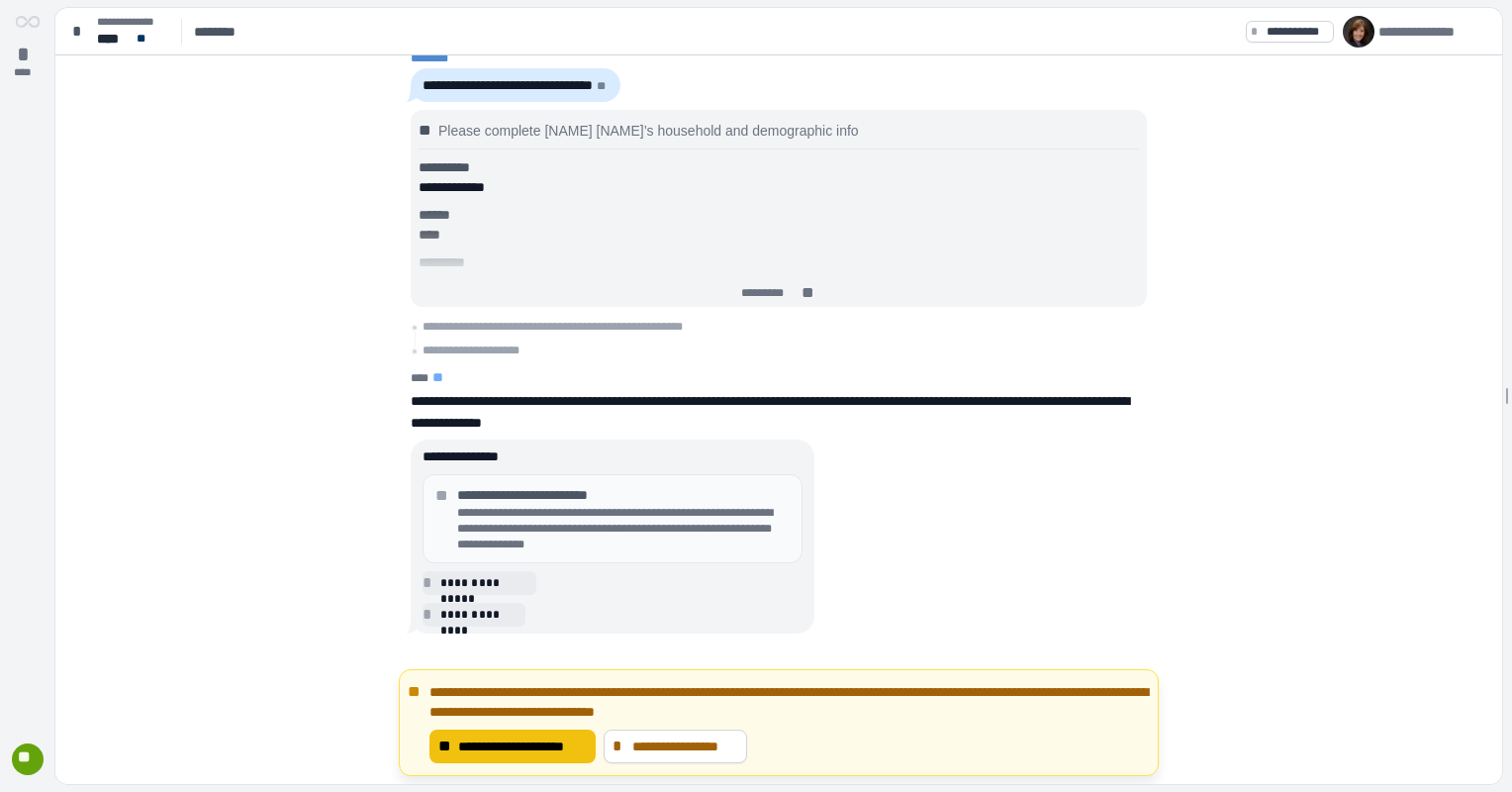 click on "**********" at bounding box center (522, 746) 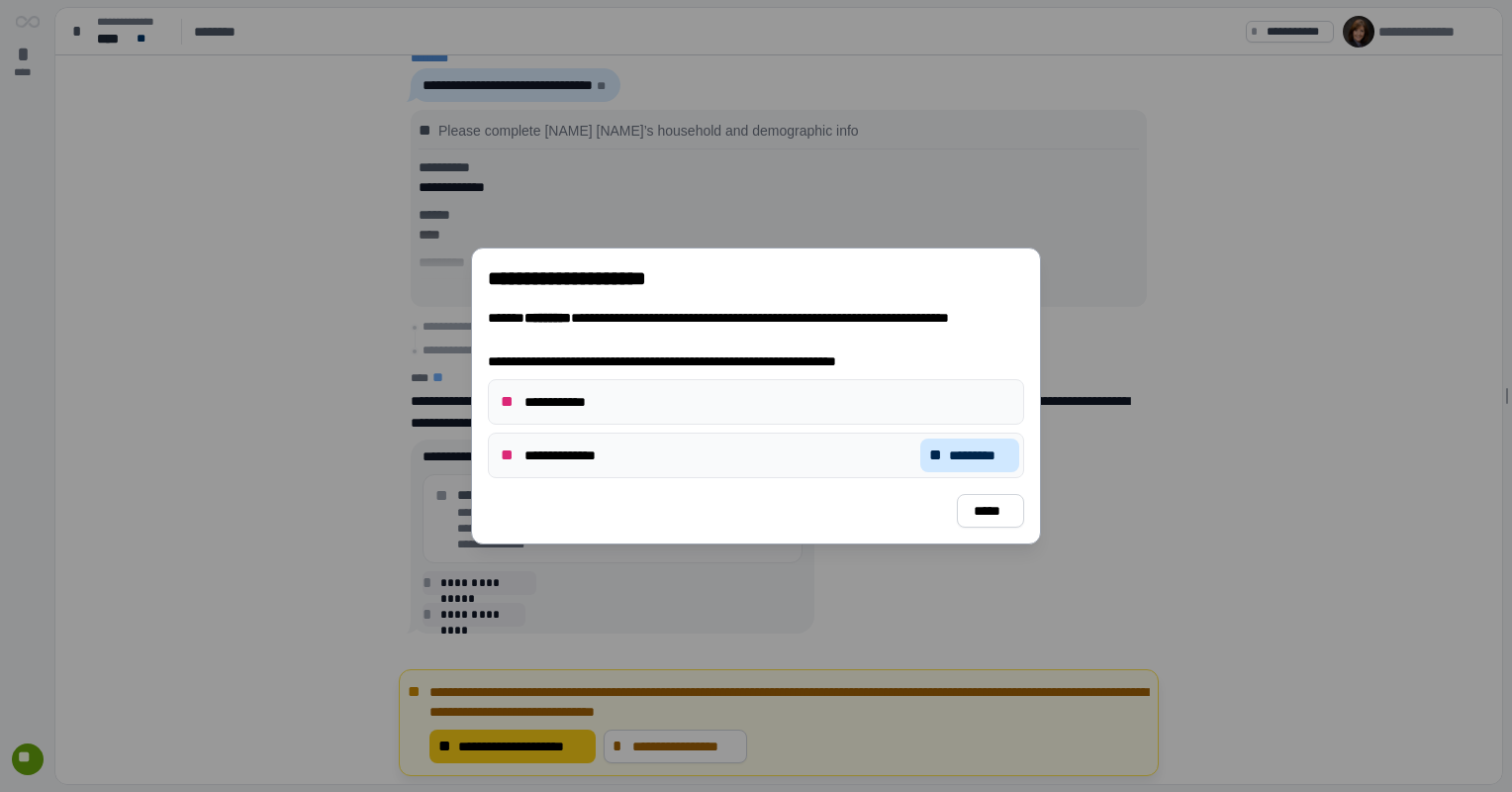 click on "*********" at bounding box center [980, 455] 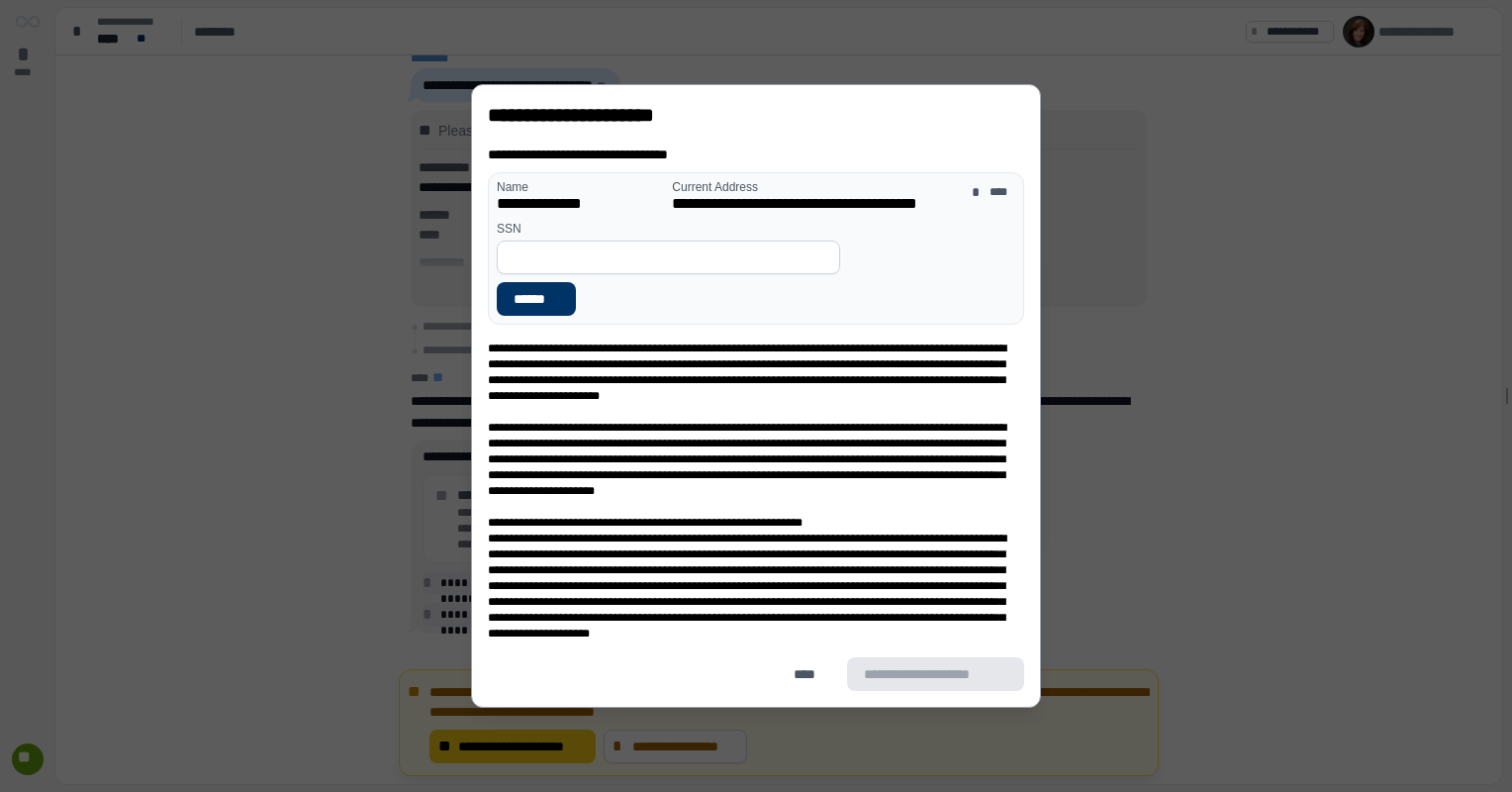 click at bounding box center (668, 257) 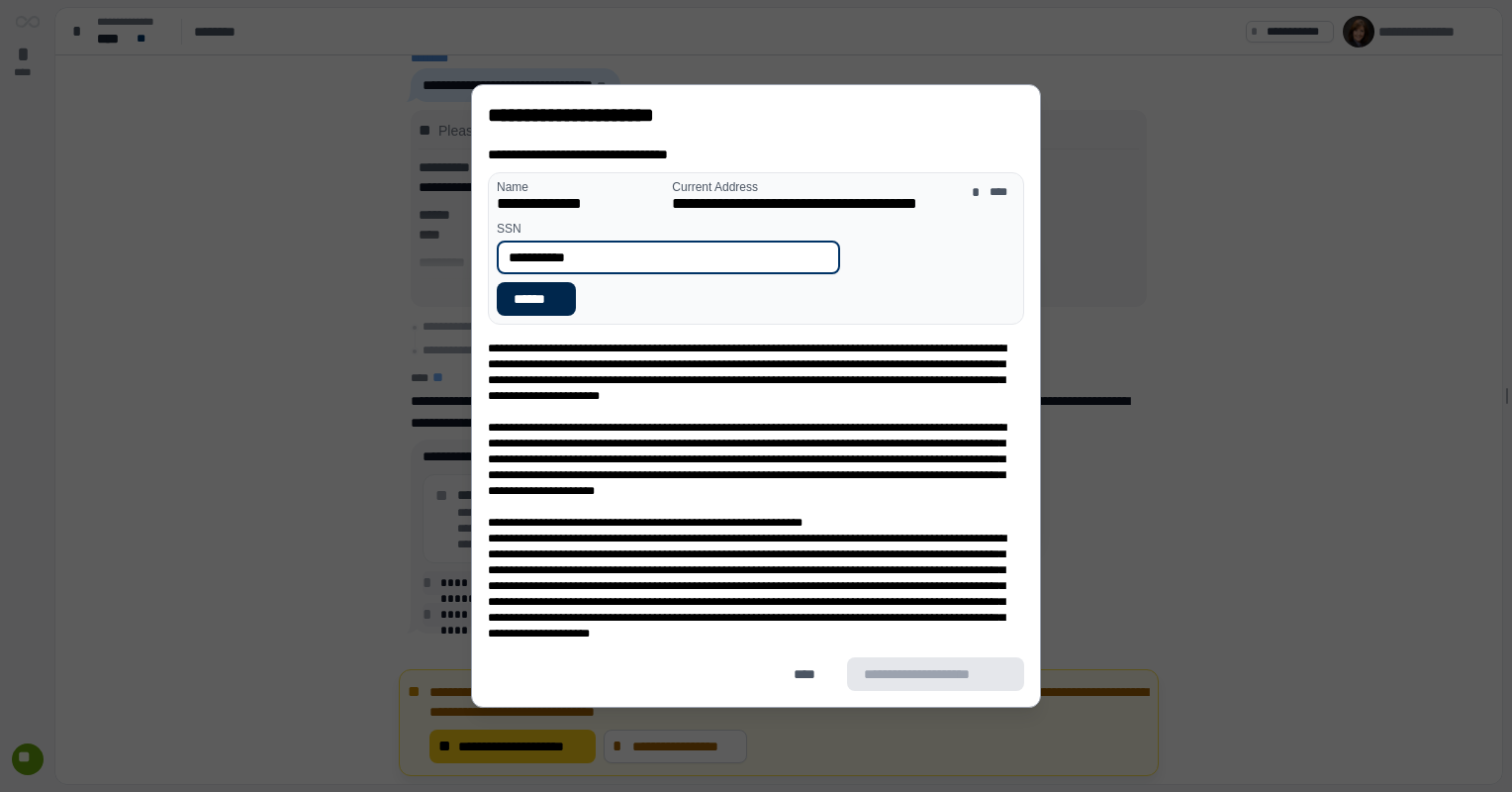type on "**********" 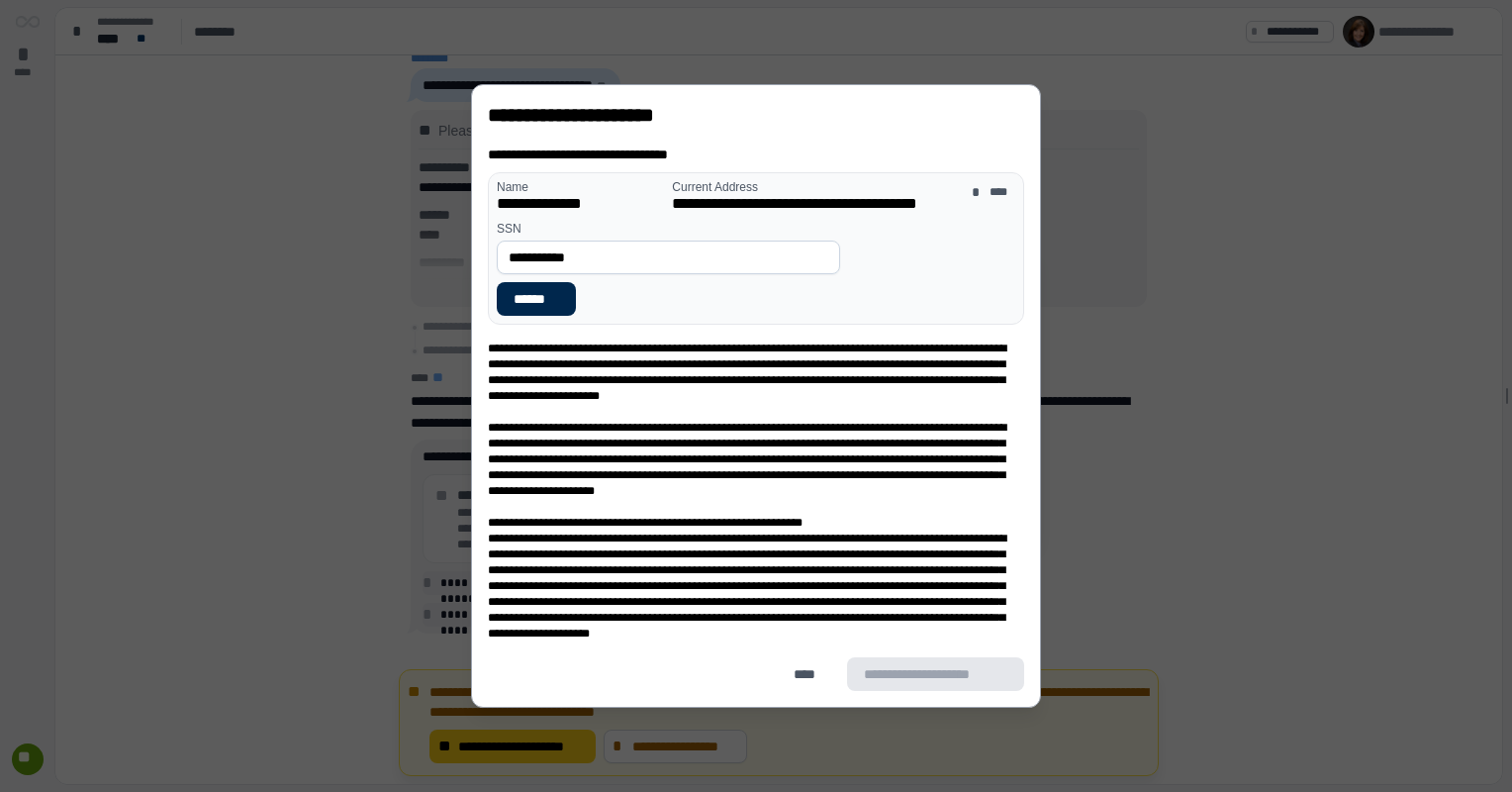 click on "******" at bounding box center (536, 299) 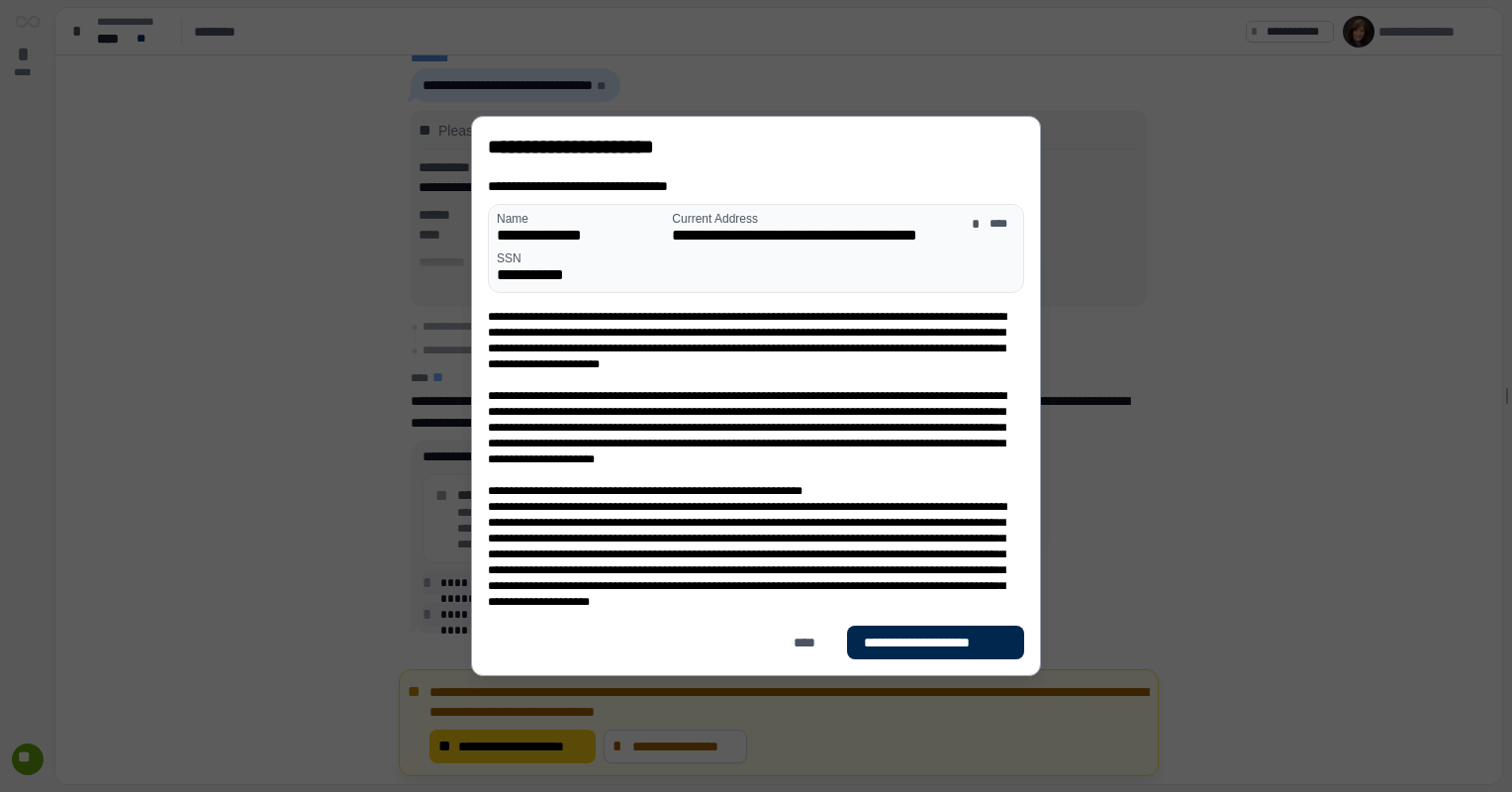 click on "**********" at bounding box center (935, 643) 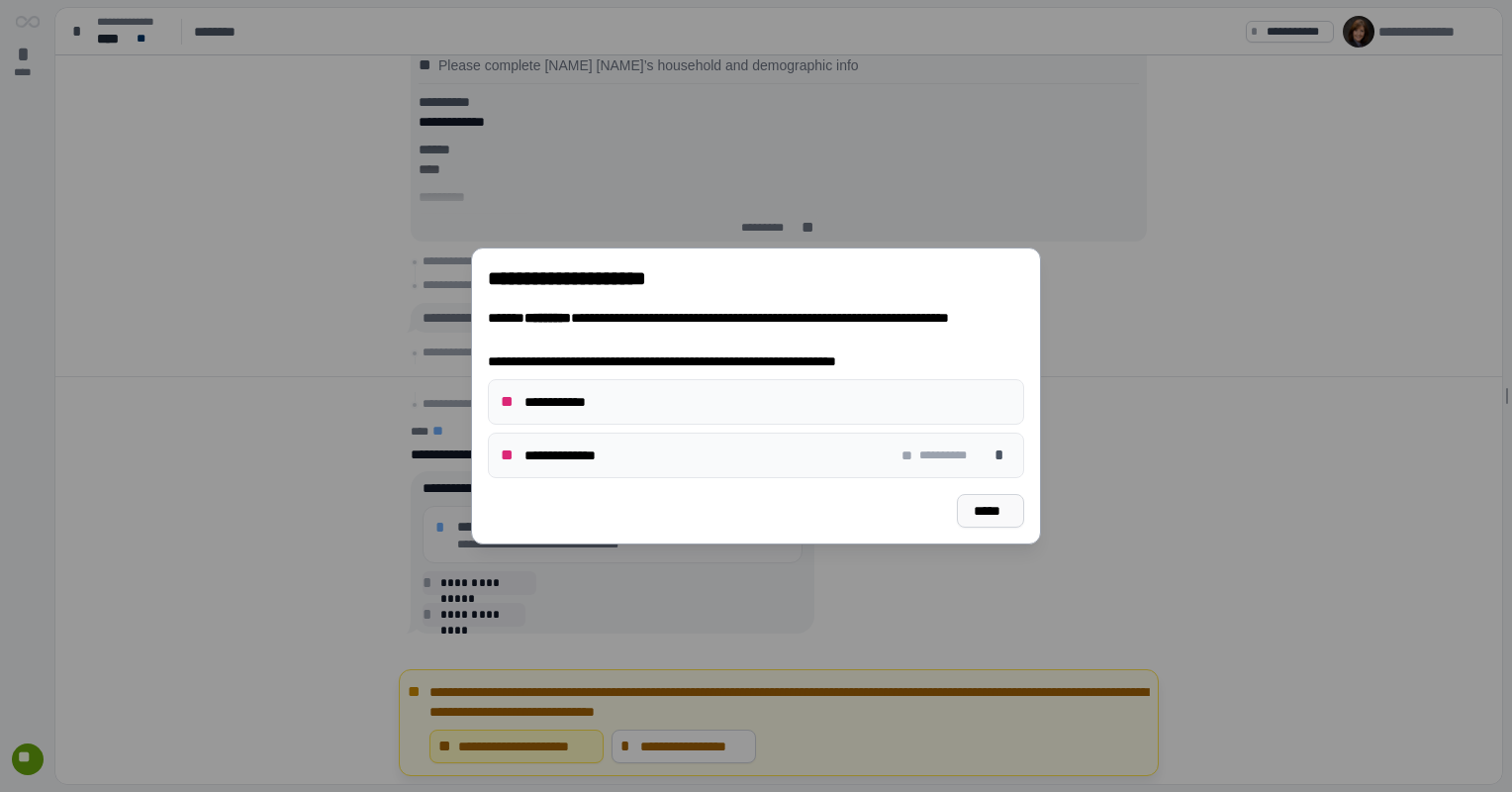 click on "*****" at bounding box center (991, 511) 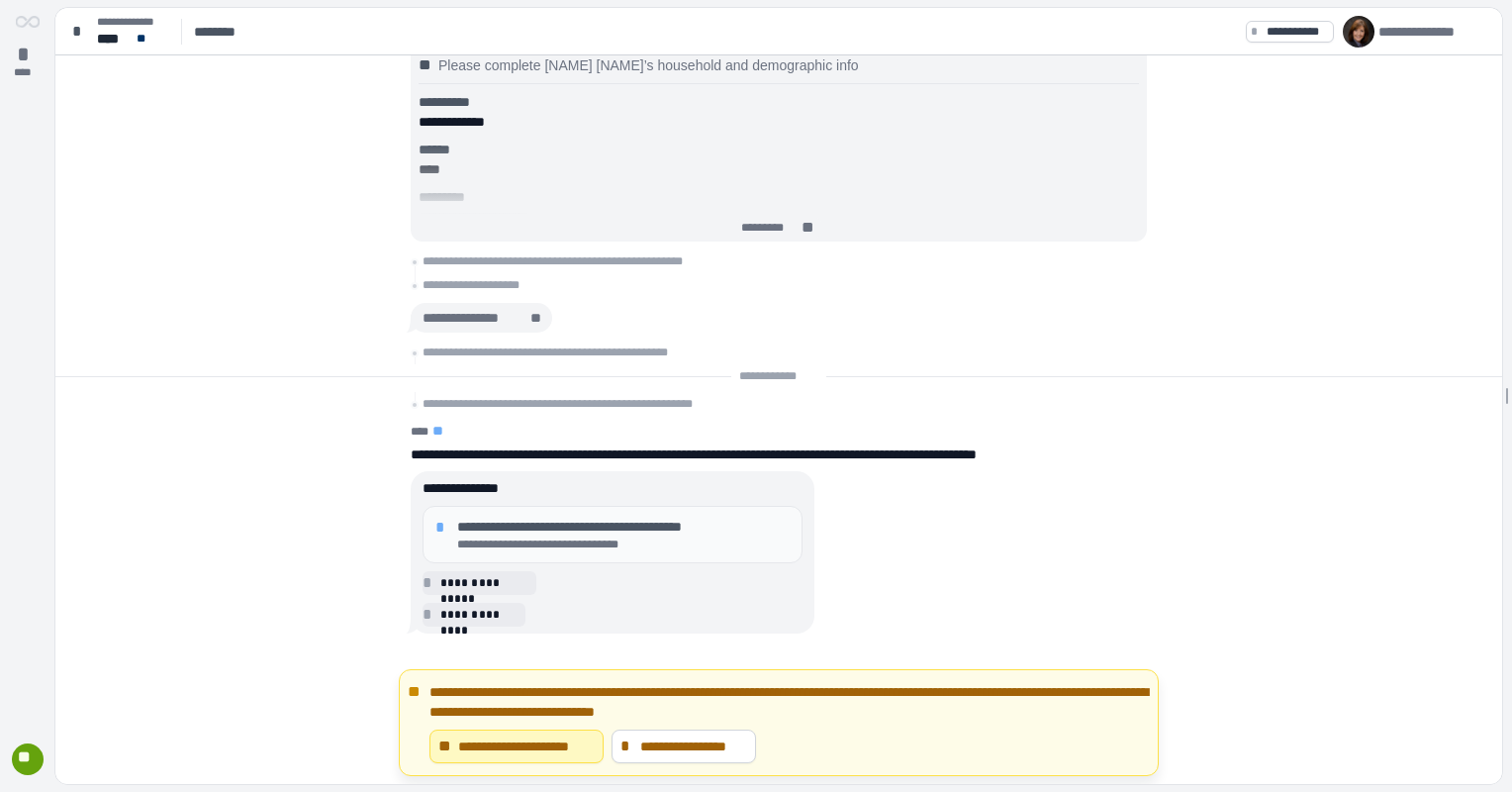 click on "**********" at bounding box center [623, 527] 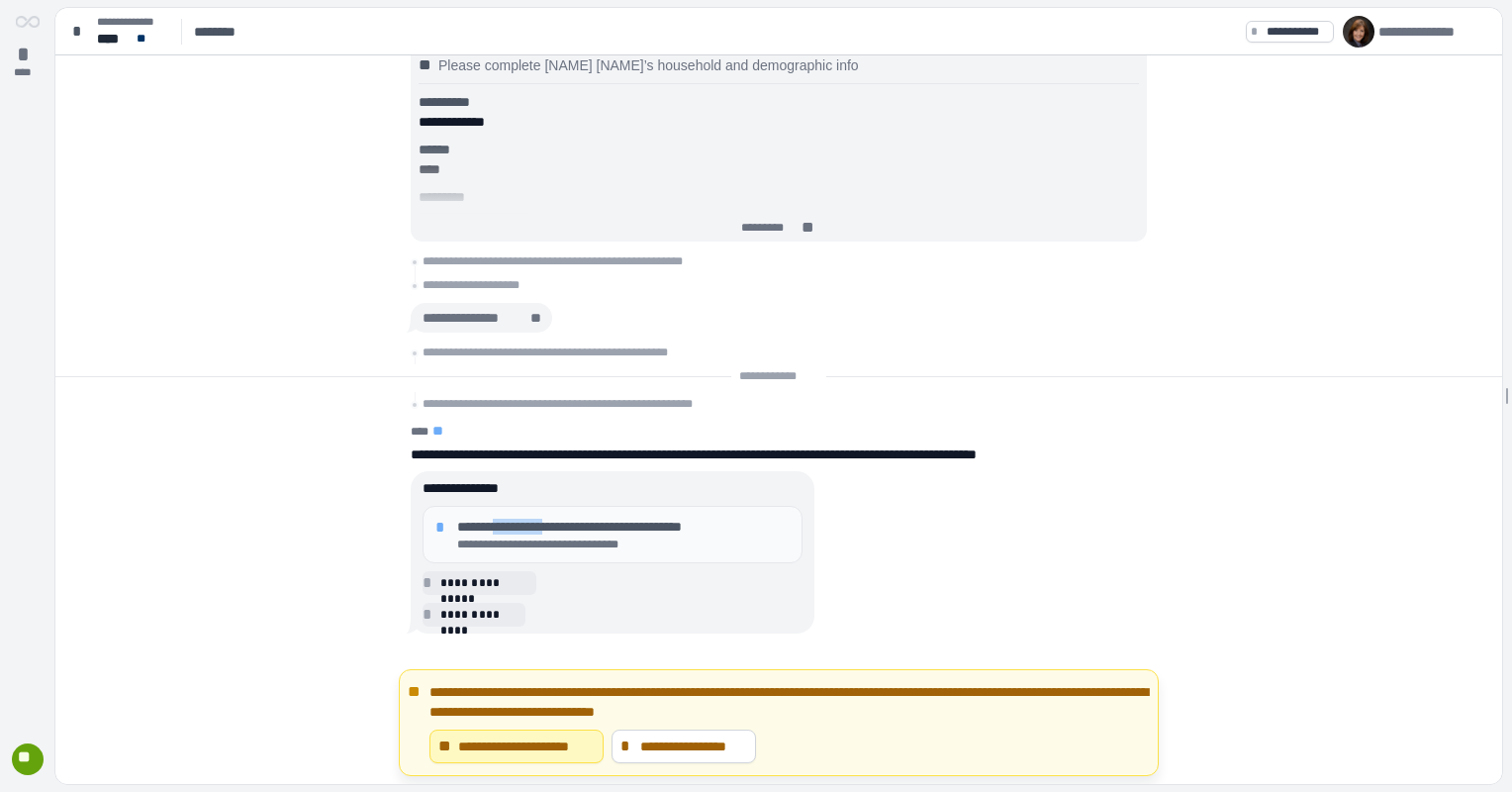 click on "**********" at bounding box center (623, 527) 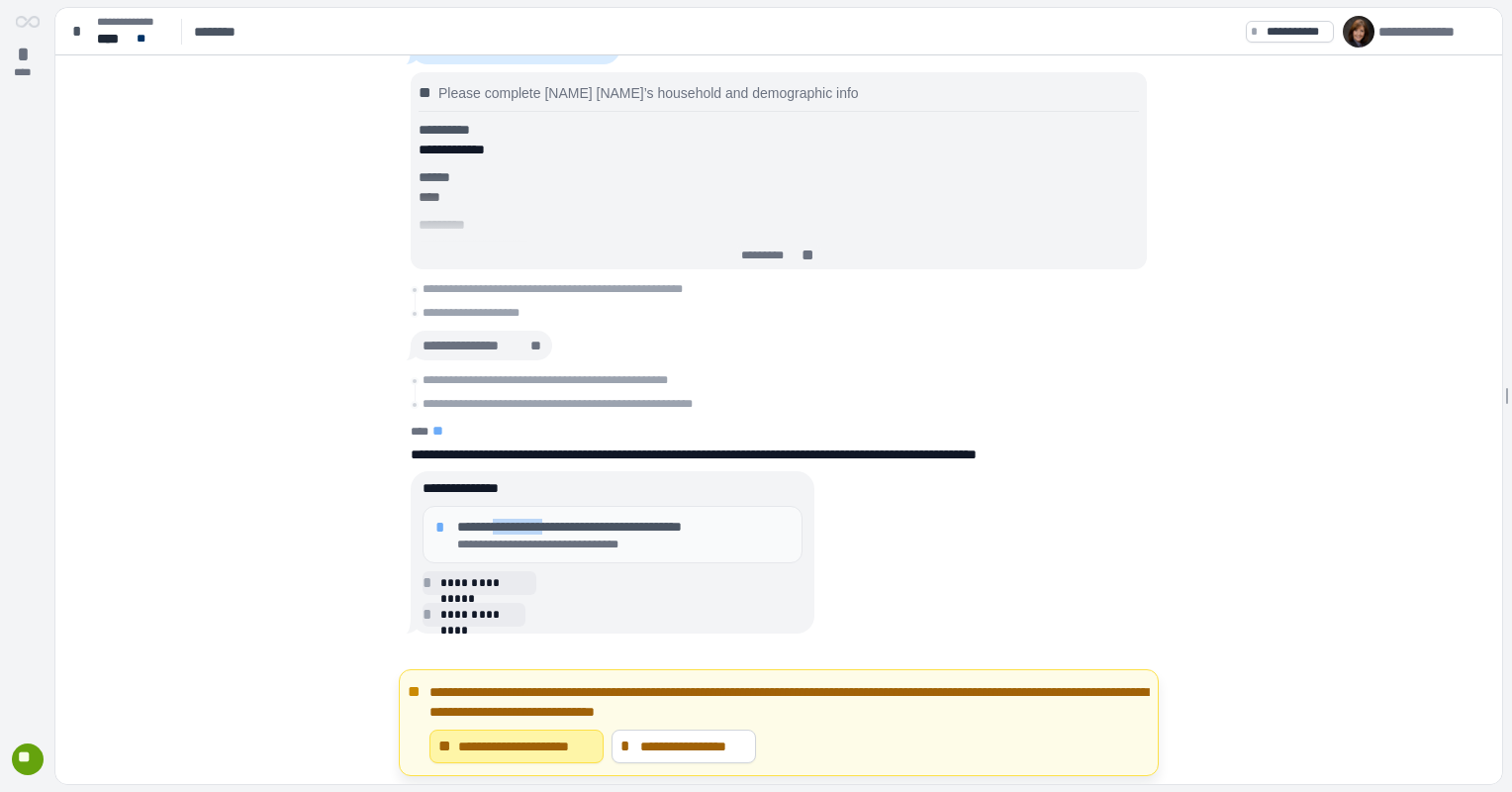 click on "**********" at bounding box center [526, 746] 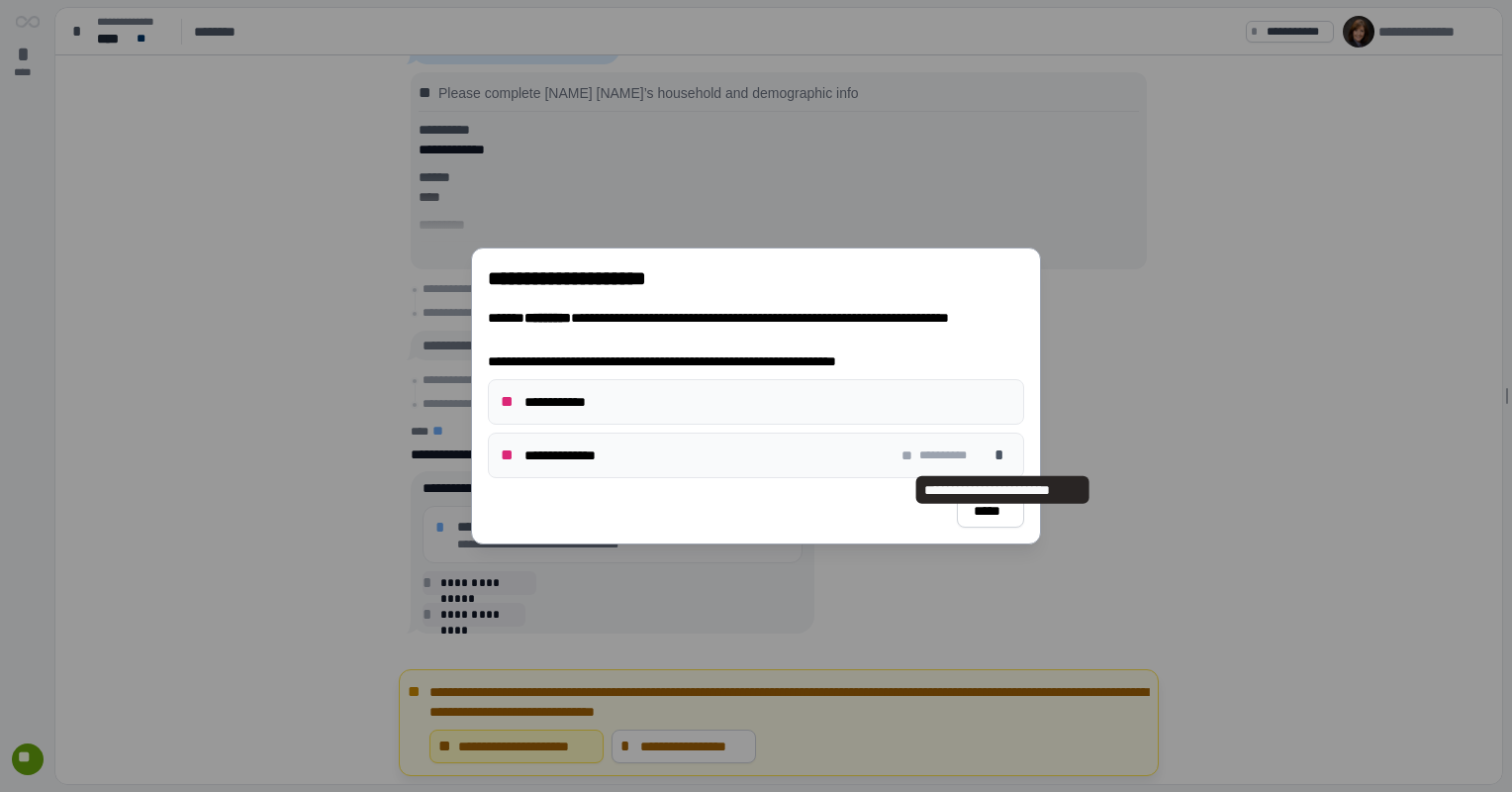 click on "**********" at bounding box center (756, 402) 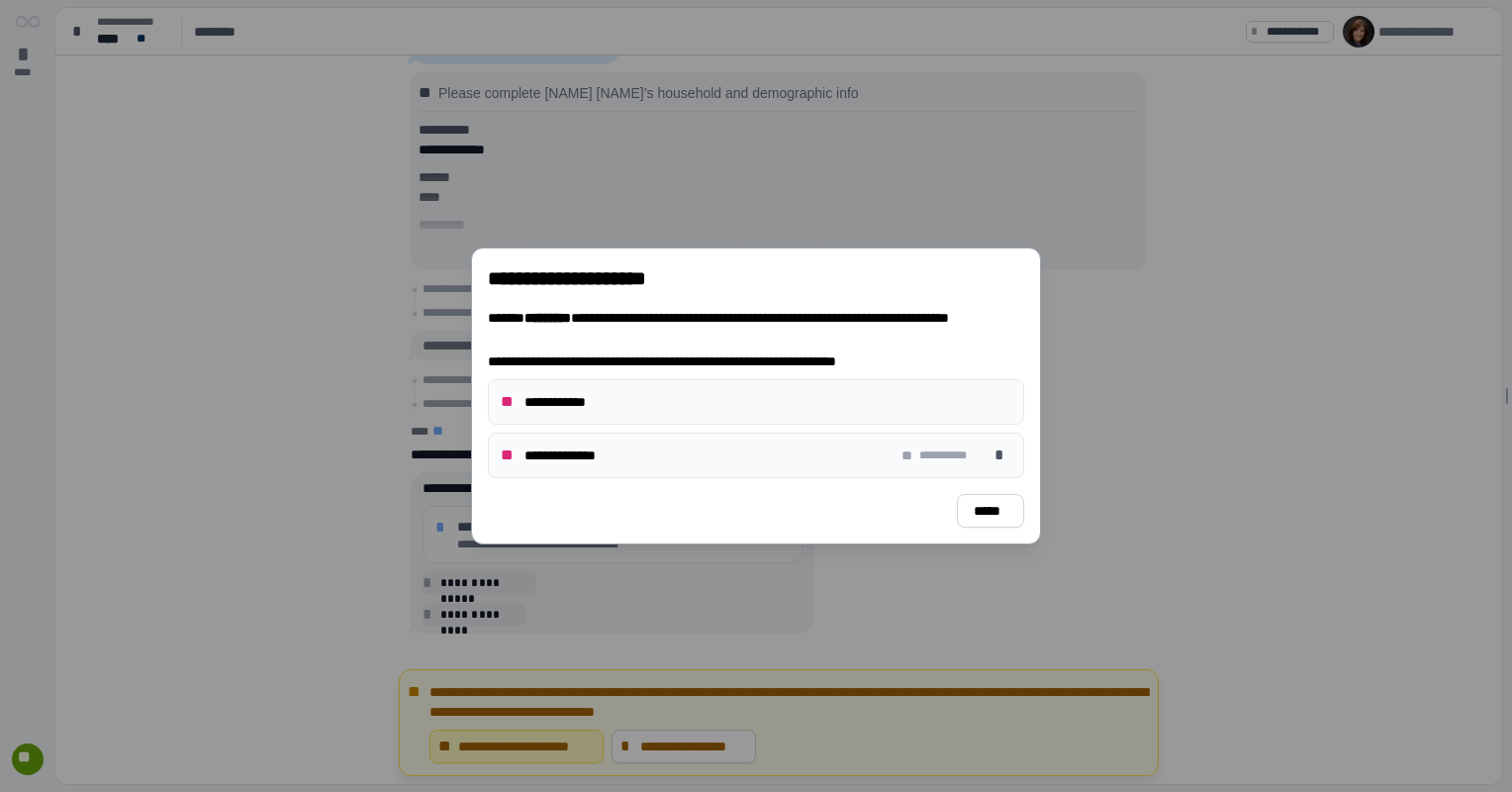 click on "**********" at bounding box center (756, 402) 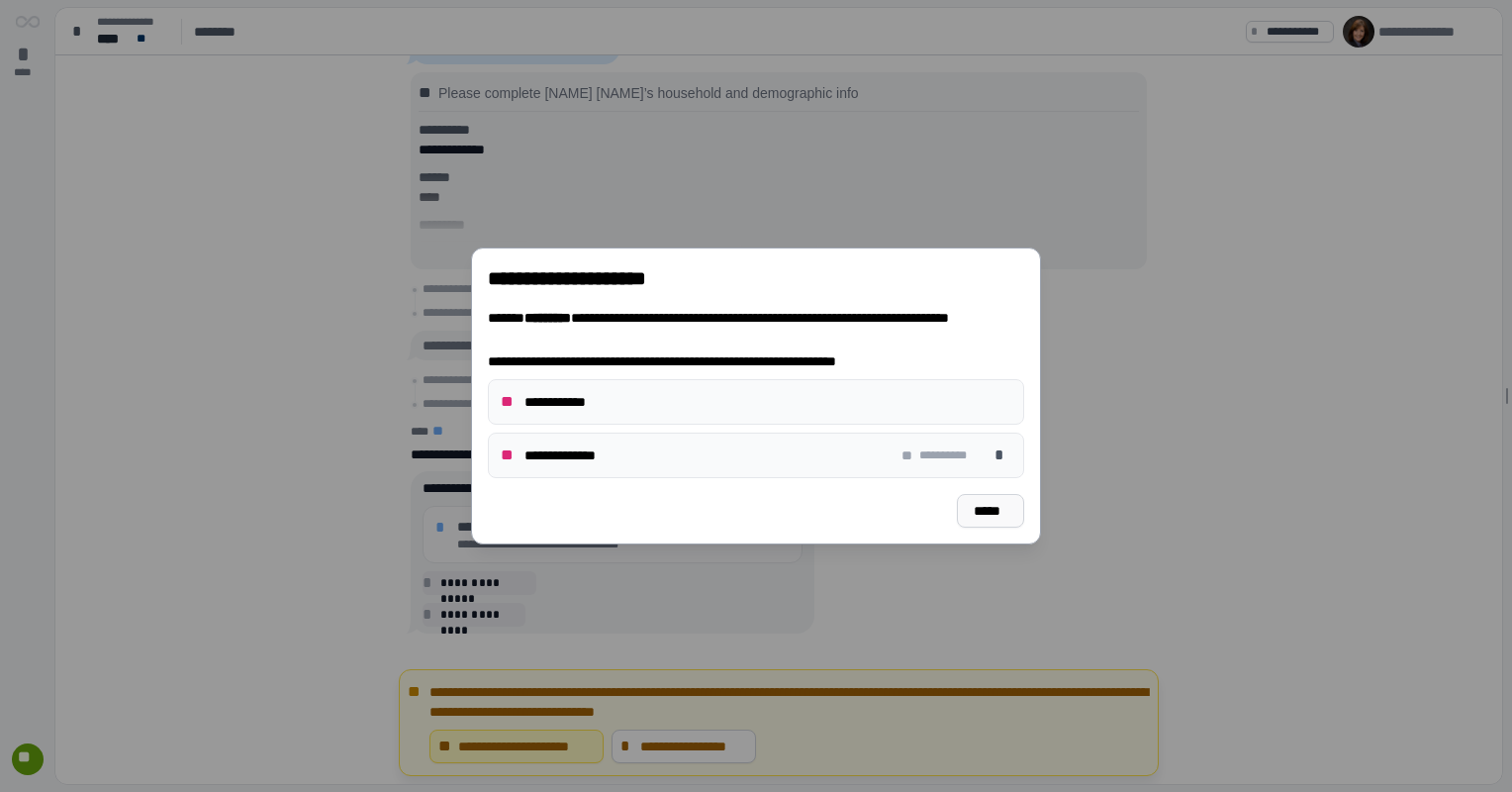 click on "*****" at bounding box center (991, 511) 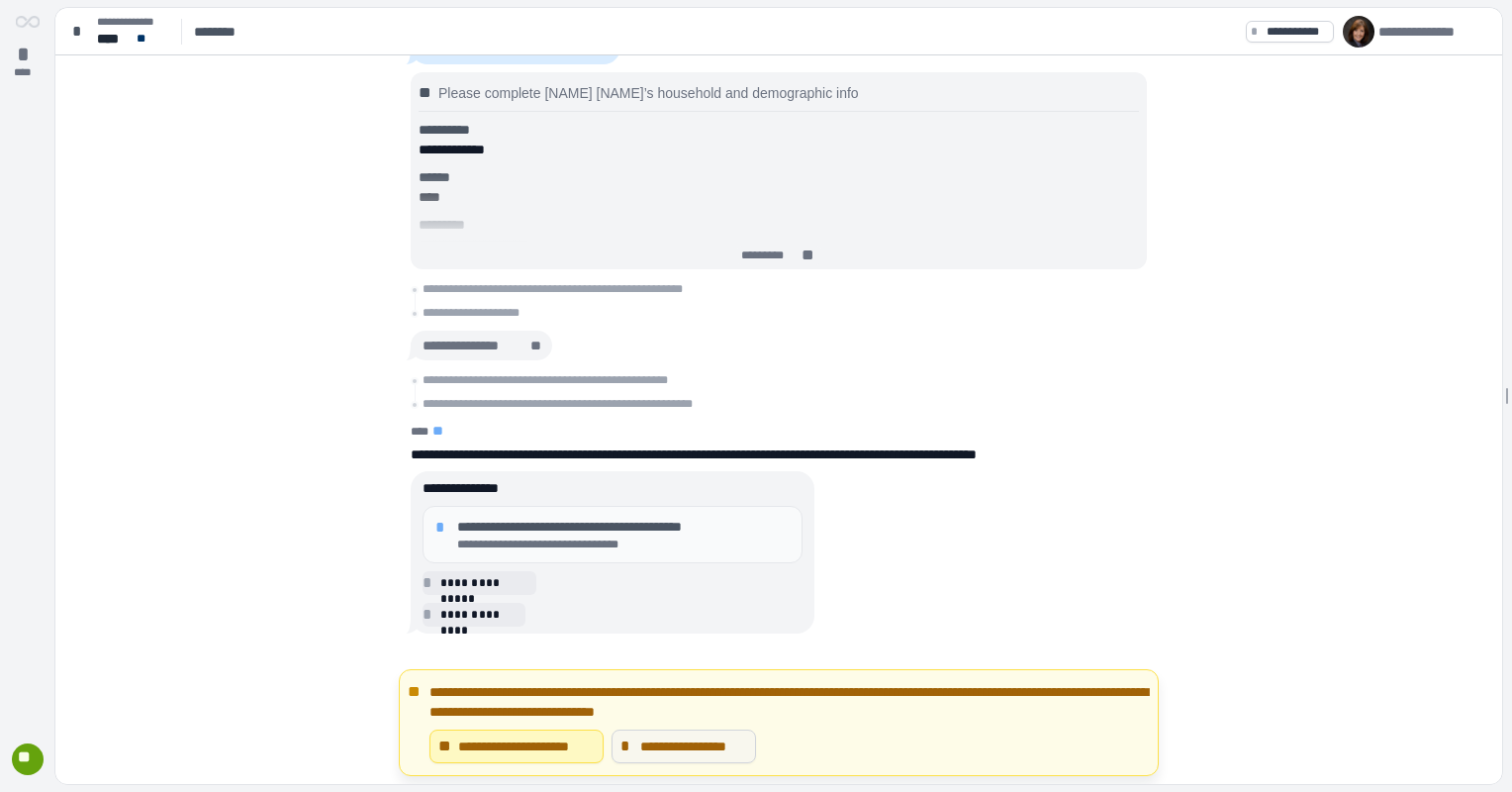 click on "**********" at bounding box center [693, 746] 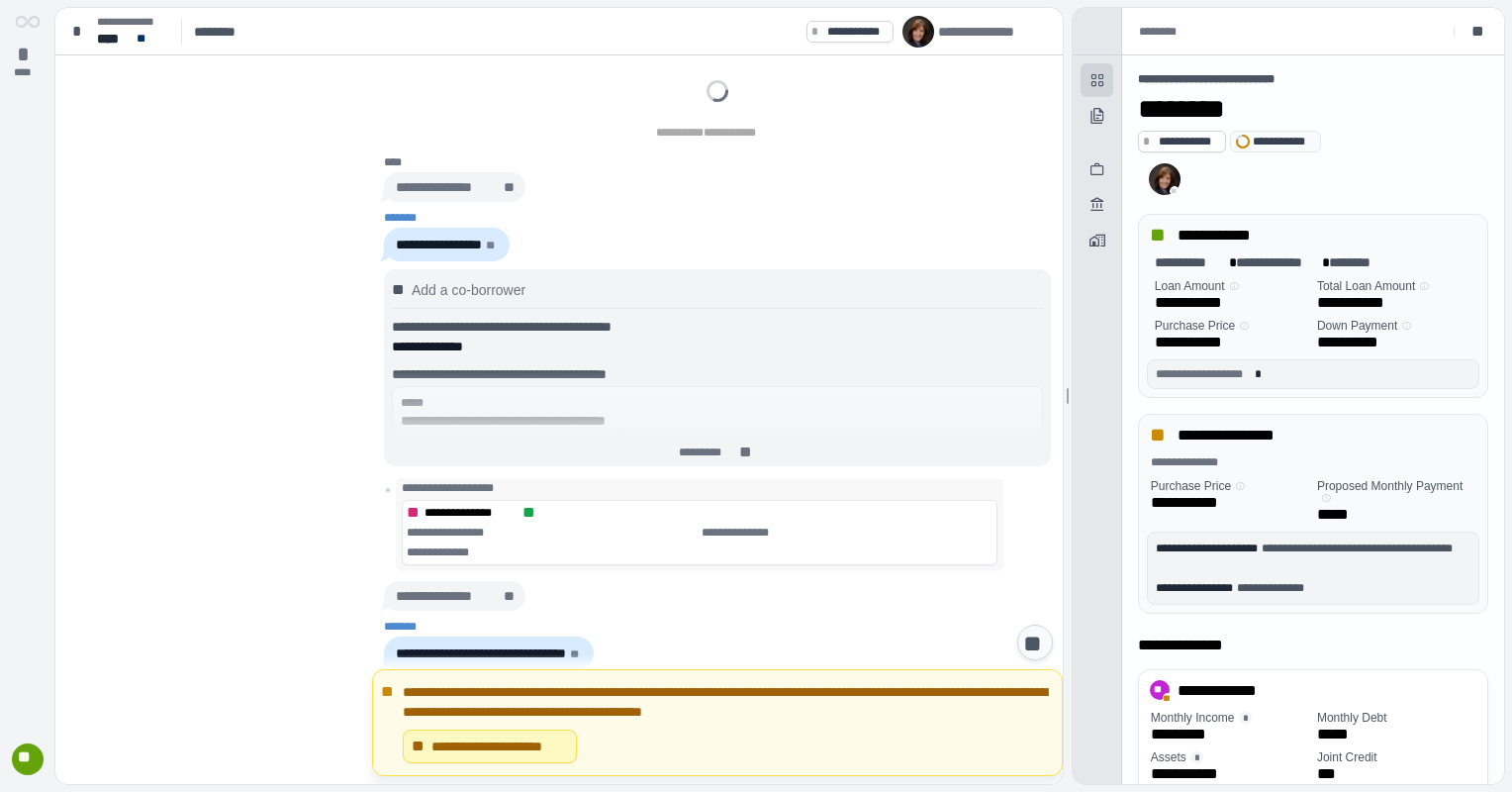 scroll, scrollTop: 629, scrollLeft: 0, axis: vertical 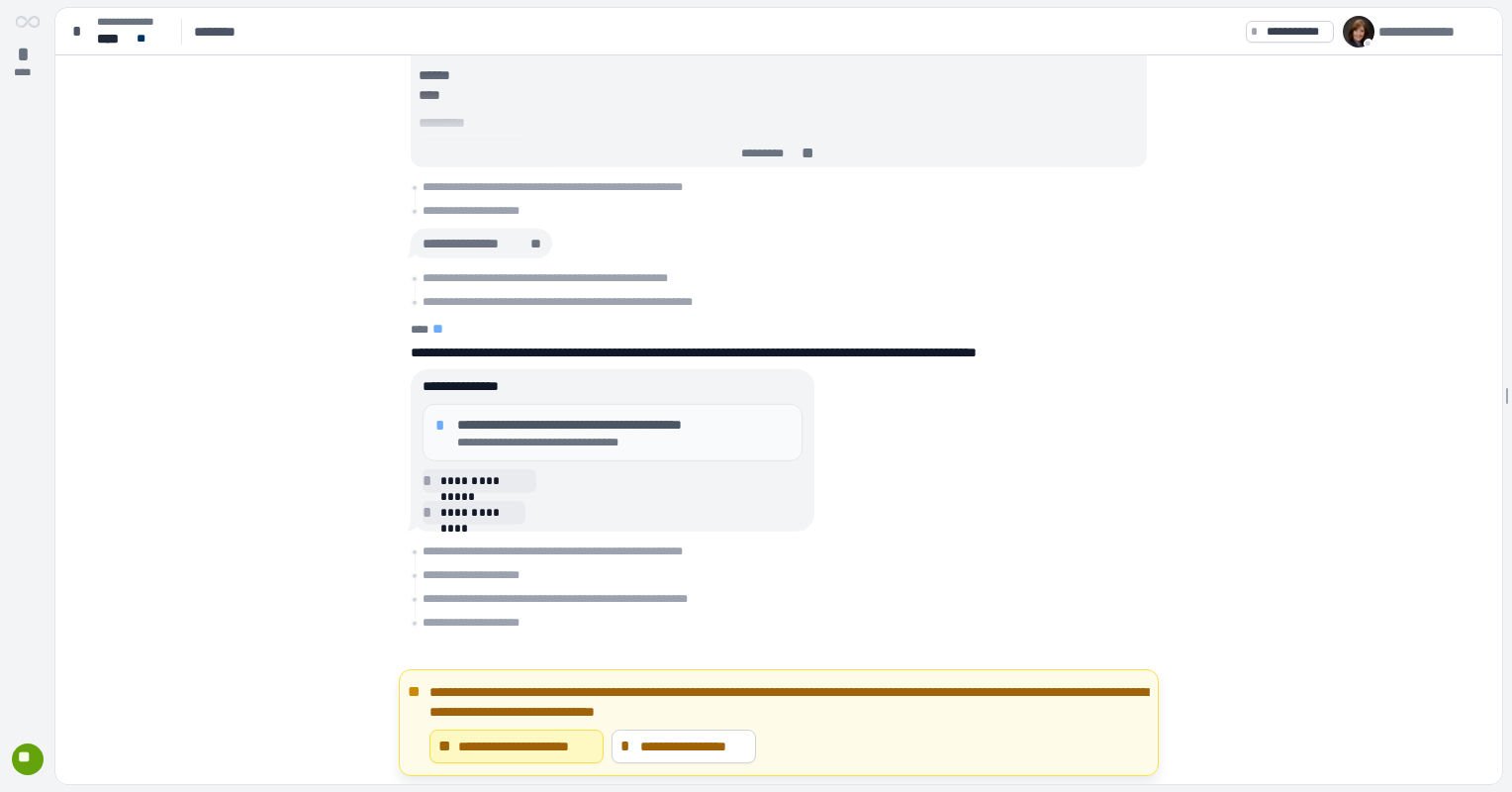 click on "**********" at bounding box center (623, 425) 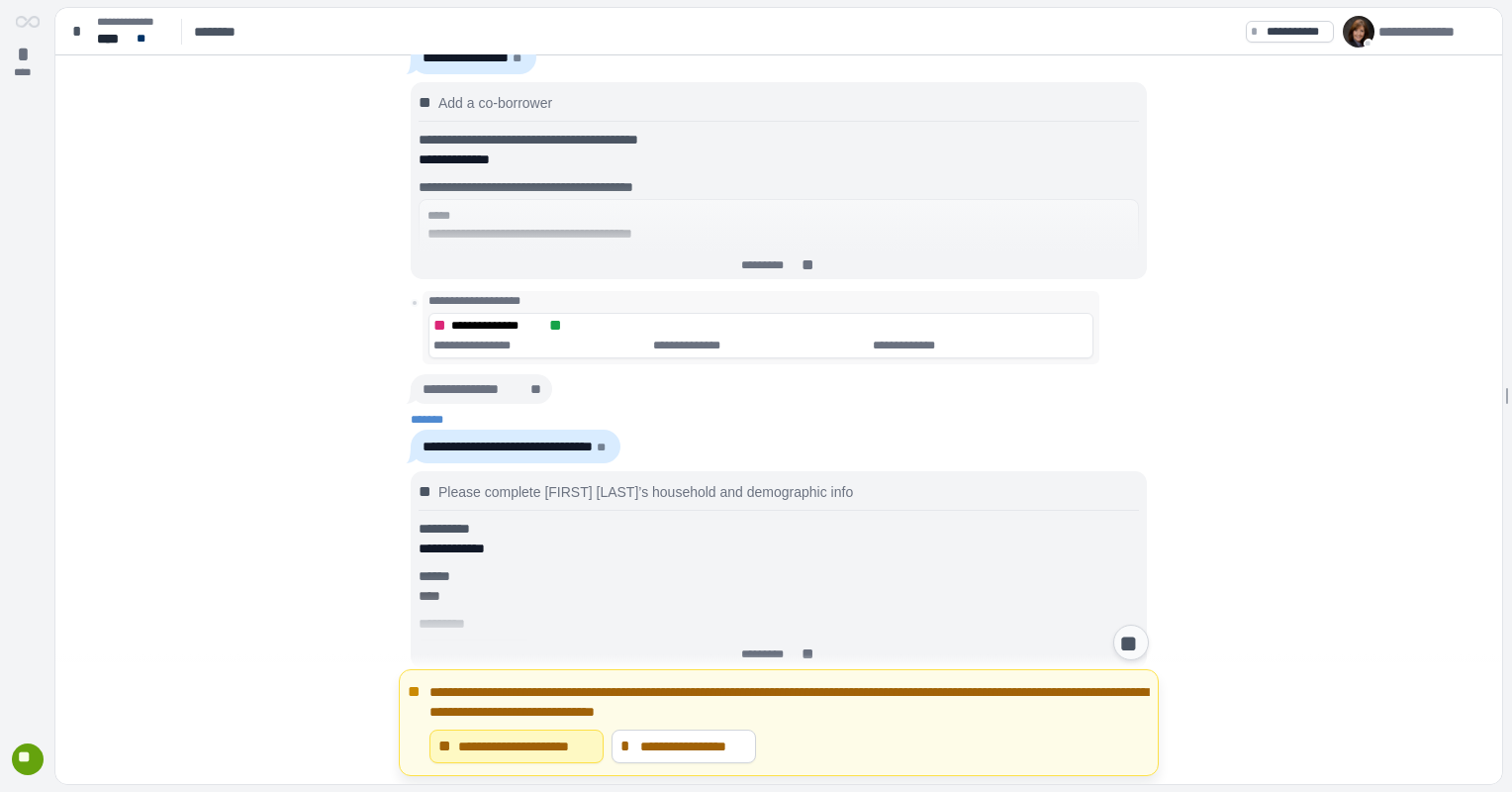 scroll, scrollTop: 505, scrollLeft: 0, axis: vertical 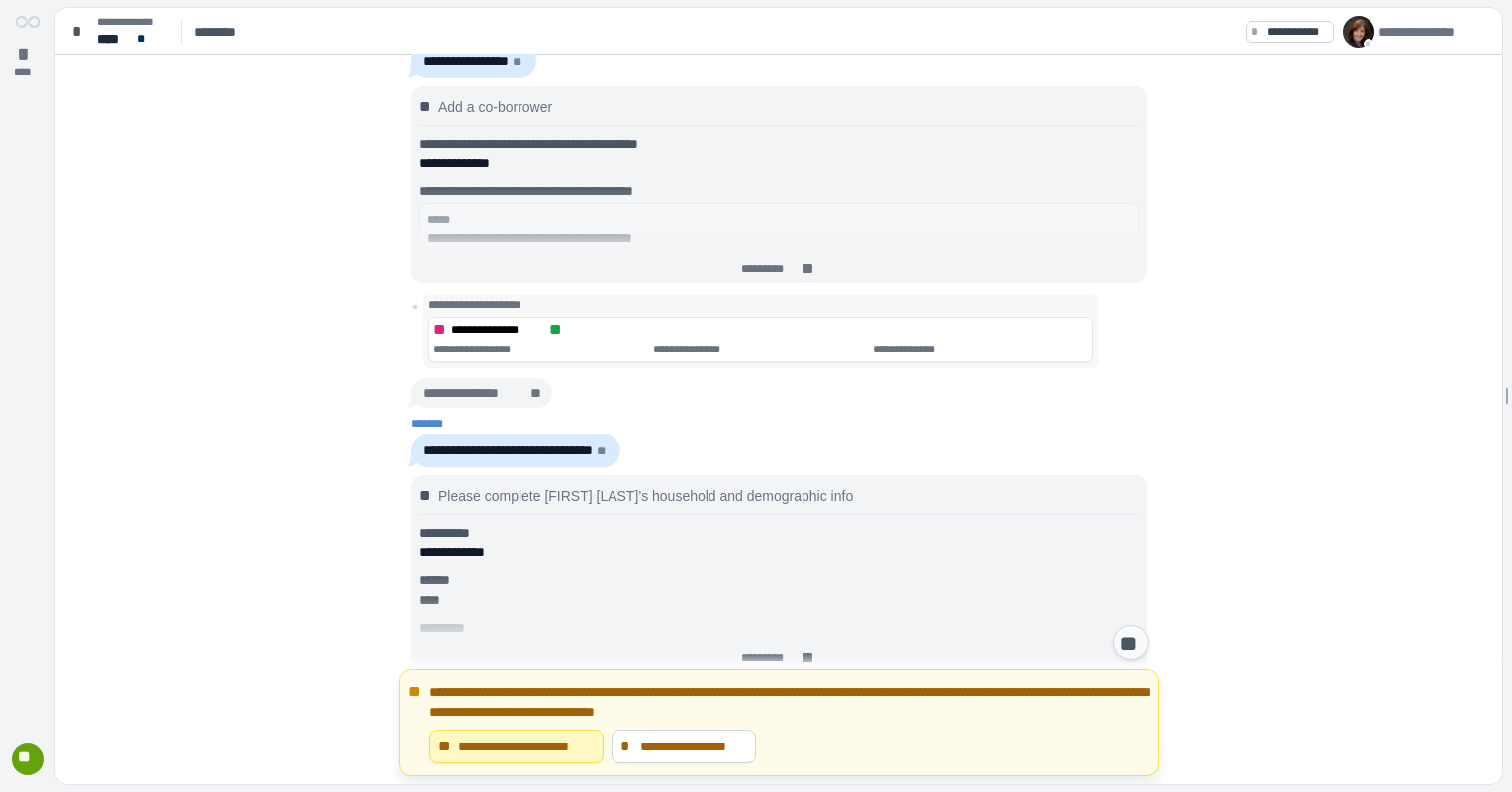 click on "**********" at bounding box center (508, 450) 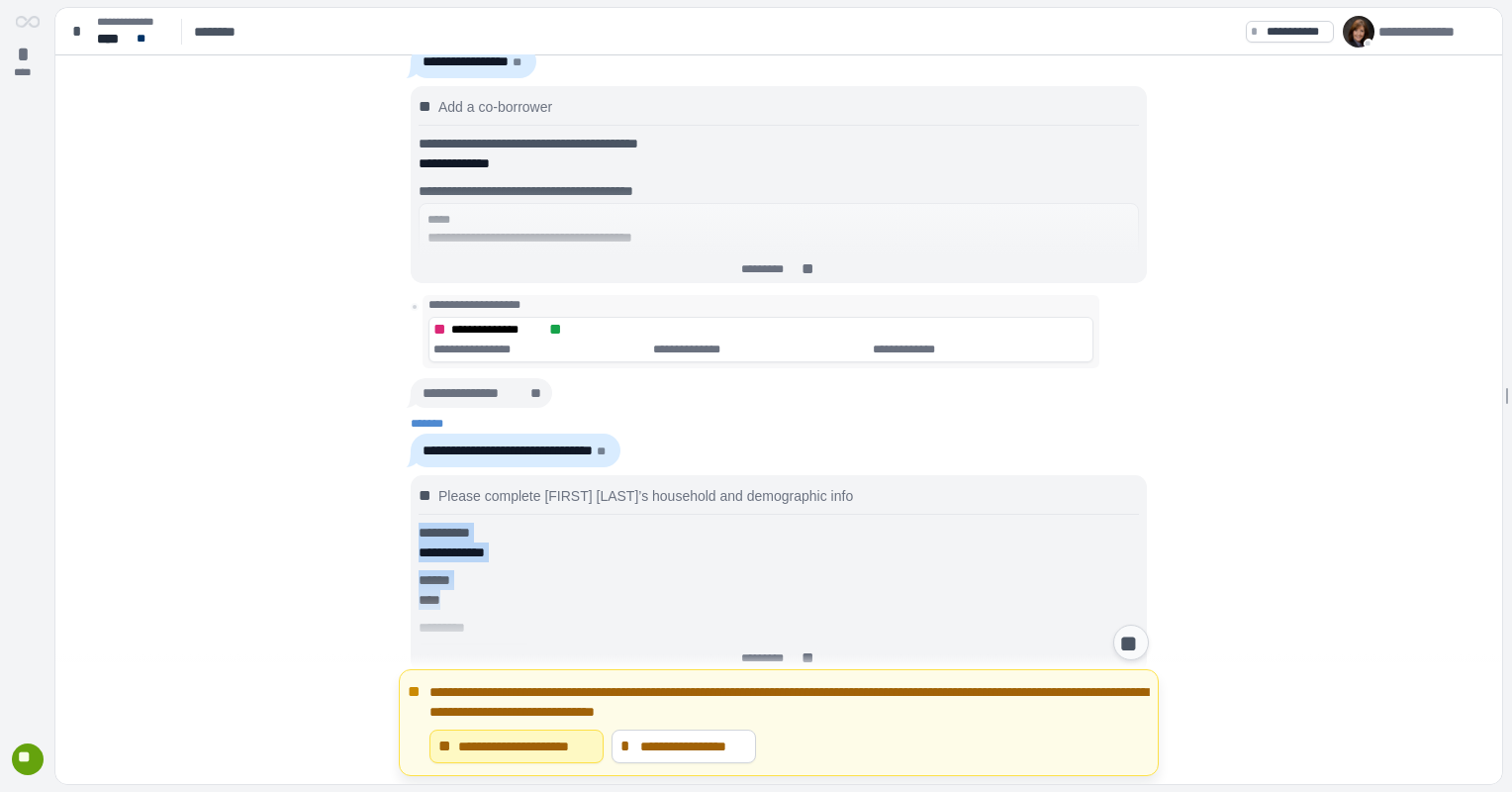 drag, startPoint x: 1491, startPoint y: 455, endPoint x: 1480, endPoint y: 577, distance: 122.4949 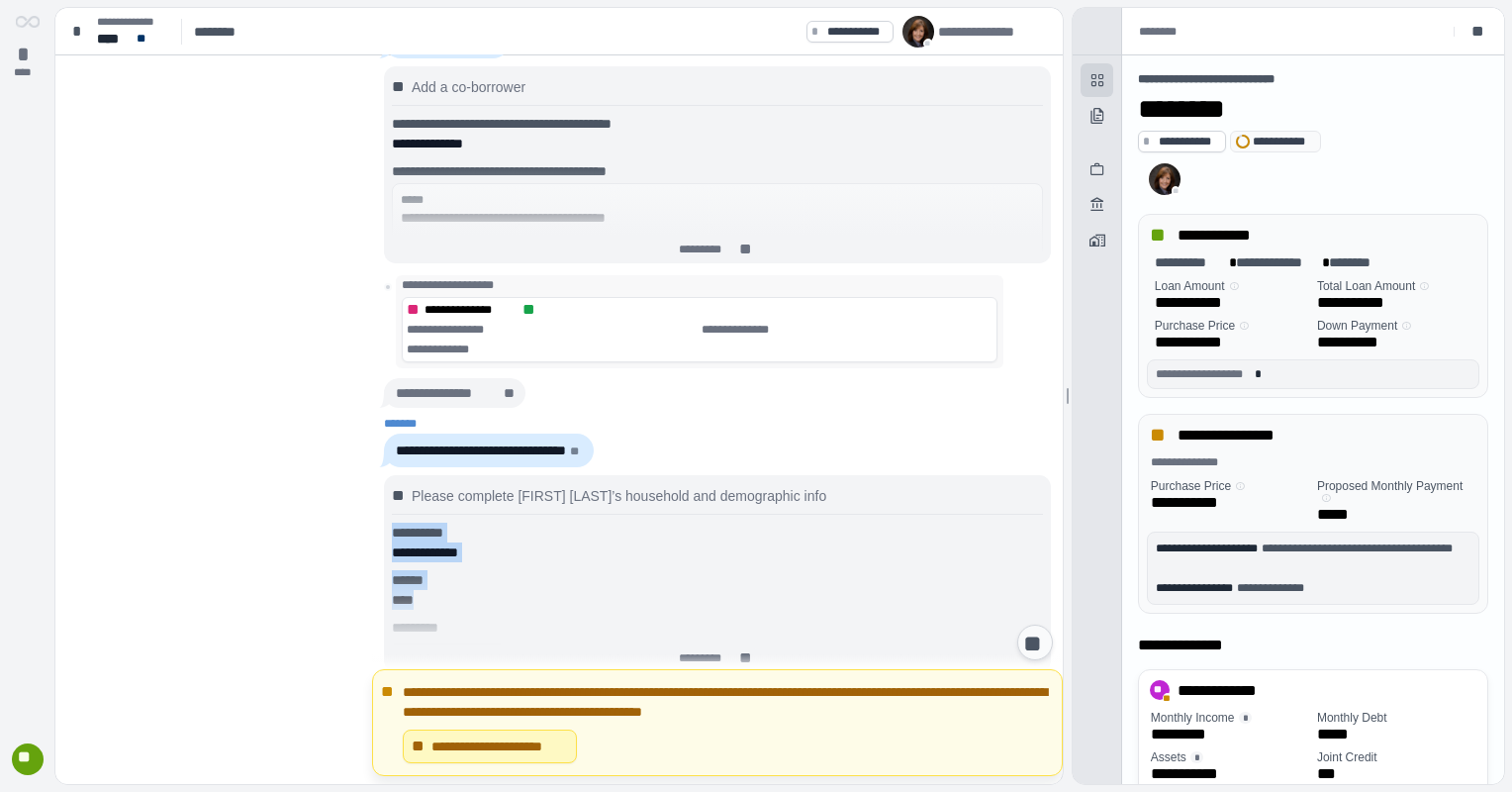 scroll, scrollTop: 527, scrollLeft: 0, axis: vertical 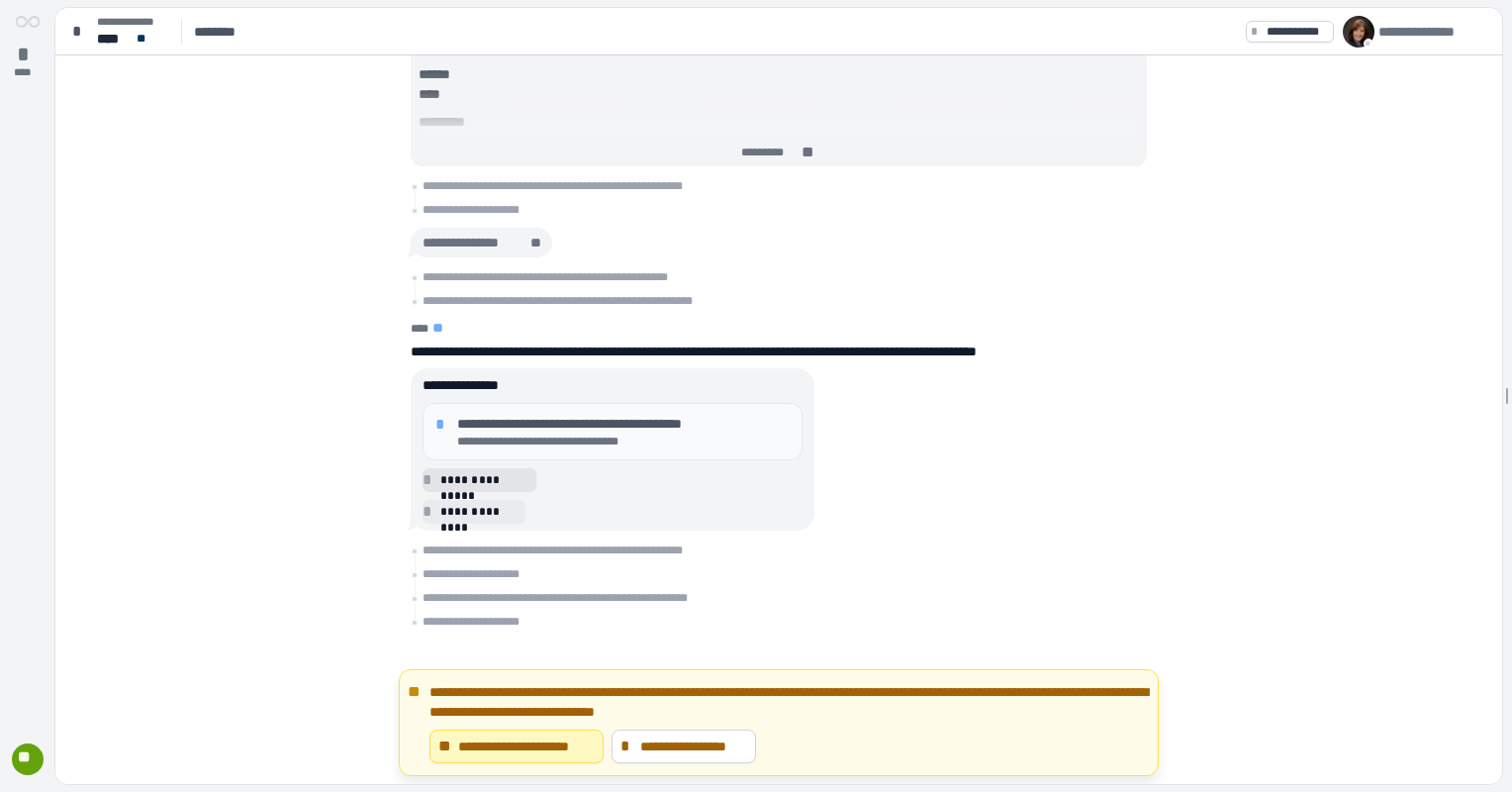 click on "*" at bounding box center (430, 480) 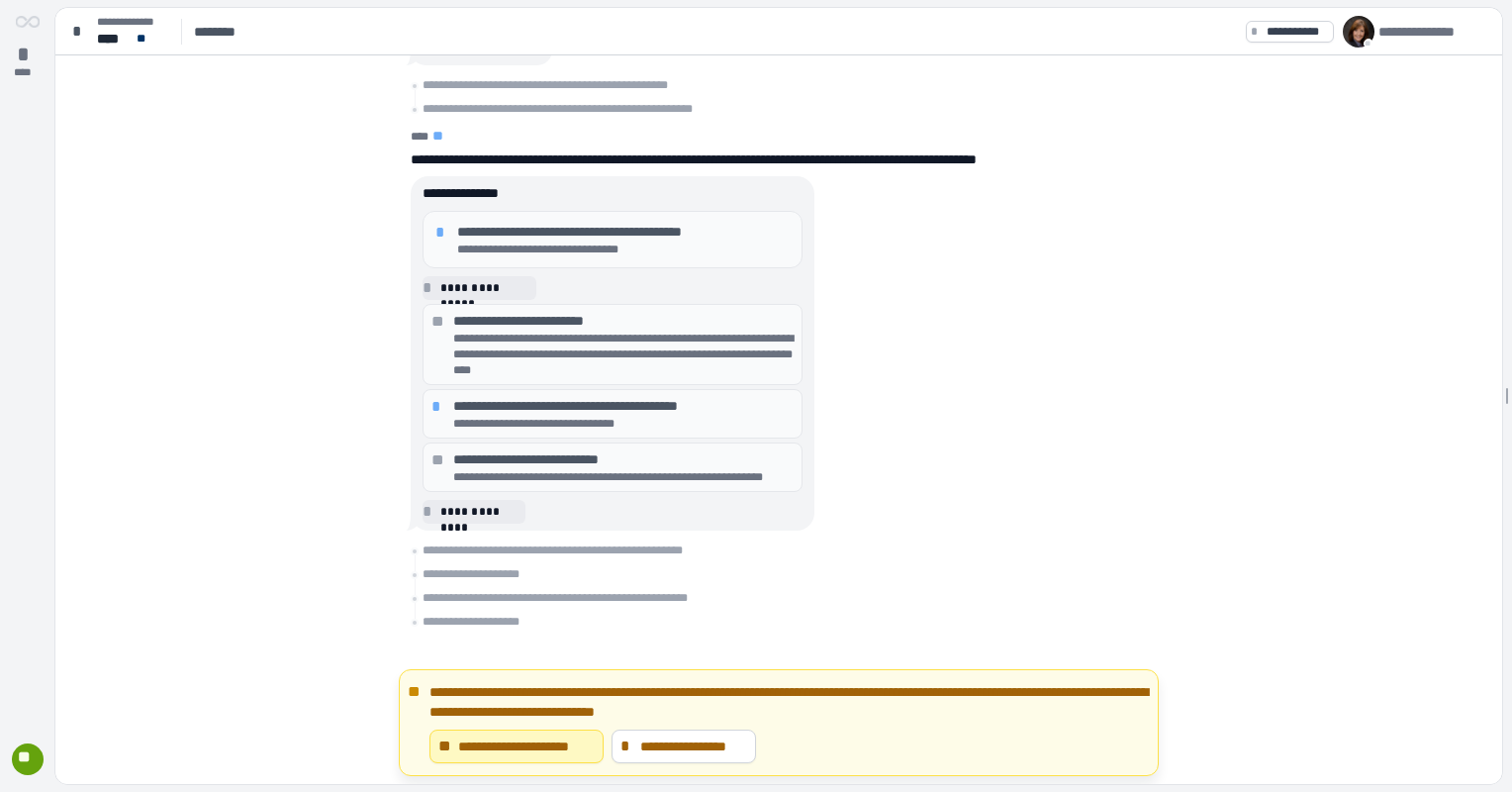 click on "**********" at bounding box center (623, 354) 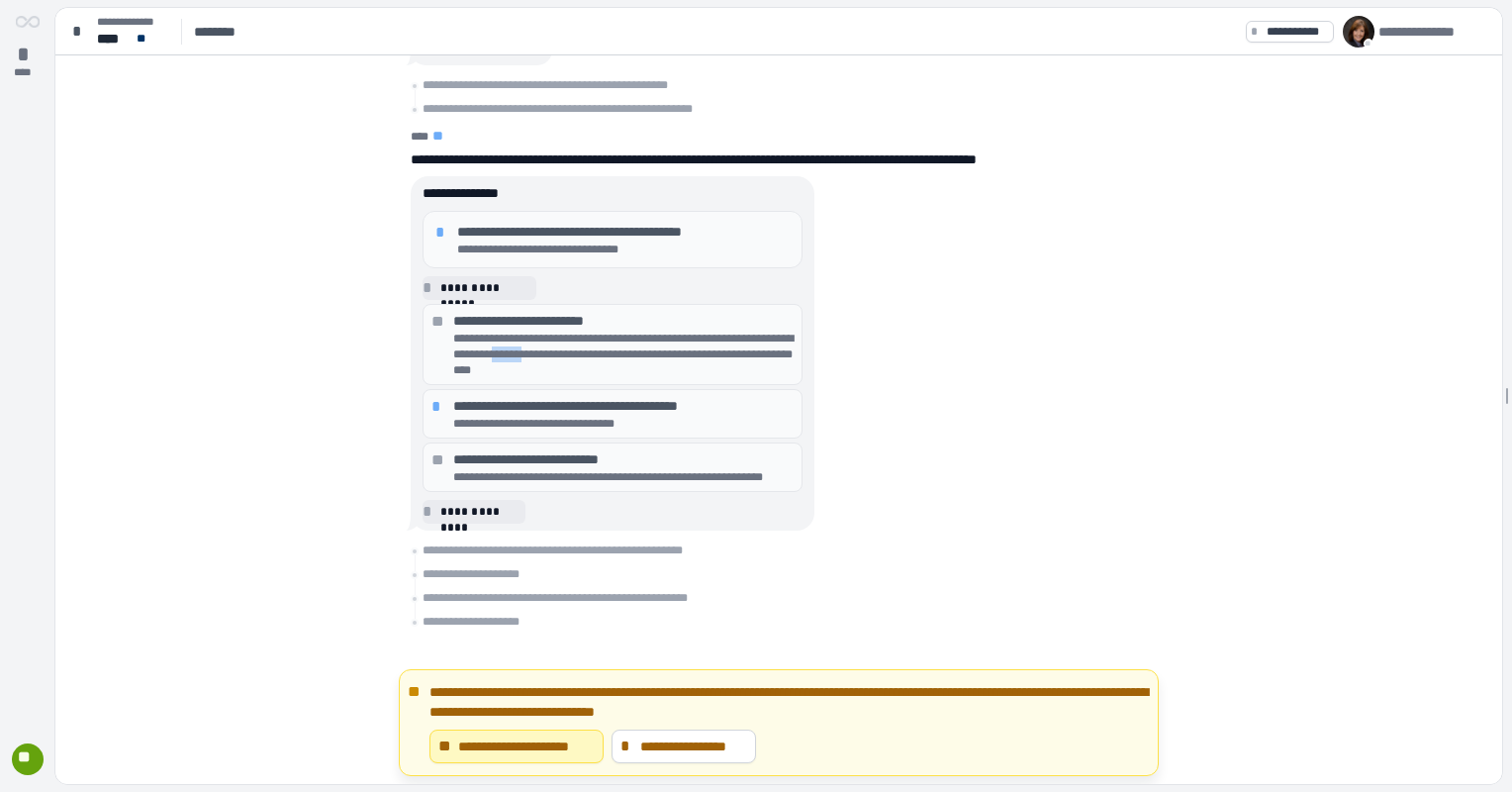 click on "**********" at bounding box center [623, 354] 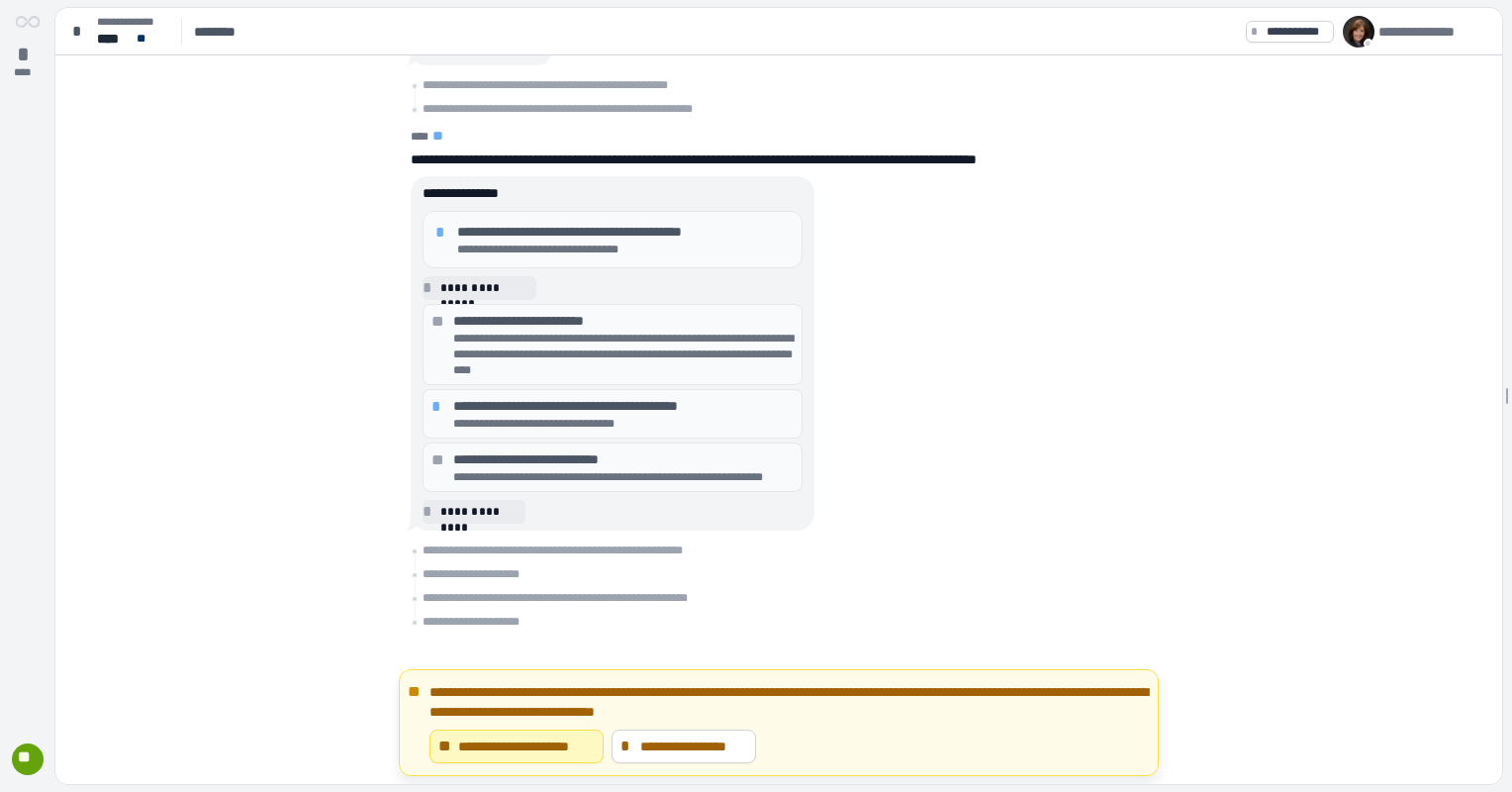 drag, startPoint x: 988, startPoint y: 559, endPoint x: 746, endPoint y: 538, distance: 242.90945 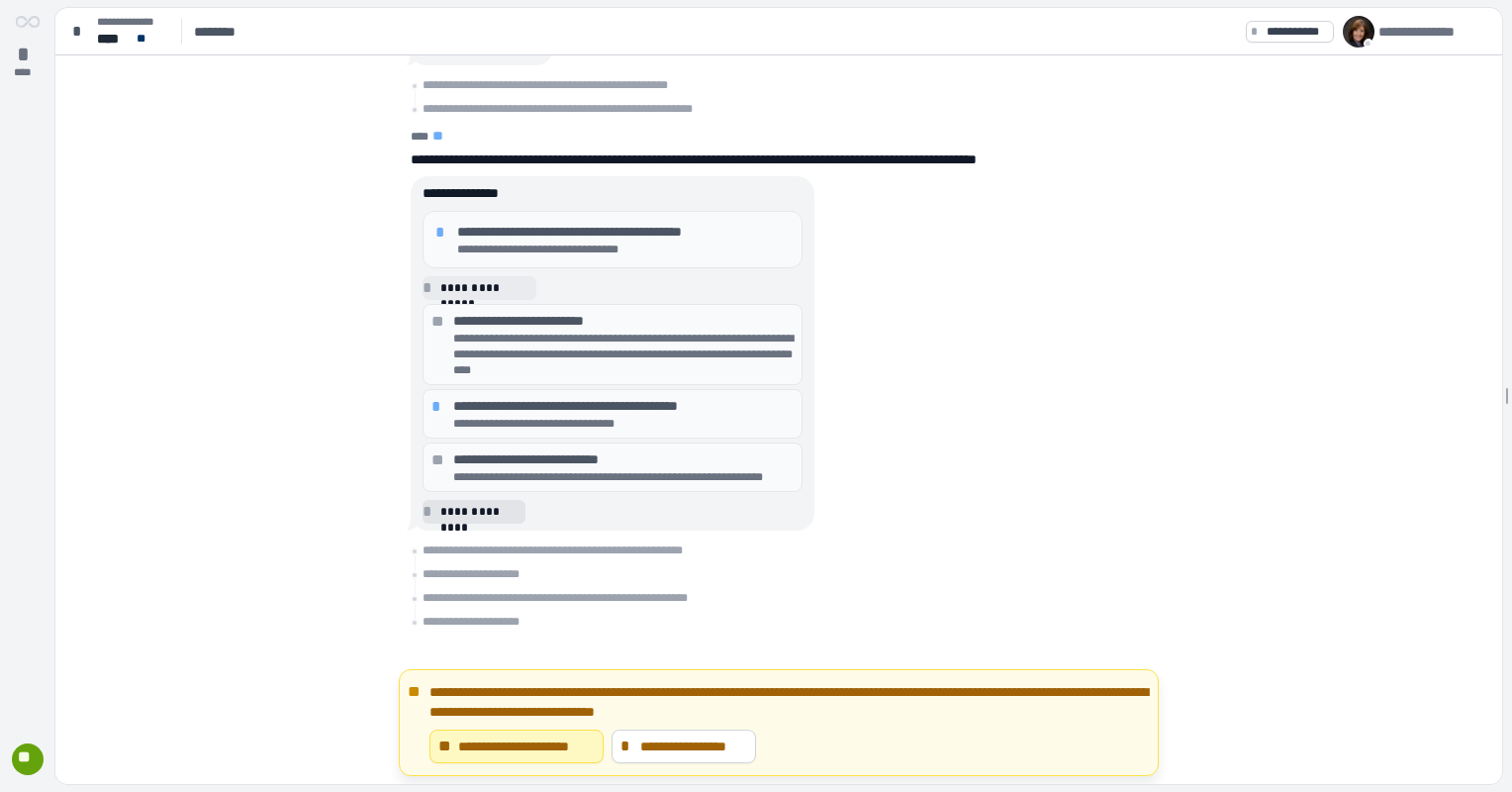 click on "*" at bounding box center (430, 512) 